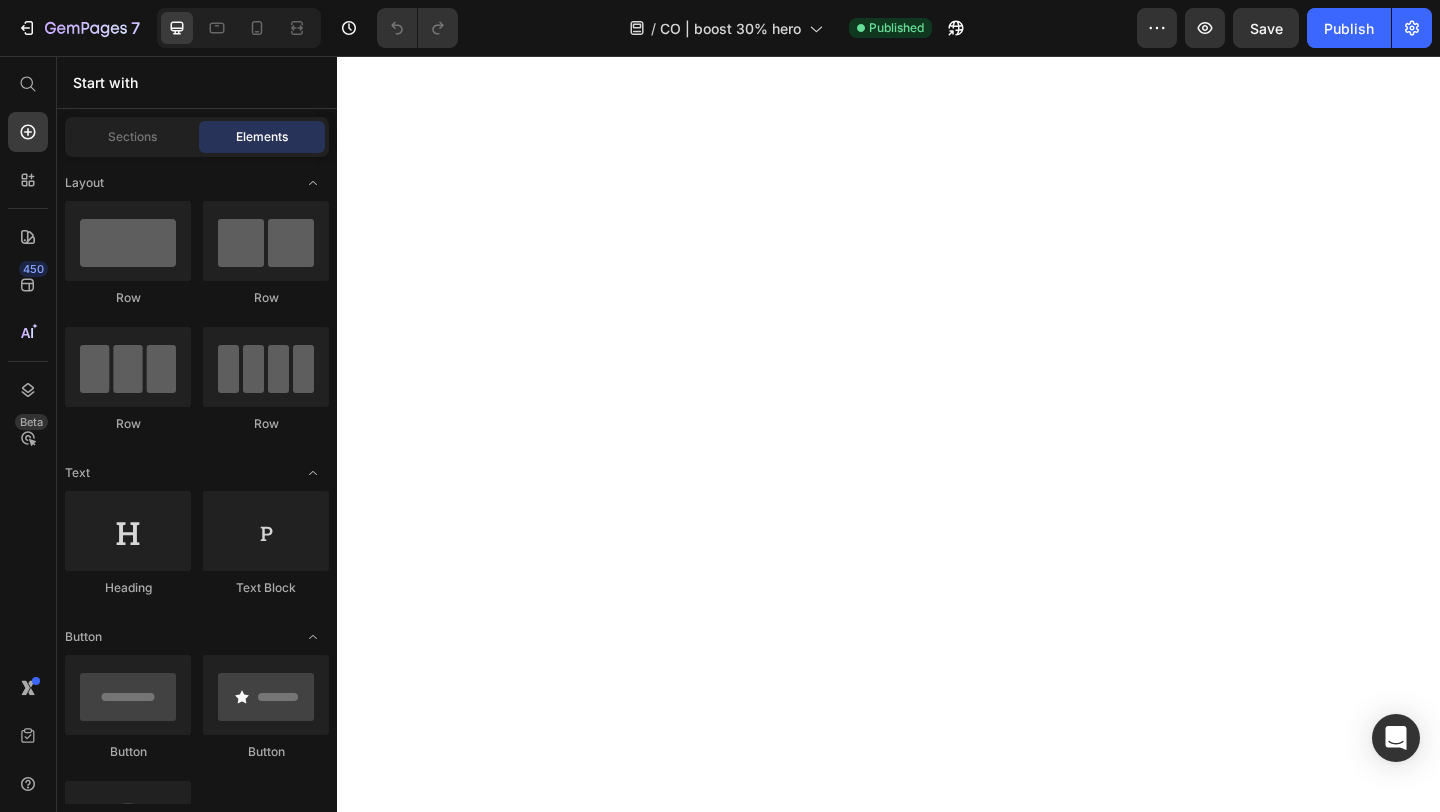 scroll, scrollTop: 0, scrollLeft: 0, axis: both 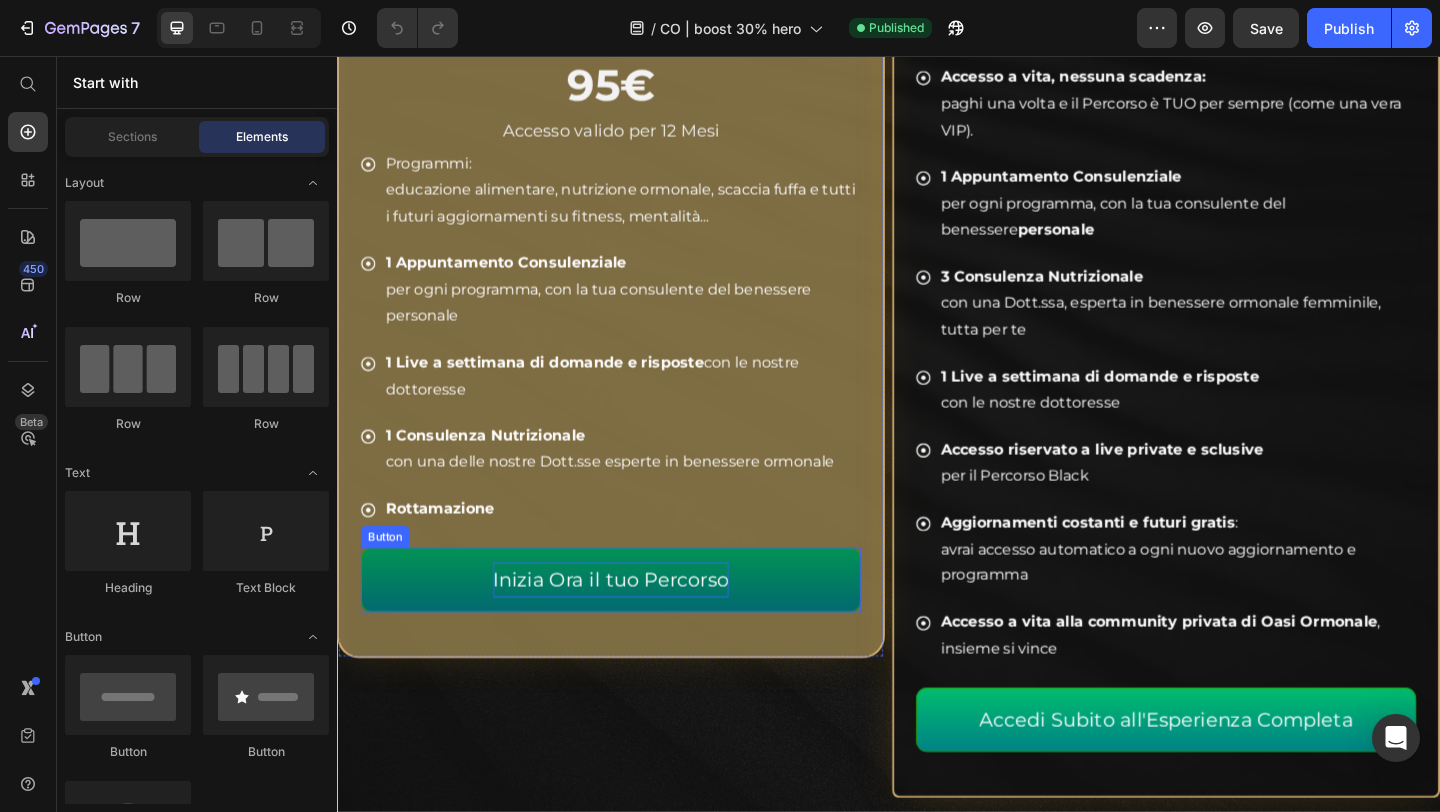 click on "Inizia Ora il tuo Percorso" at bounding box center (635, 626) 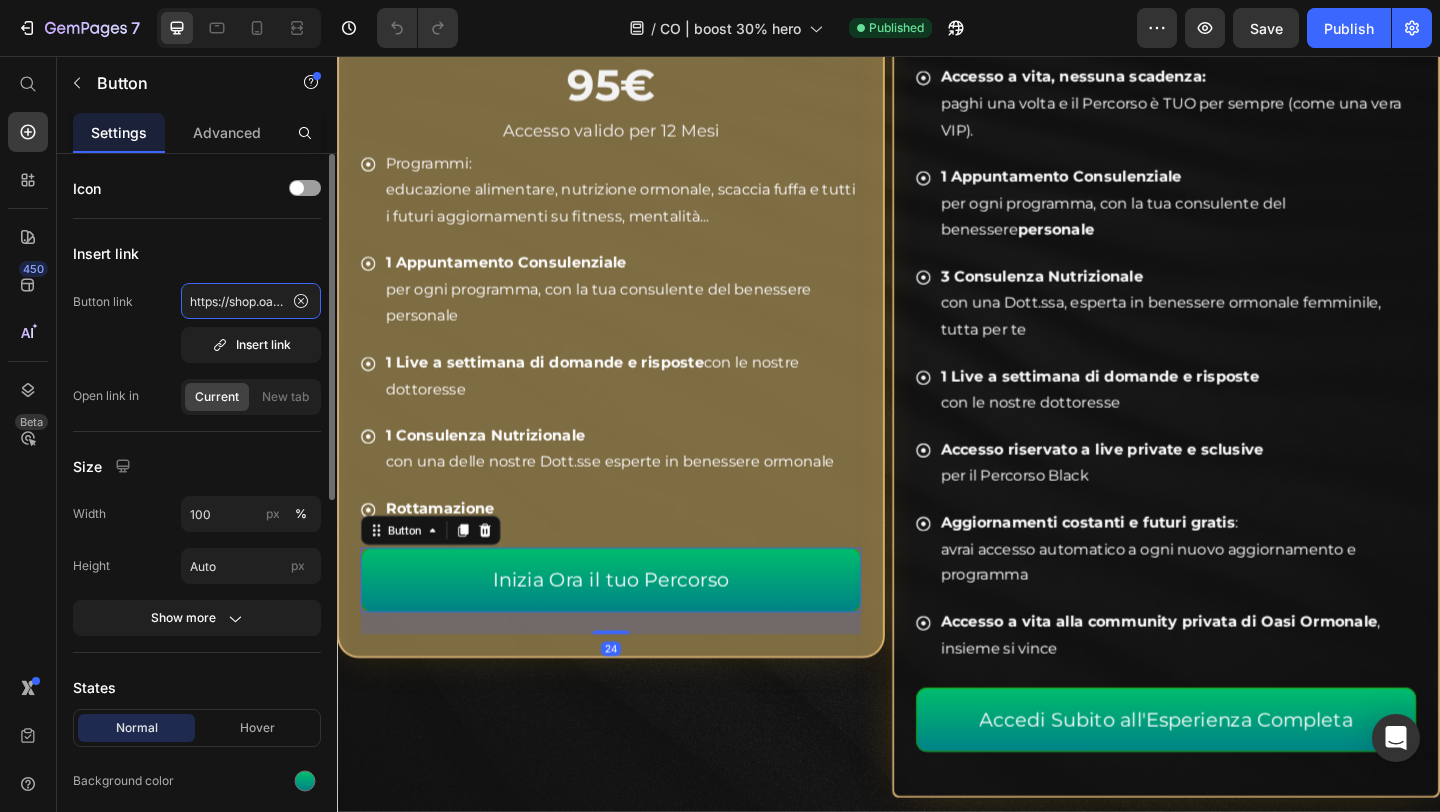 click on "https://shop.oasiormonale.com/checkouts/cn/Z2NwLWV1cm9wZS13ZXN0MTowMUswMU5DQlFBQlZXM01CUktUVlI4M1FKUQ" 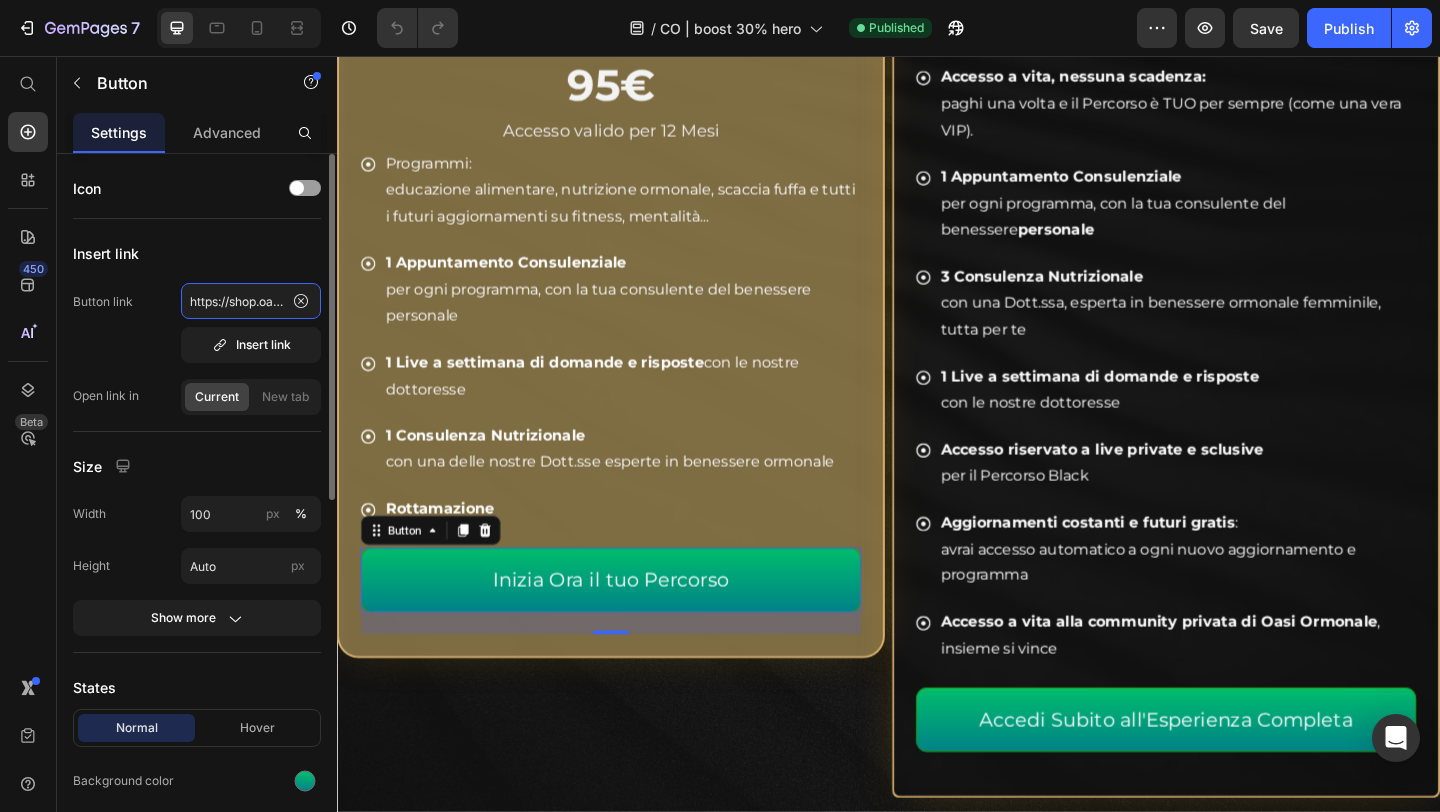 click on "https://shop.oasiormonale.com/checkouts/cn/Z2NwLWV1cm9wZS13ZXN0MTowMUswMU5DQlFBQlZXM01CUktUVlI4M1FKUQ" 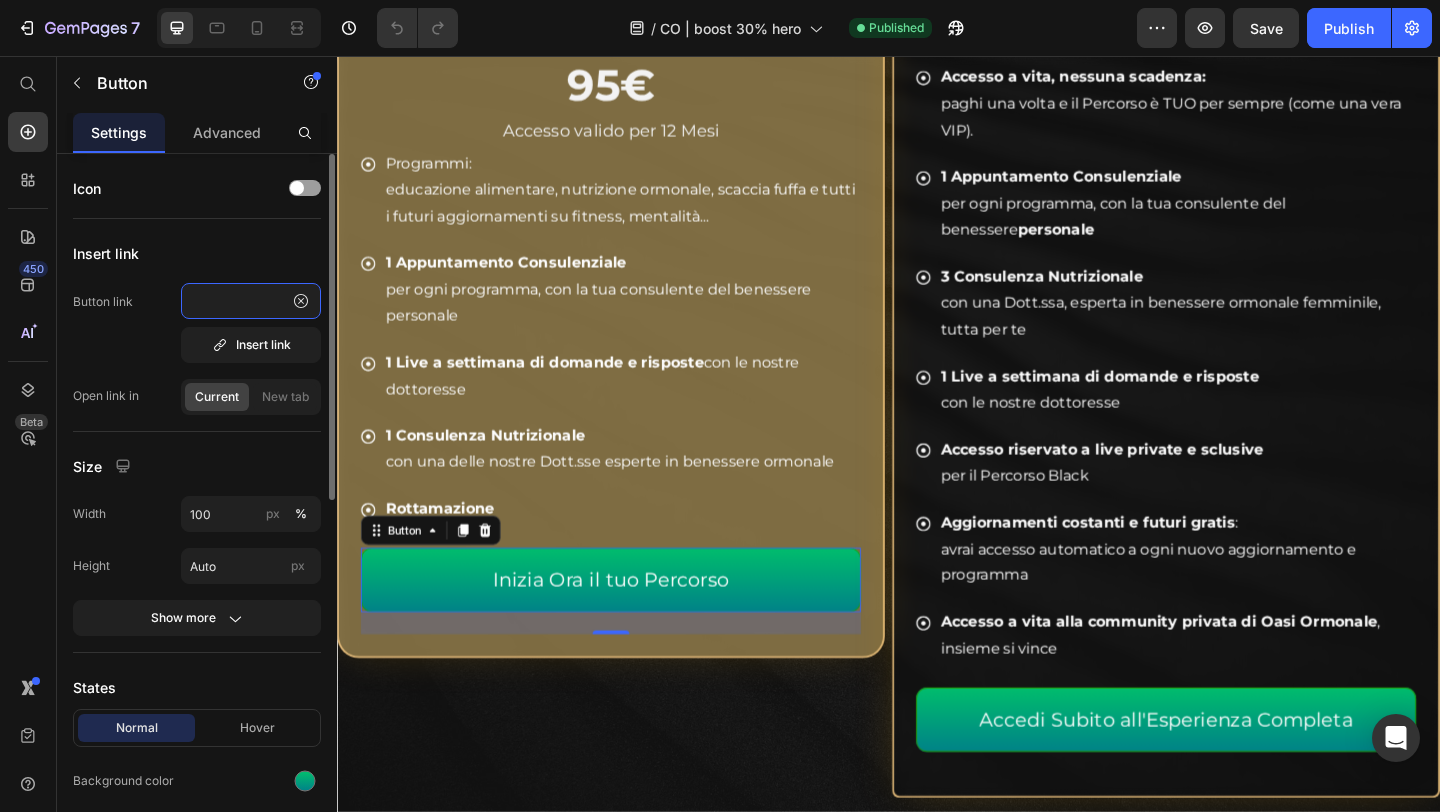 scroll, scrollTop: 0, scrollLeft: 123, axis: horizontal 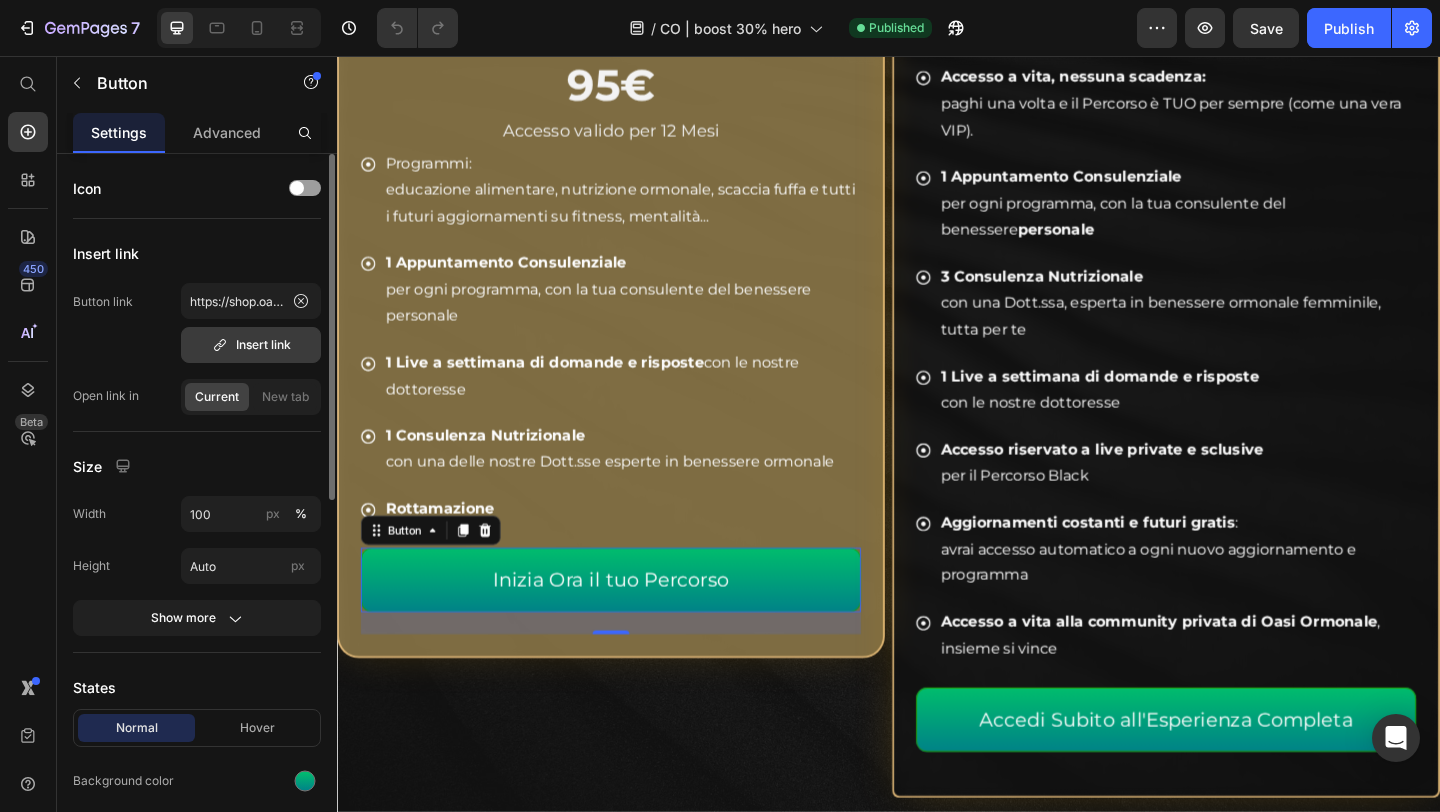 click on "Insert link" at bounding box center (251, 345) 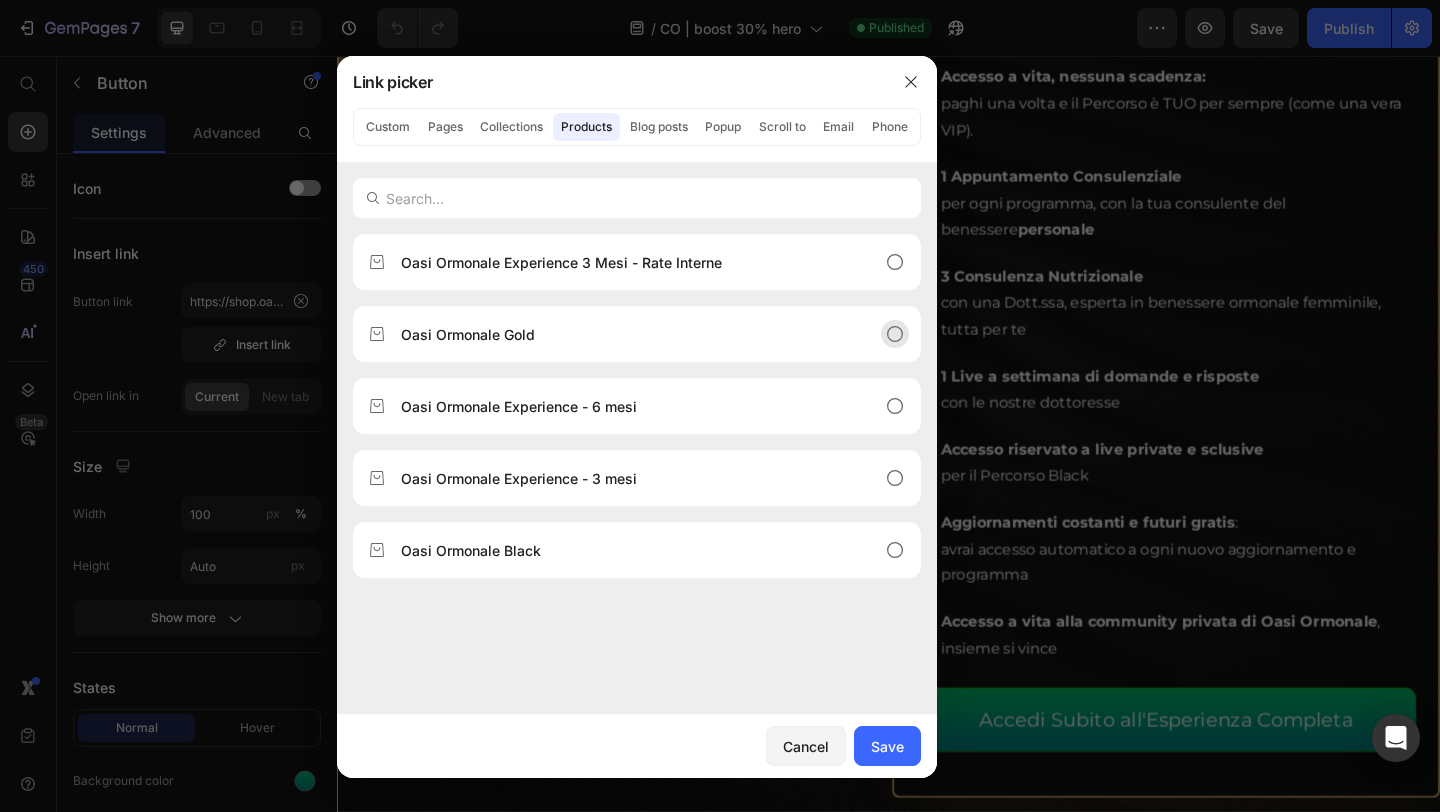 click on "Oasi Ormonale Gold" at bounding box center (621, 334) 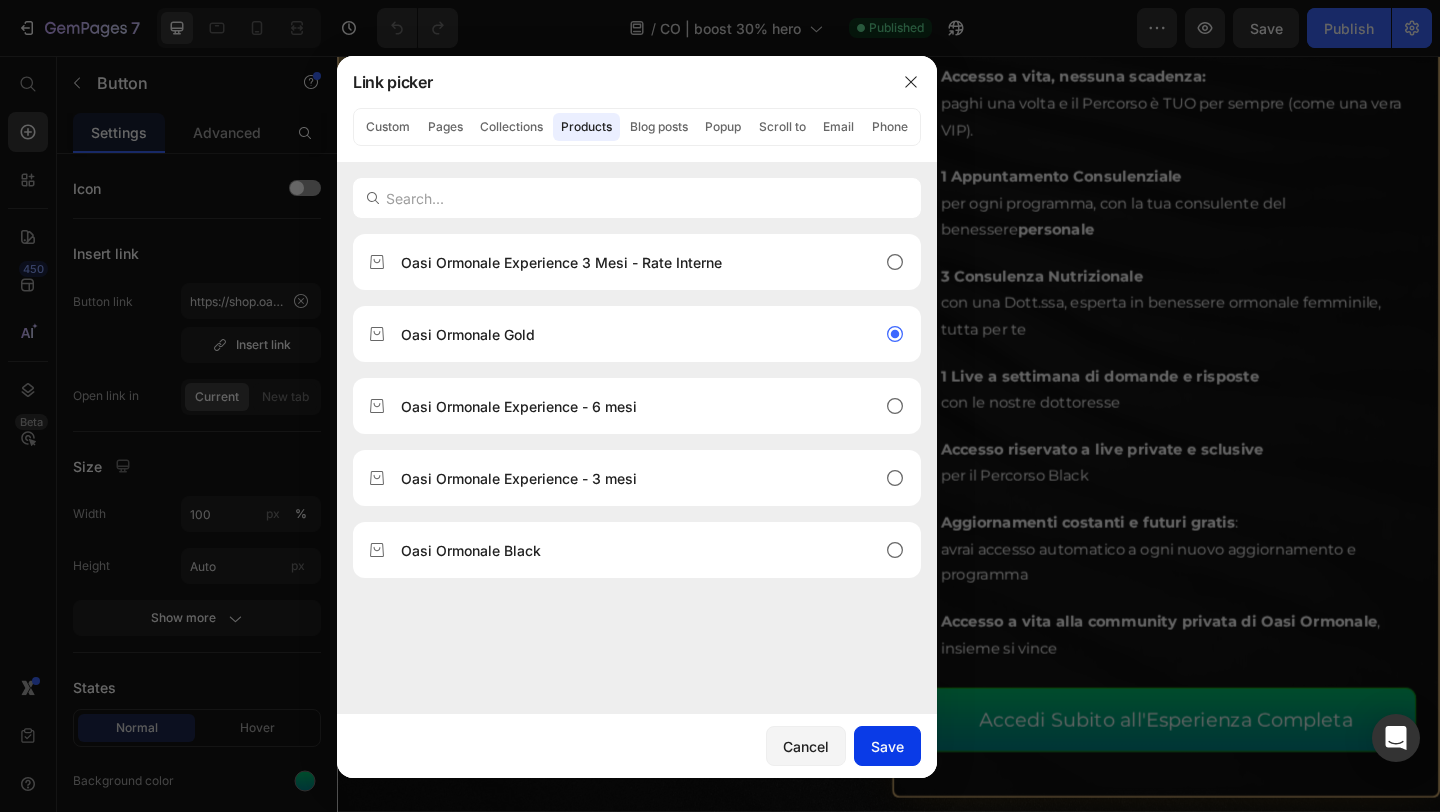 click on "Save" at bounding box center [887, 746] 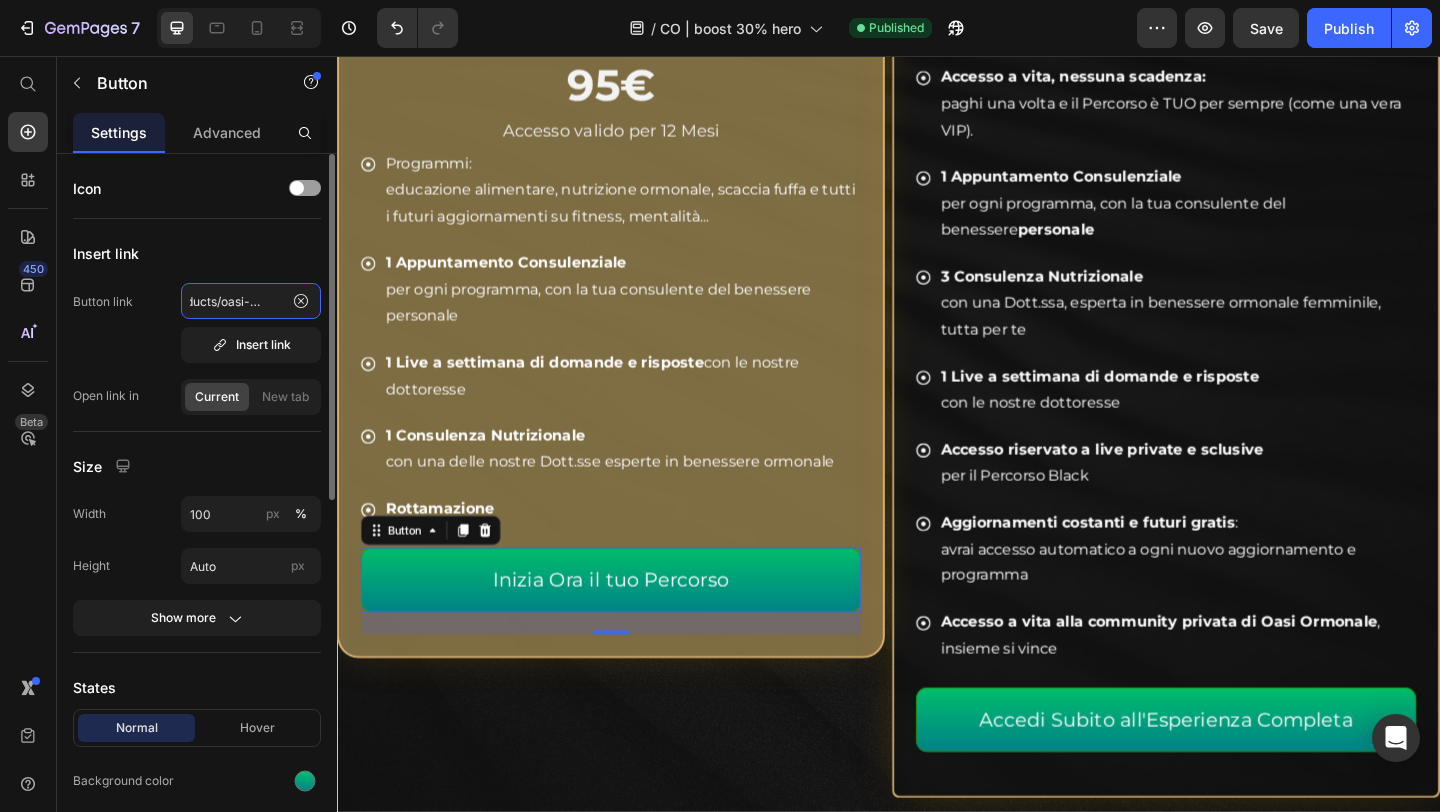 scroll, scrollTop: 0, scrollLeft: 29, axis: horizontal 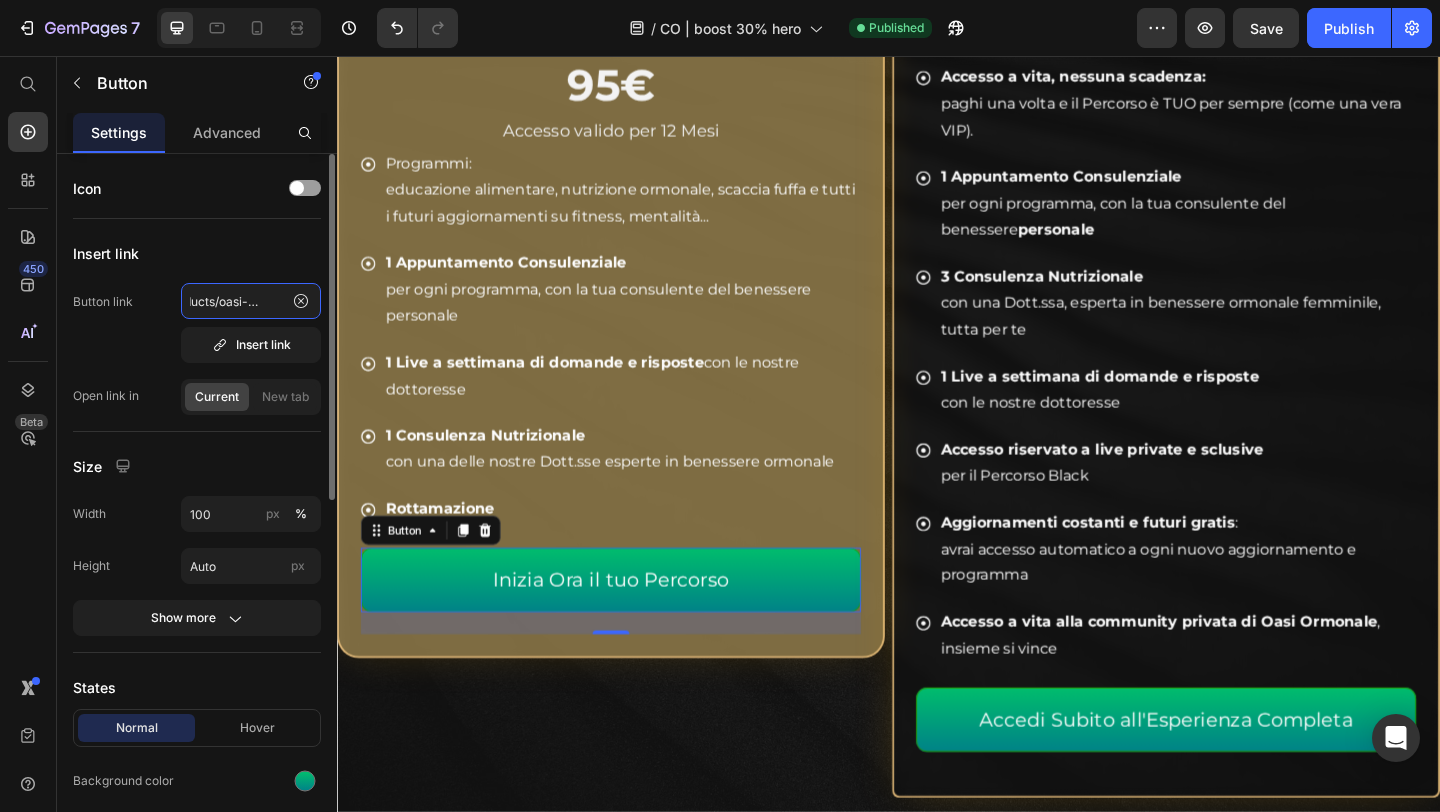 click on "/products/oasi-ormonale-gold" 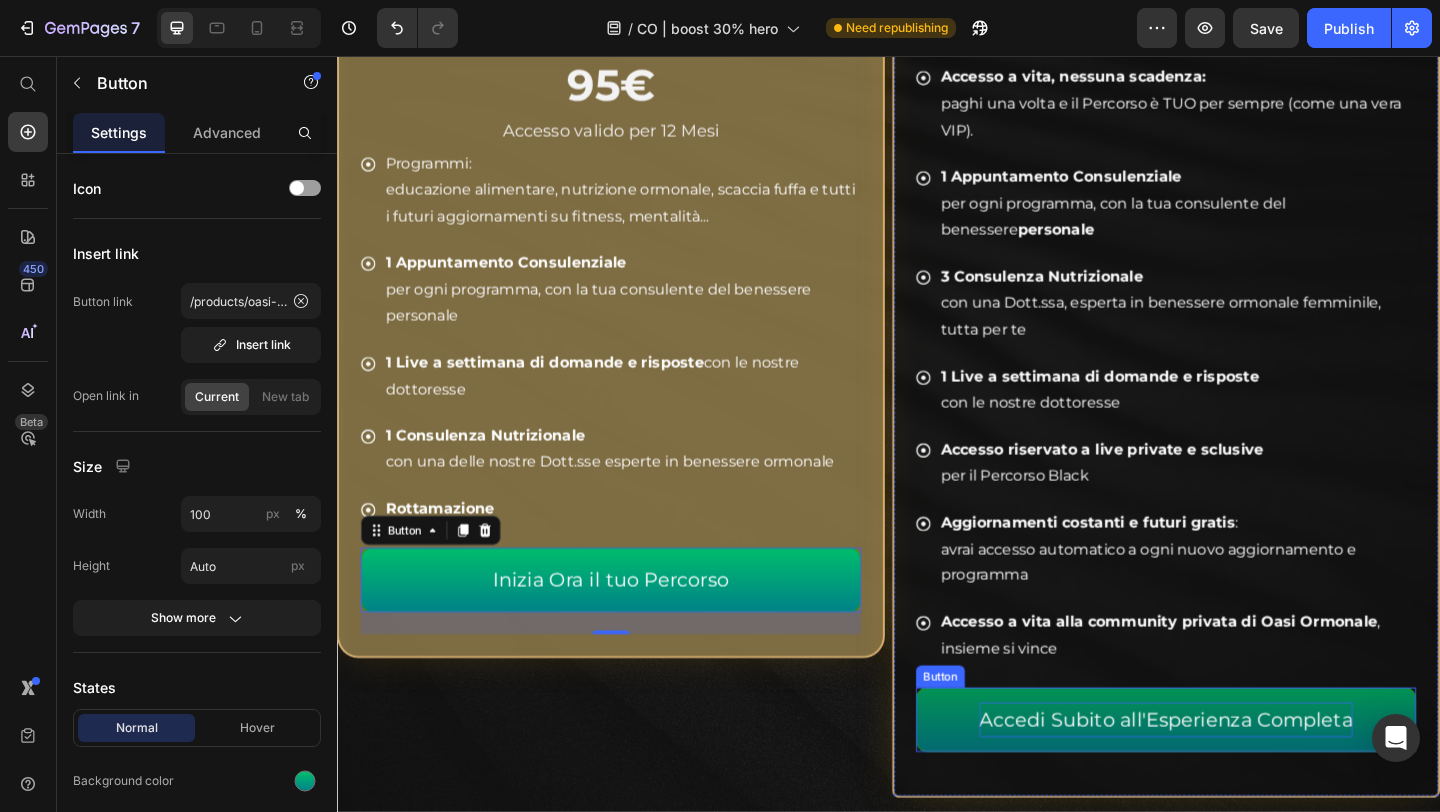 click on "Accedi Subito all'Esperienza Completa" at bounding box center [1239, 778] 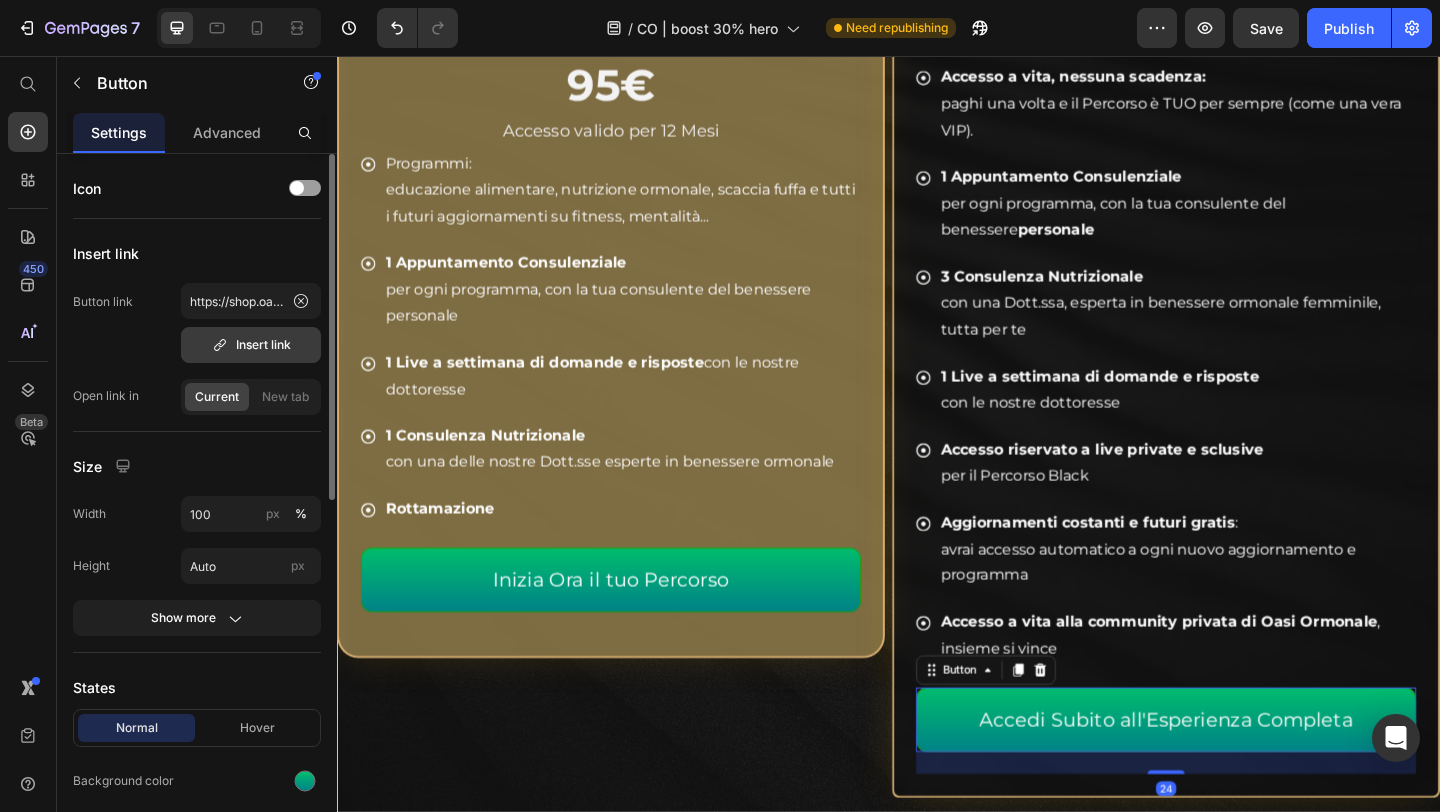 click on "Insert link" at bounding box center [251, 345] 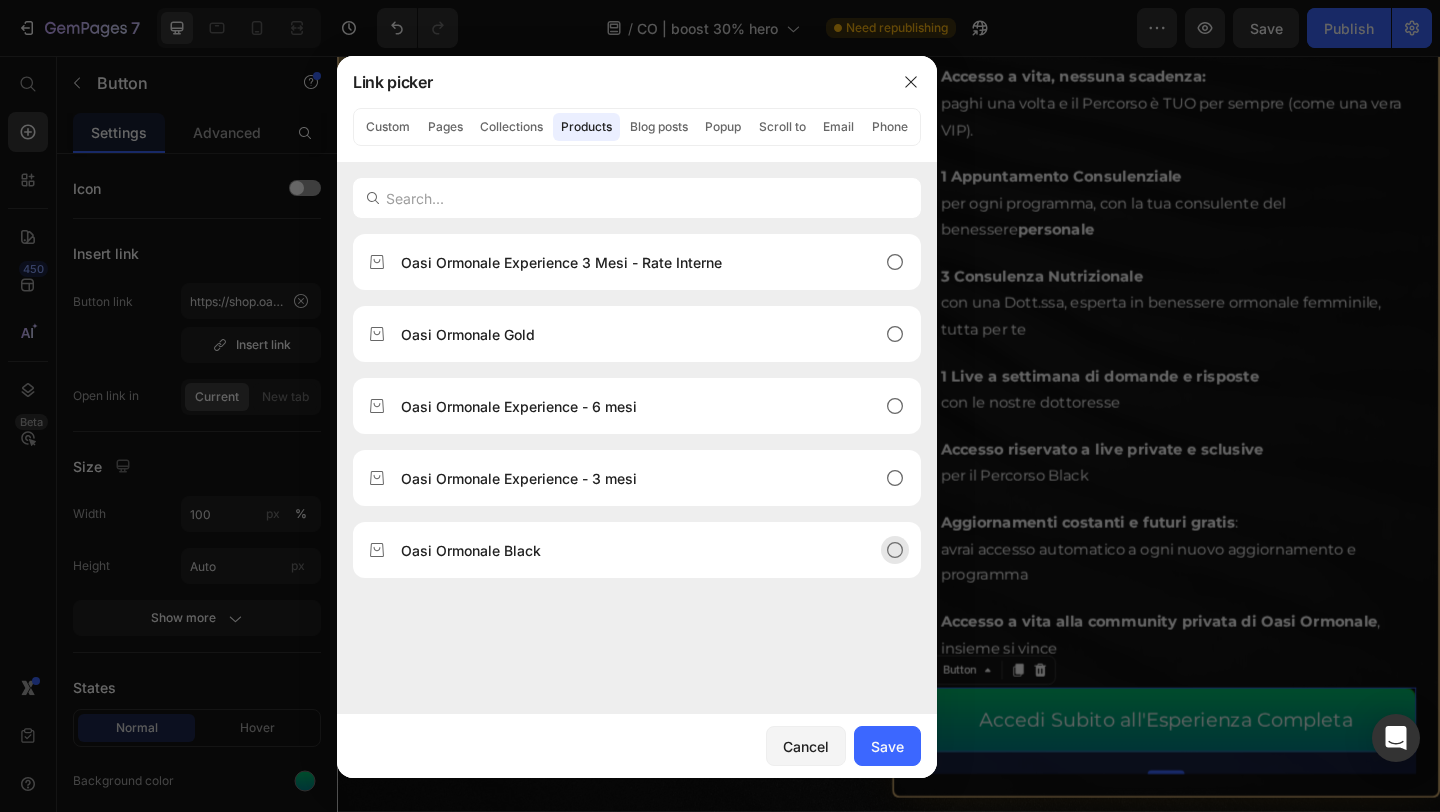 click on "Oasi Ormonale Black" at bounding box center (621, 550) 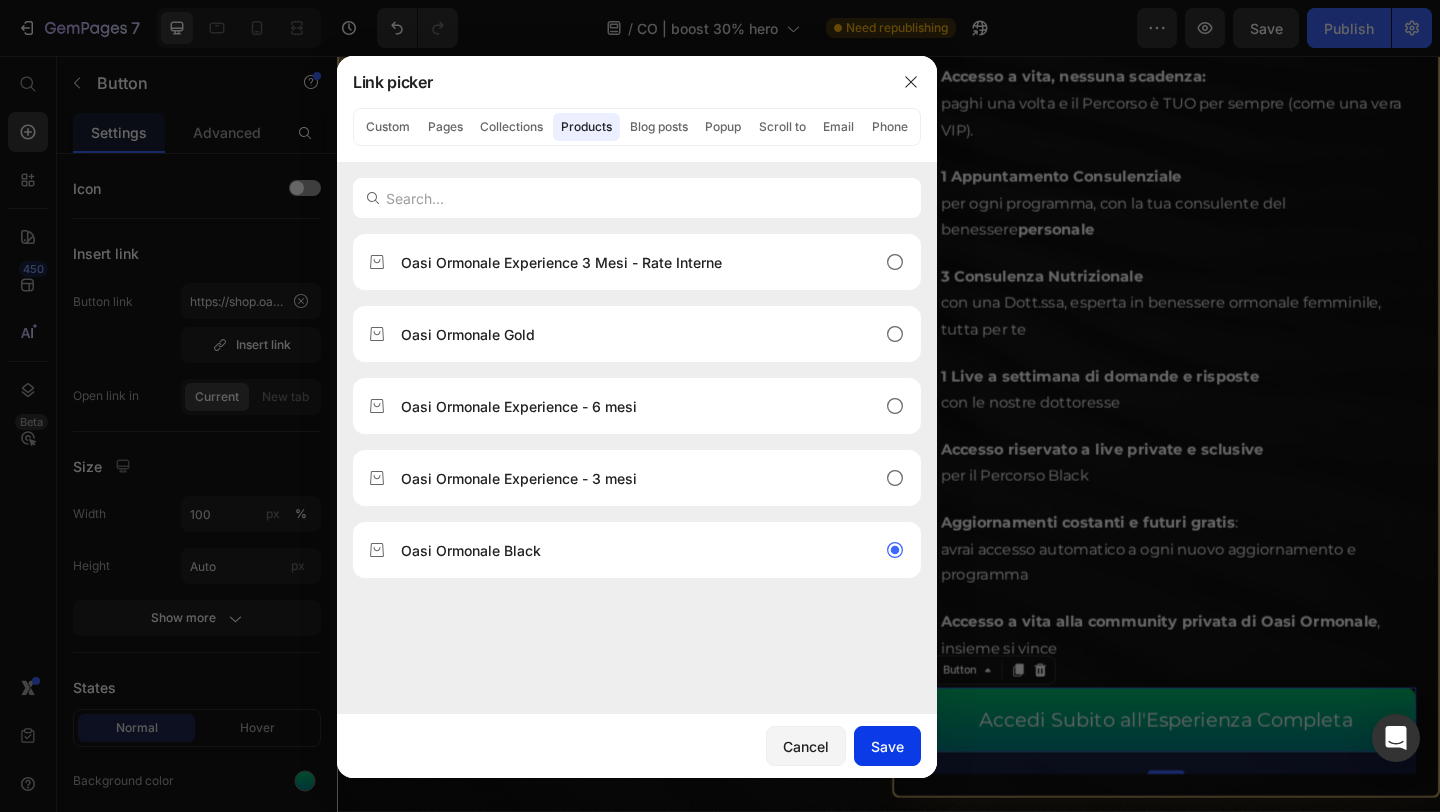 click on "Save" at bounding box center (887, 746) 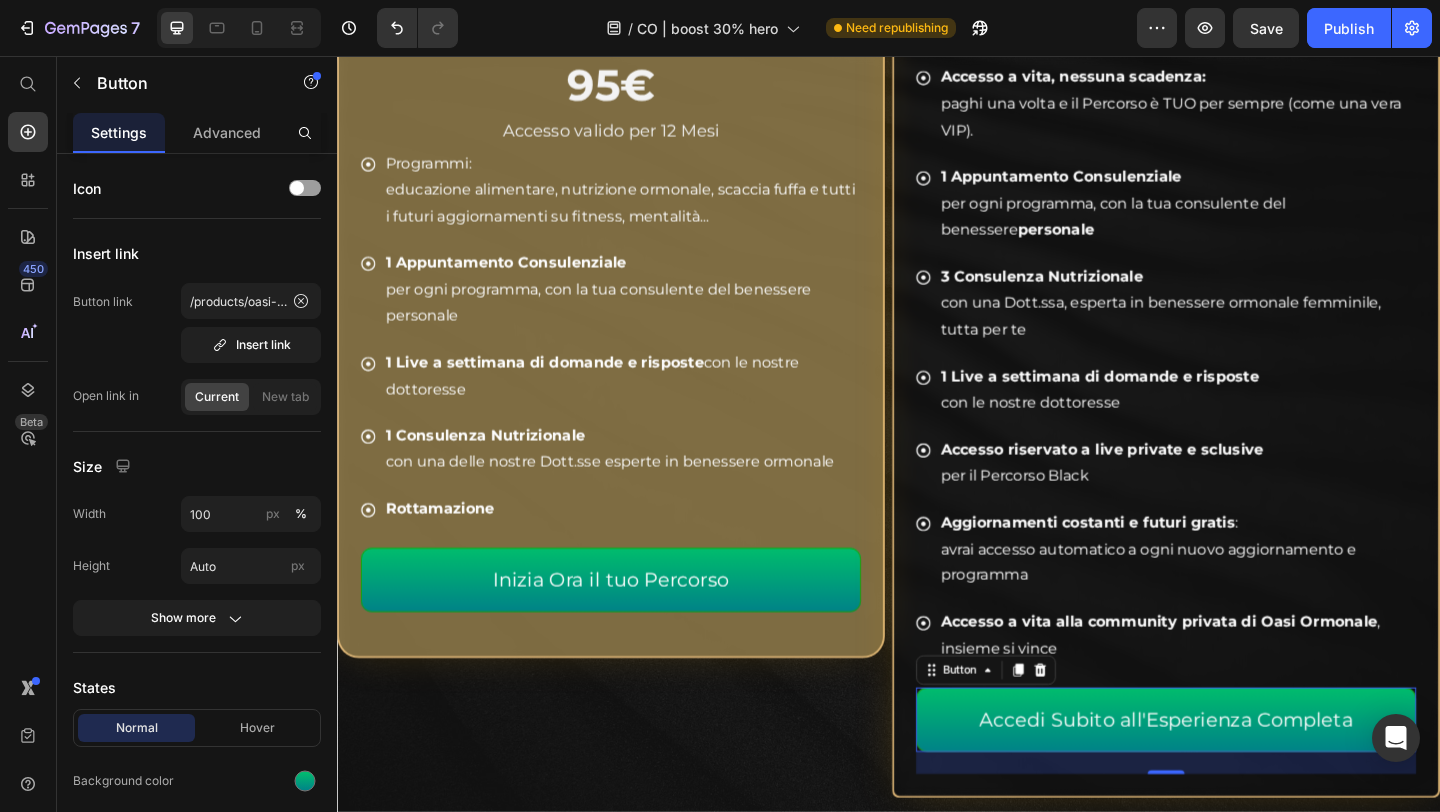 click on "7   /  CO | boost 30% hero Need republishing Preview  Save   Publish" 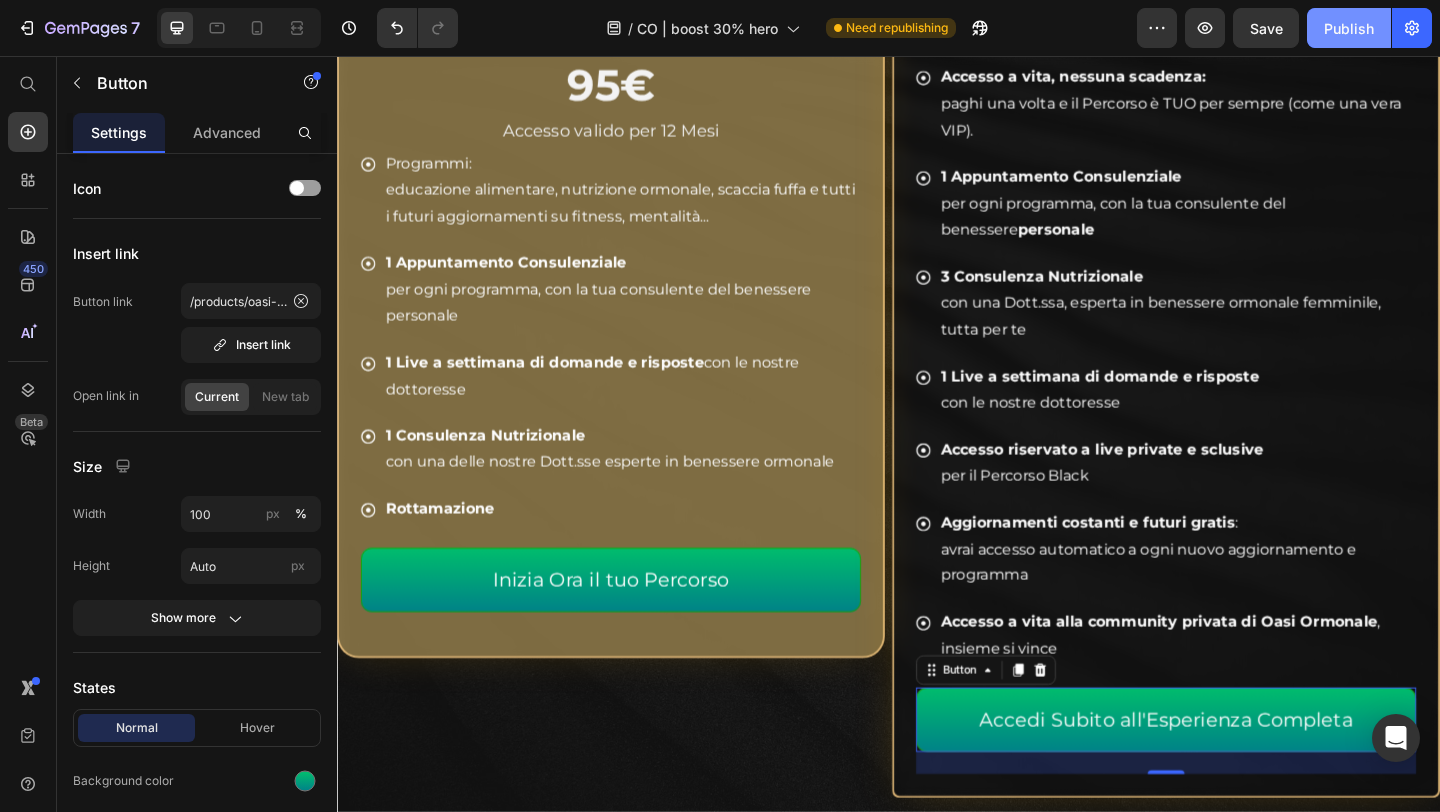 click on "Publish" 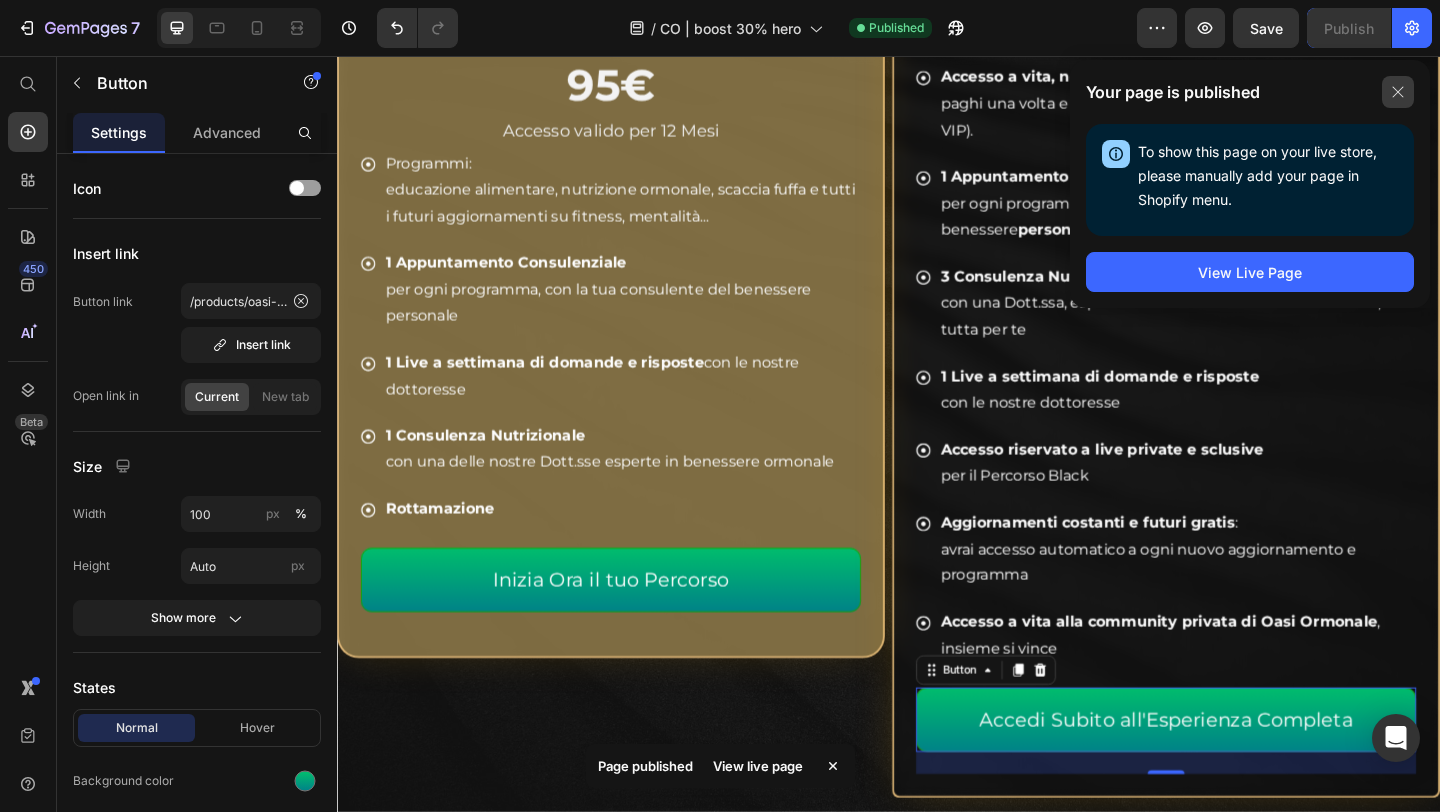 click 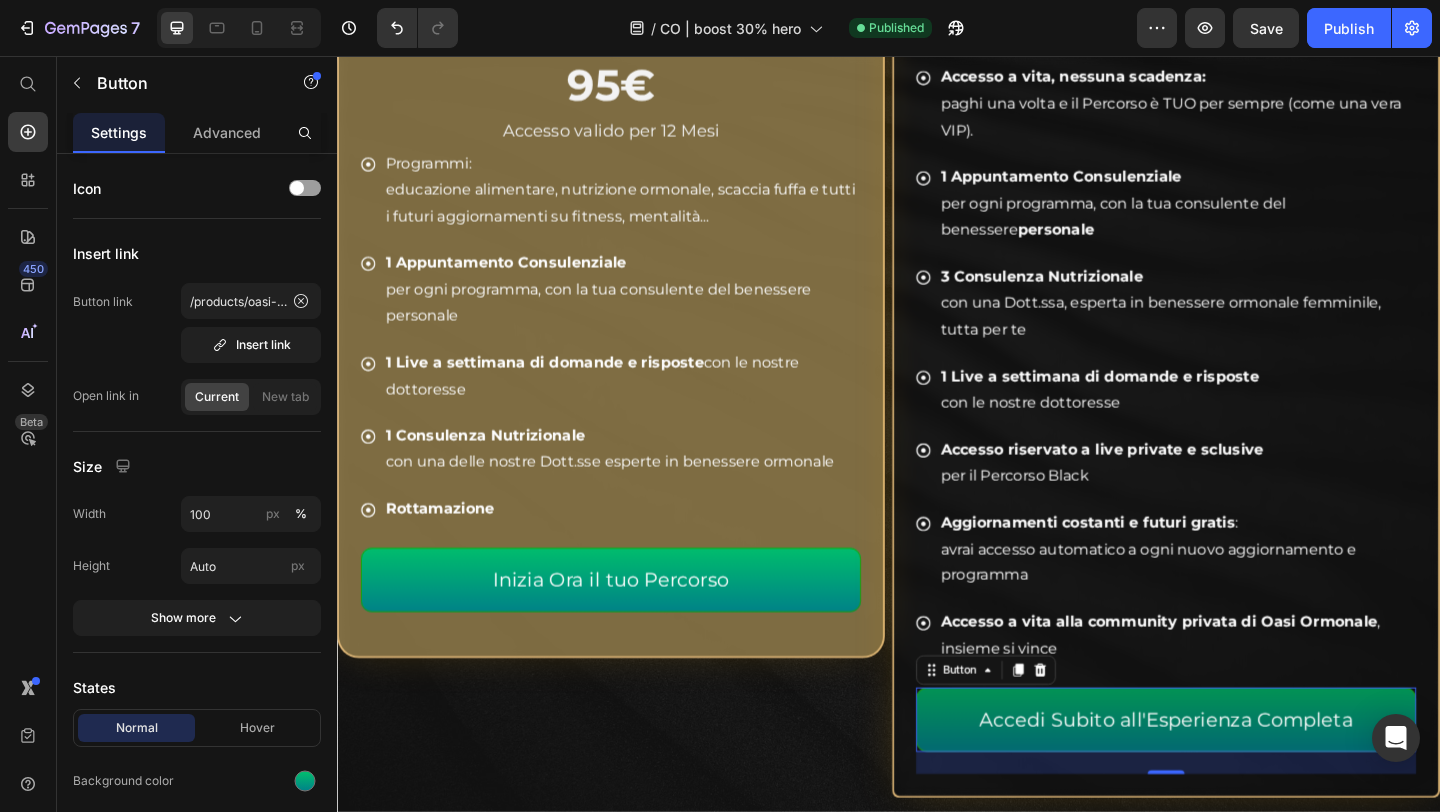 click on "Accedi Subito all'Esperienza Completa" at bounding box center (1239, 778) 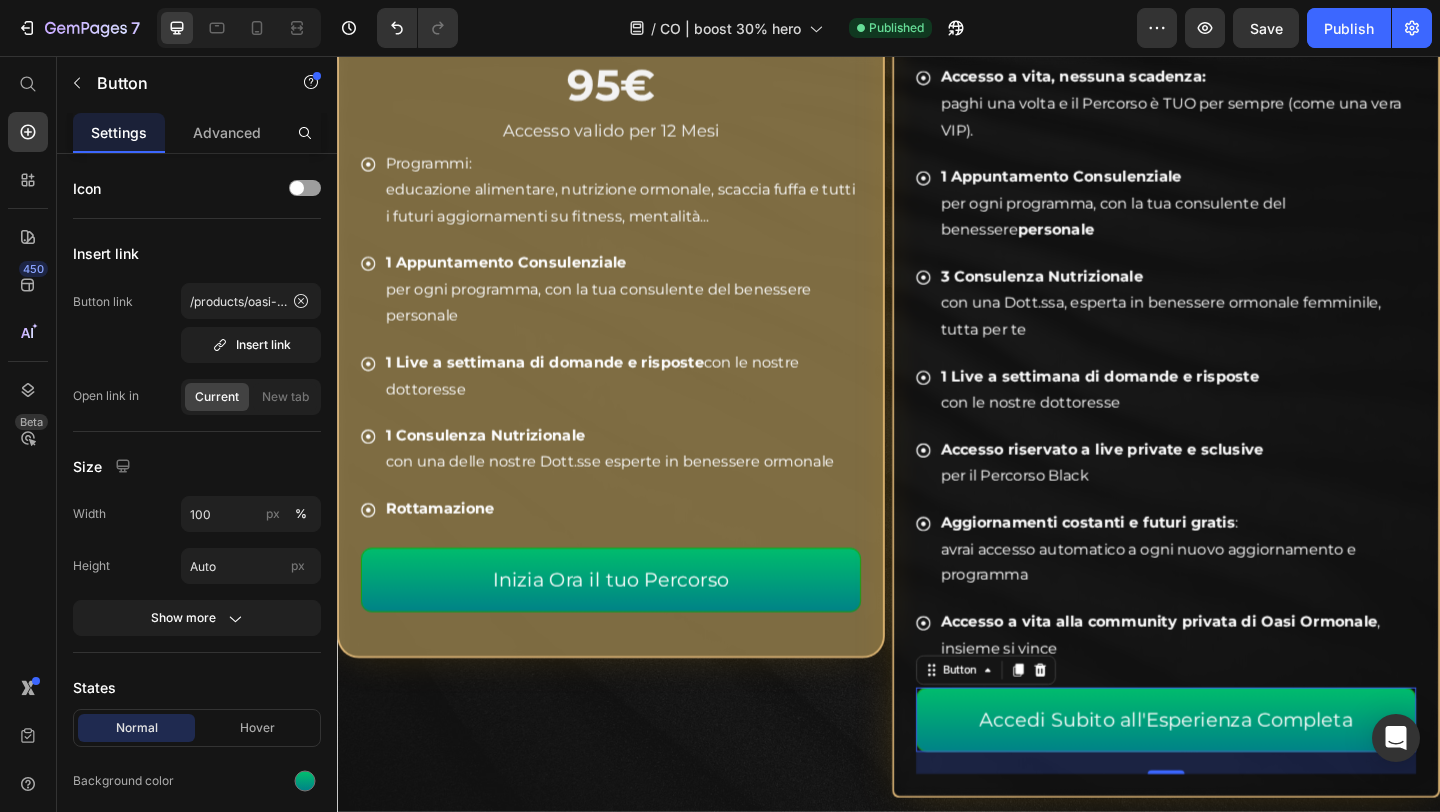 click on "7   /  CO | boost 30% hero Published Preview  Save   Publish" 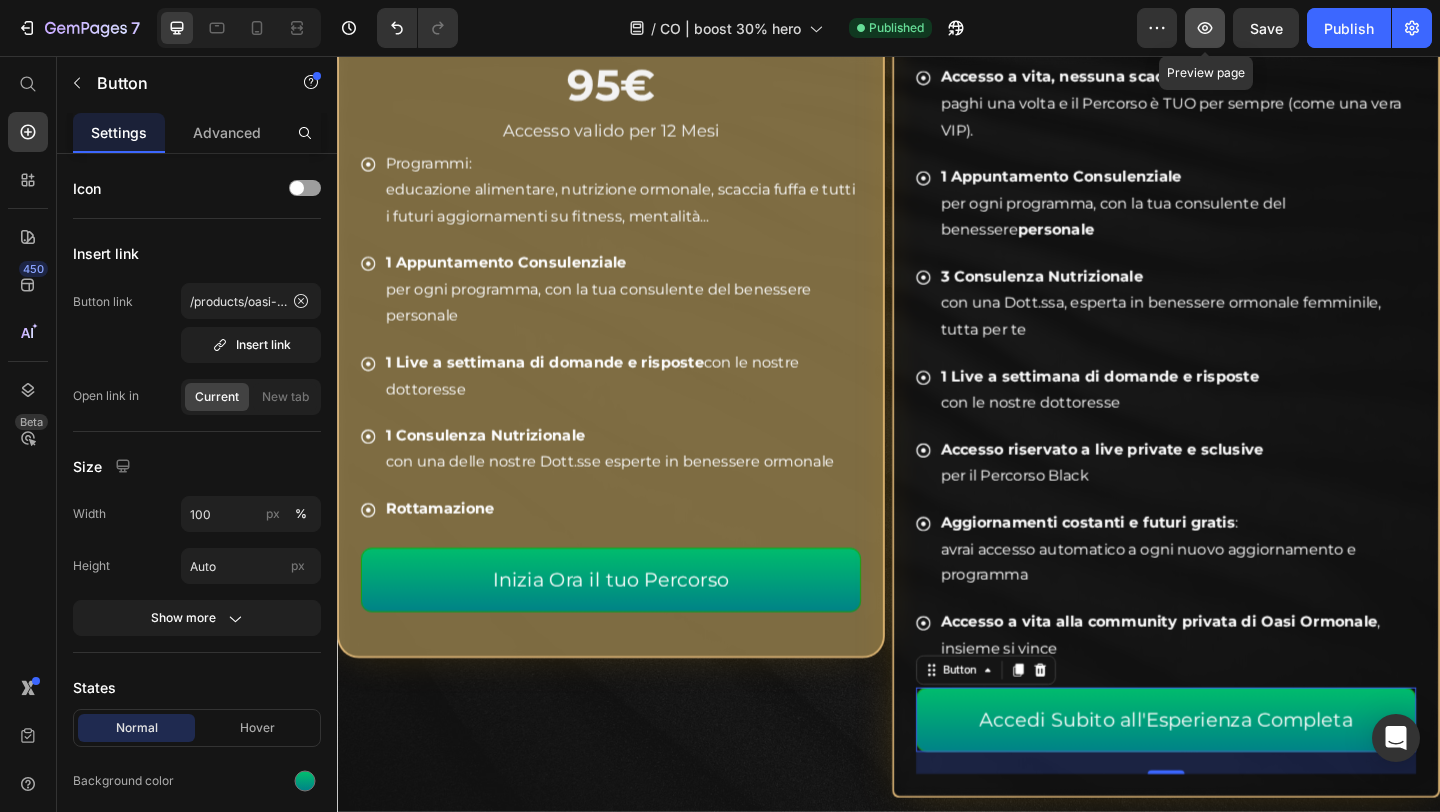 click 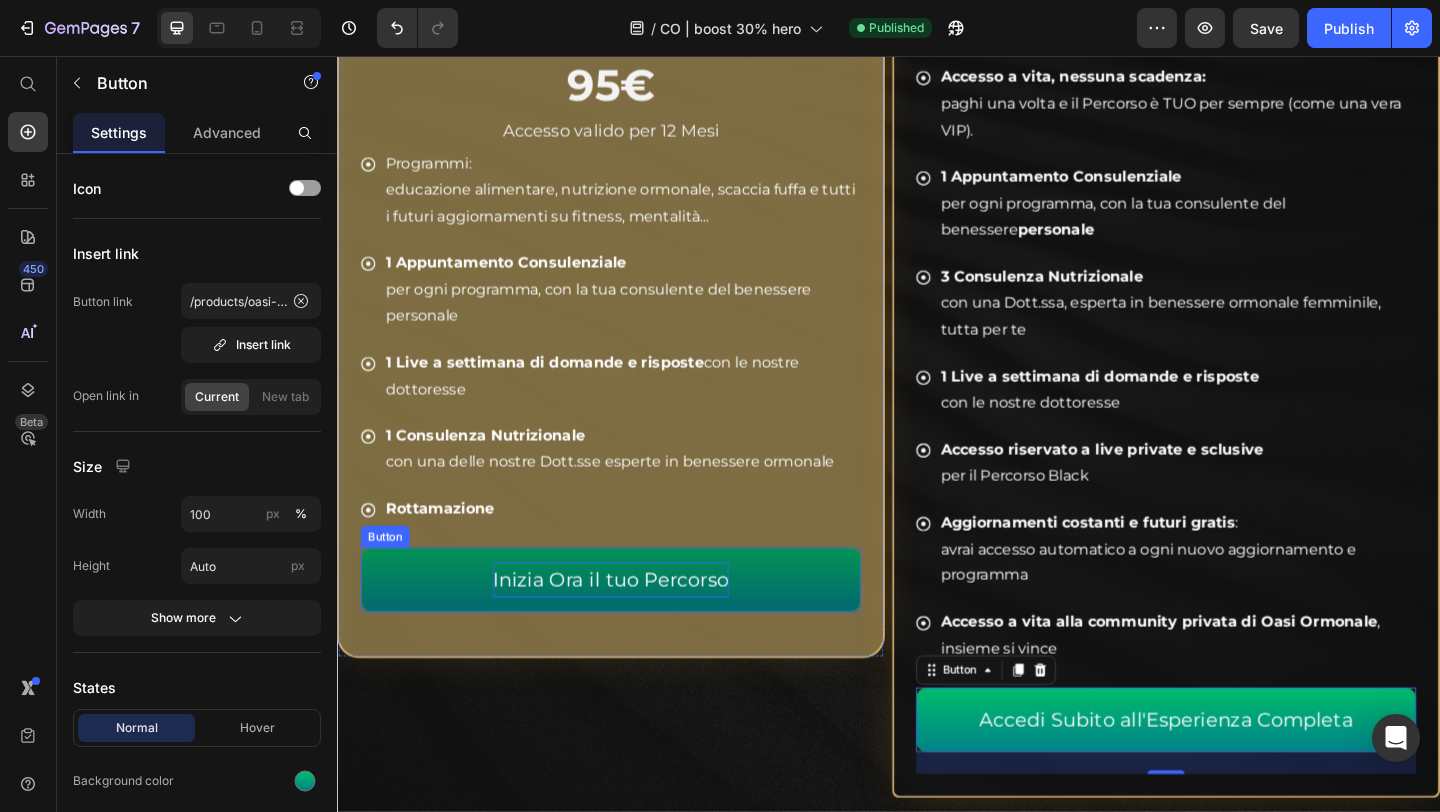 click on "Inizia Ora il tuo Percorso" at bounding box center [635, 626] 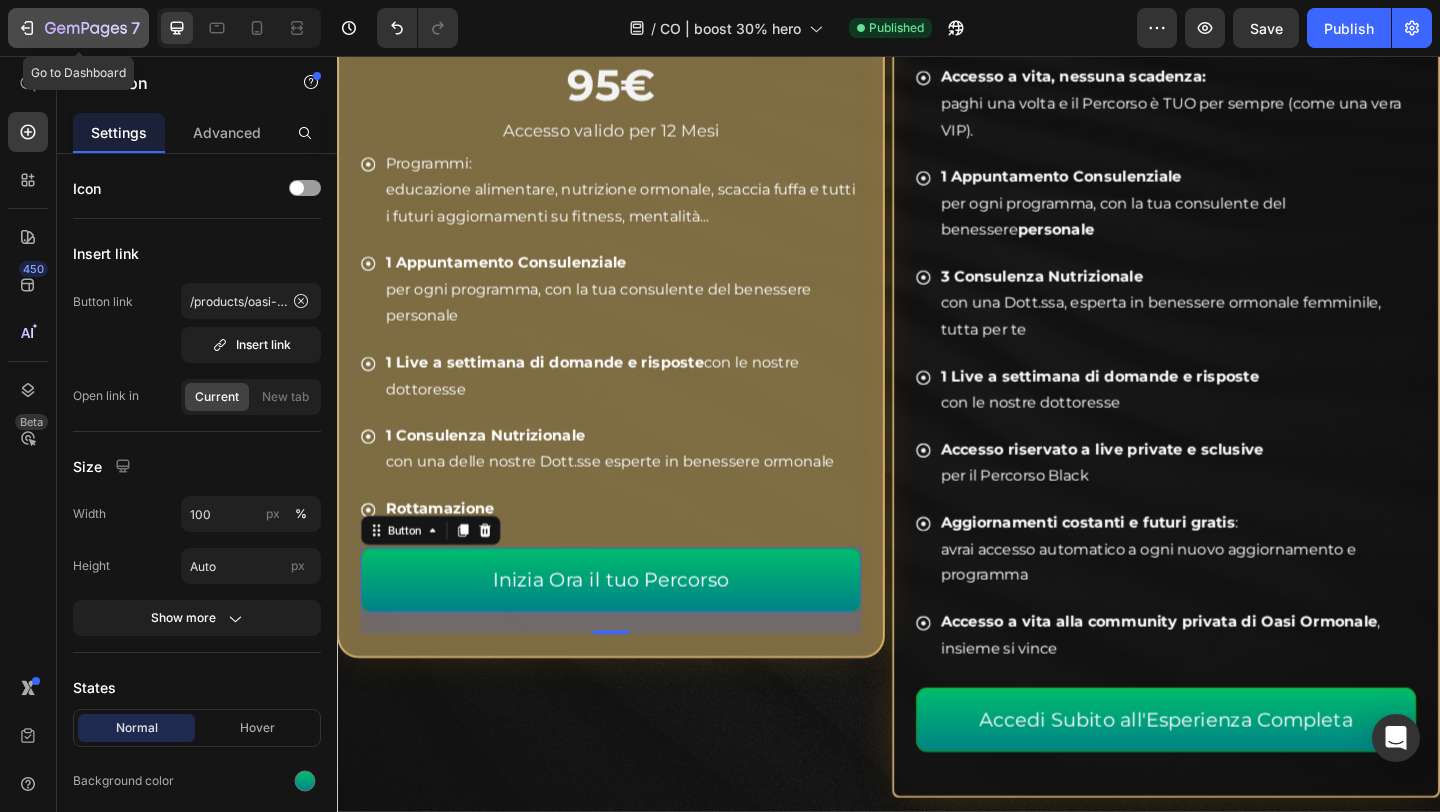 click 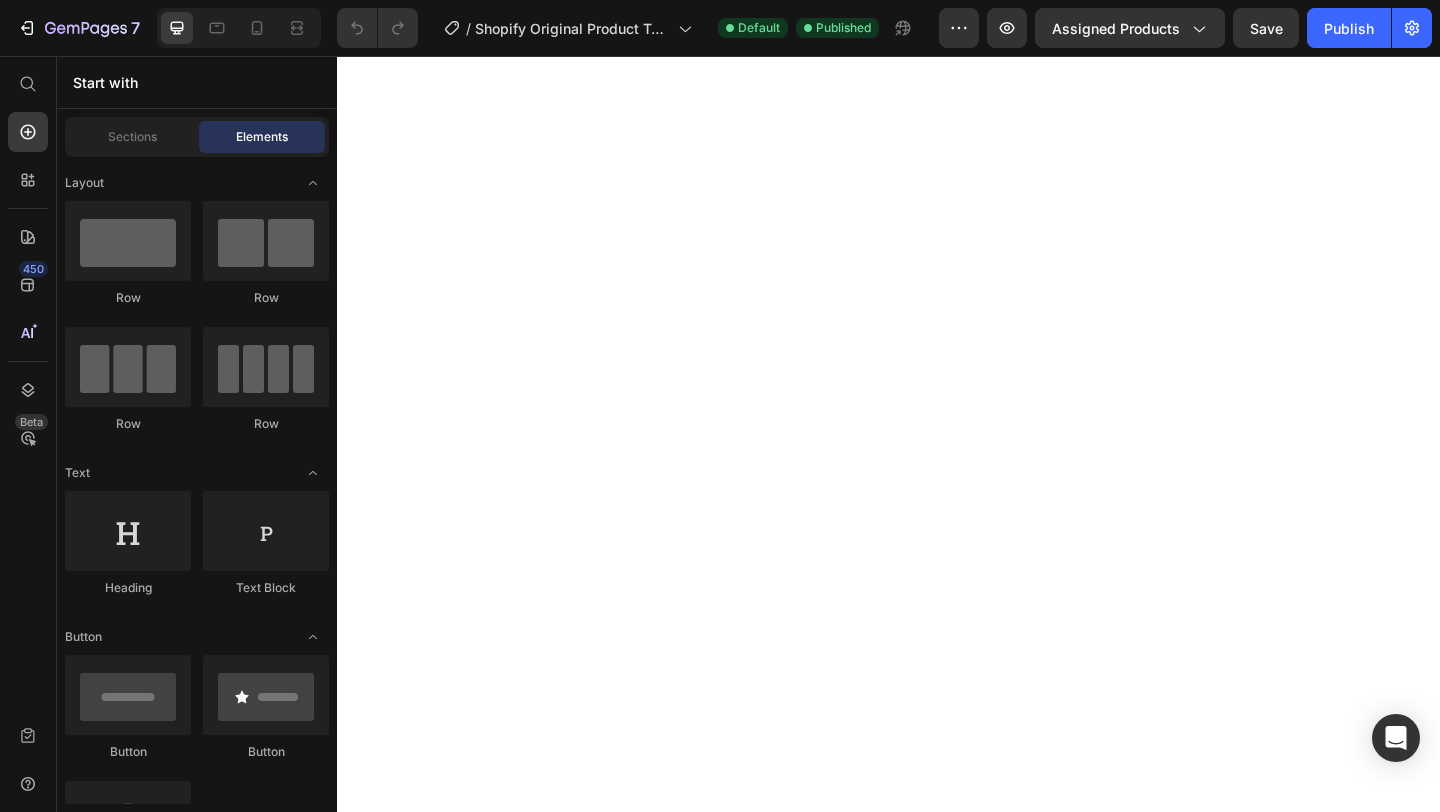 scroll, scrollTop: 0, scrollLeft: 0, axis: both 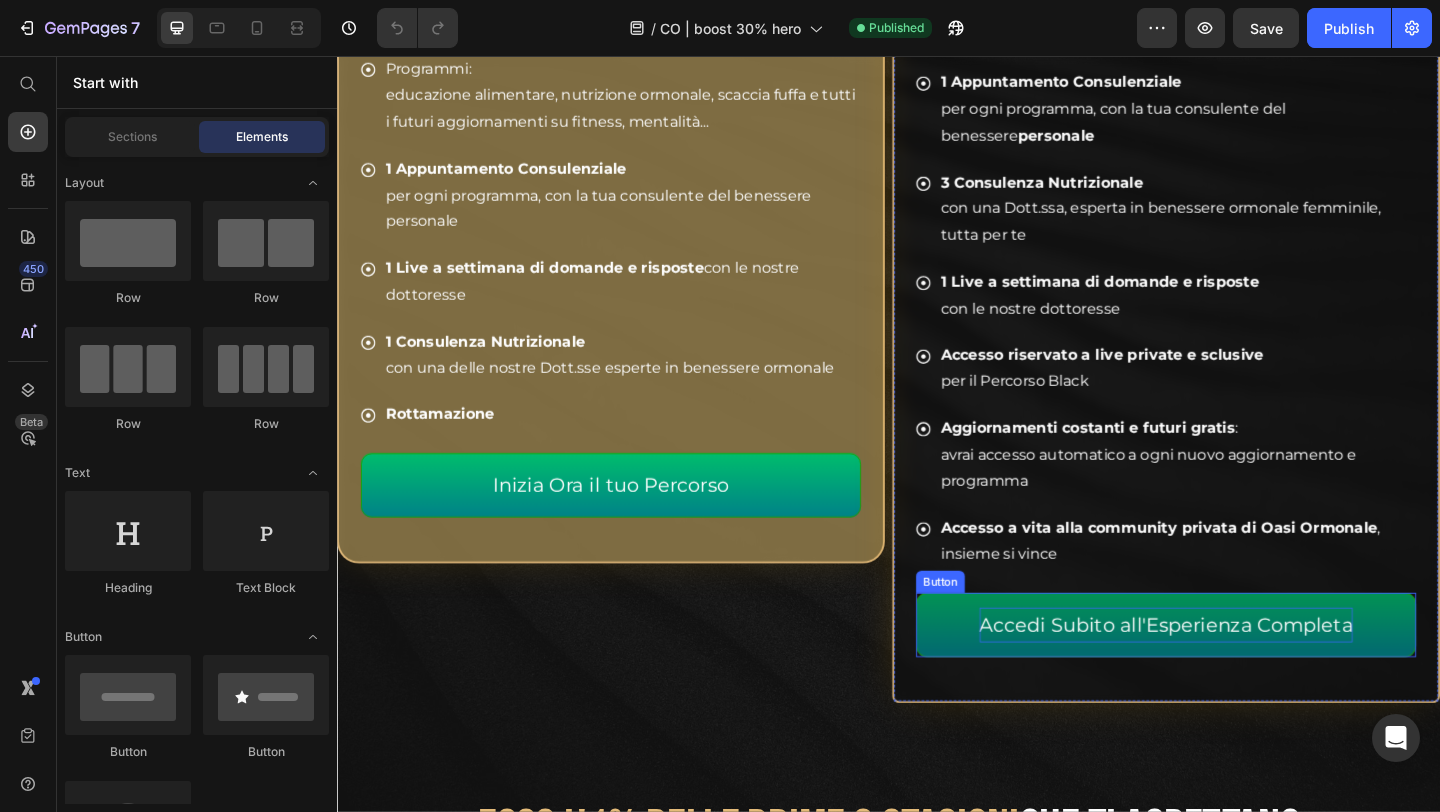 click on "Accedi Subito all'Esperienza Completa" at bounding box center [1239, 675] 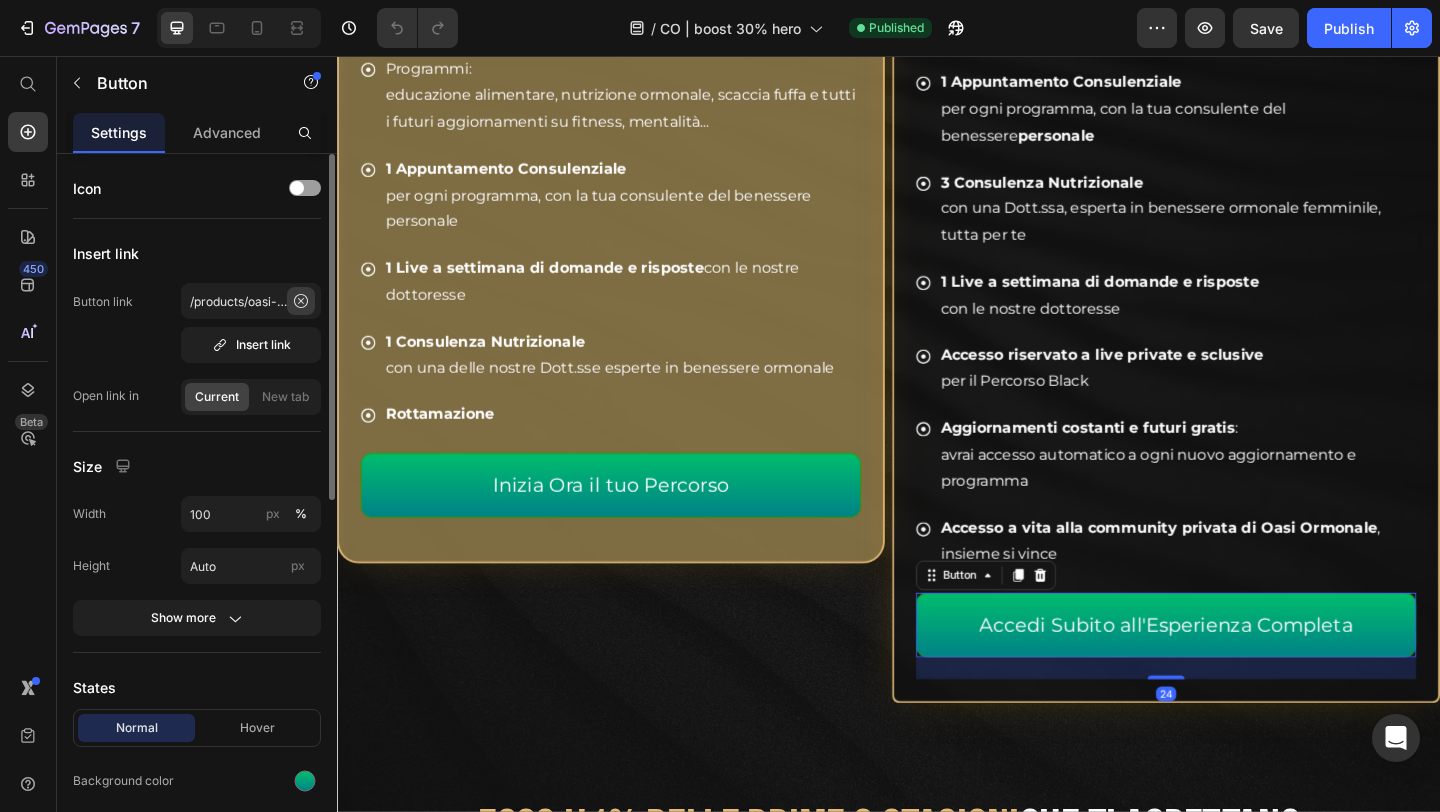 click 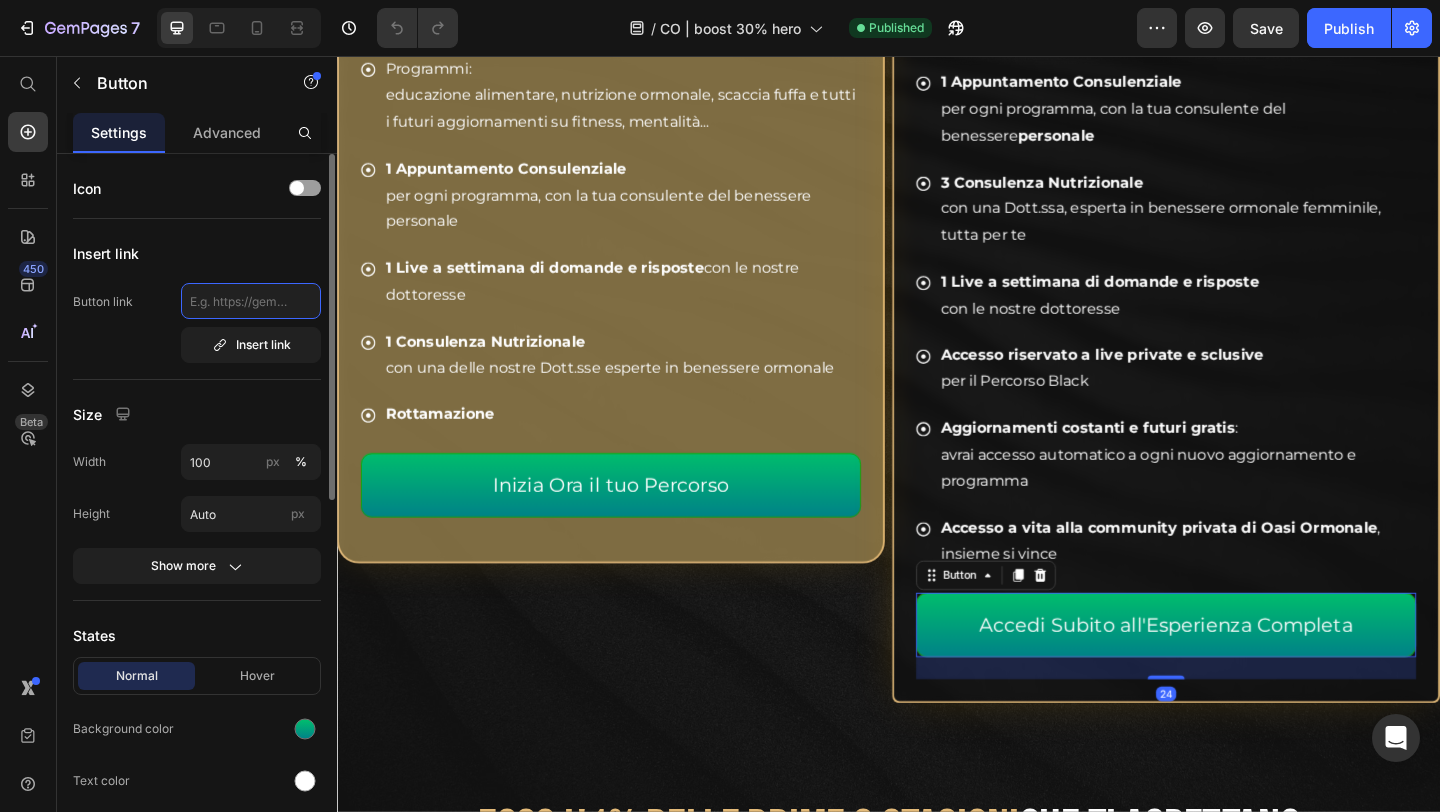 scroll, scrollTop: 0, scrollLeft: 0, axis: both 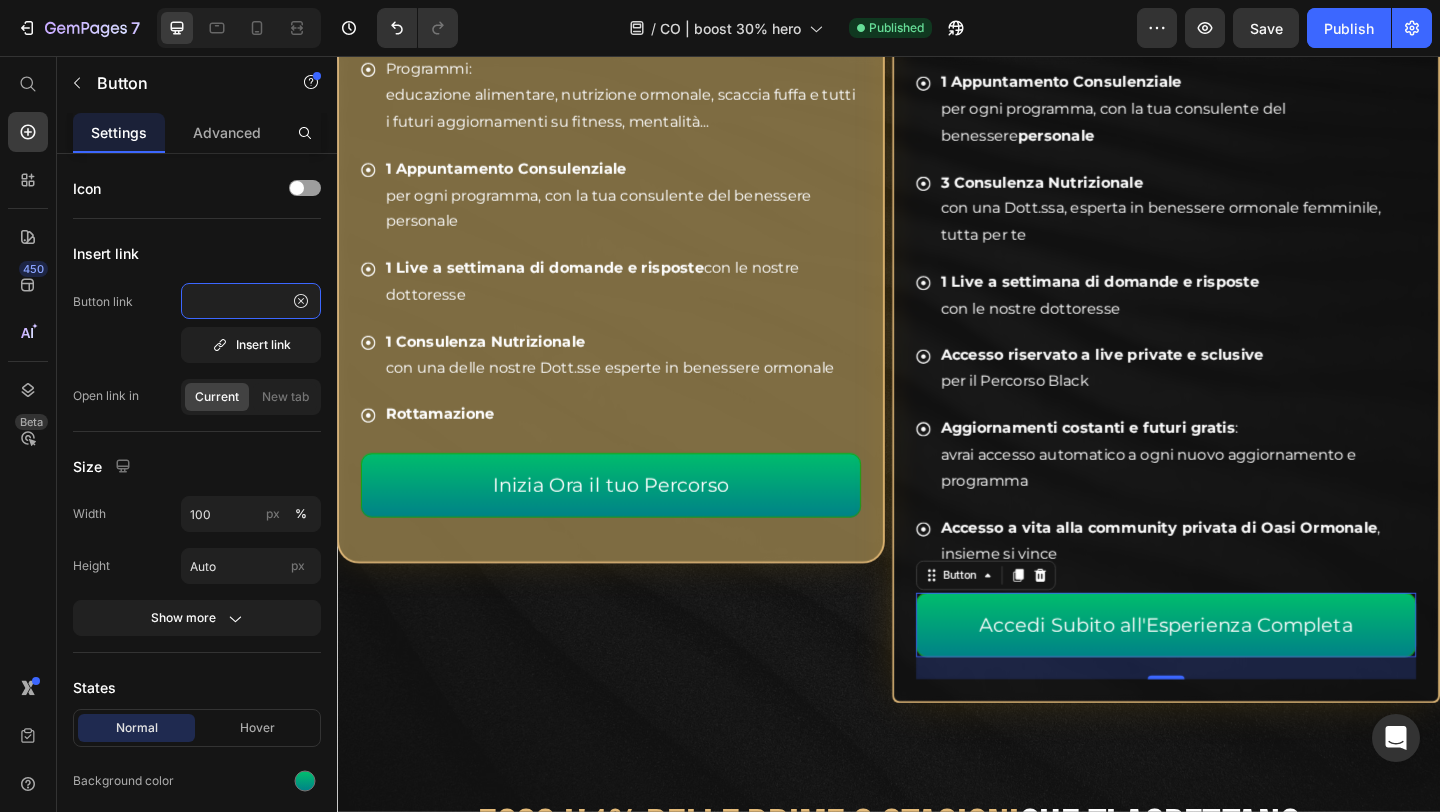 type on "https://shop.oasiormonale.com/checkouts/[REDACTED]?auto_redirect=false&edge_redirect=true&locale=it&preview_theme_id=[REDACTED]&skip_shop_pay=true" 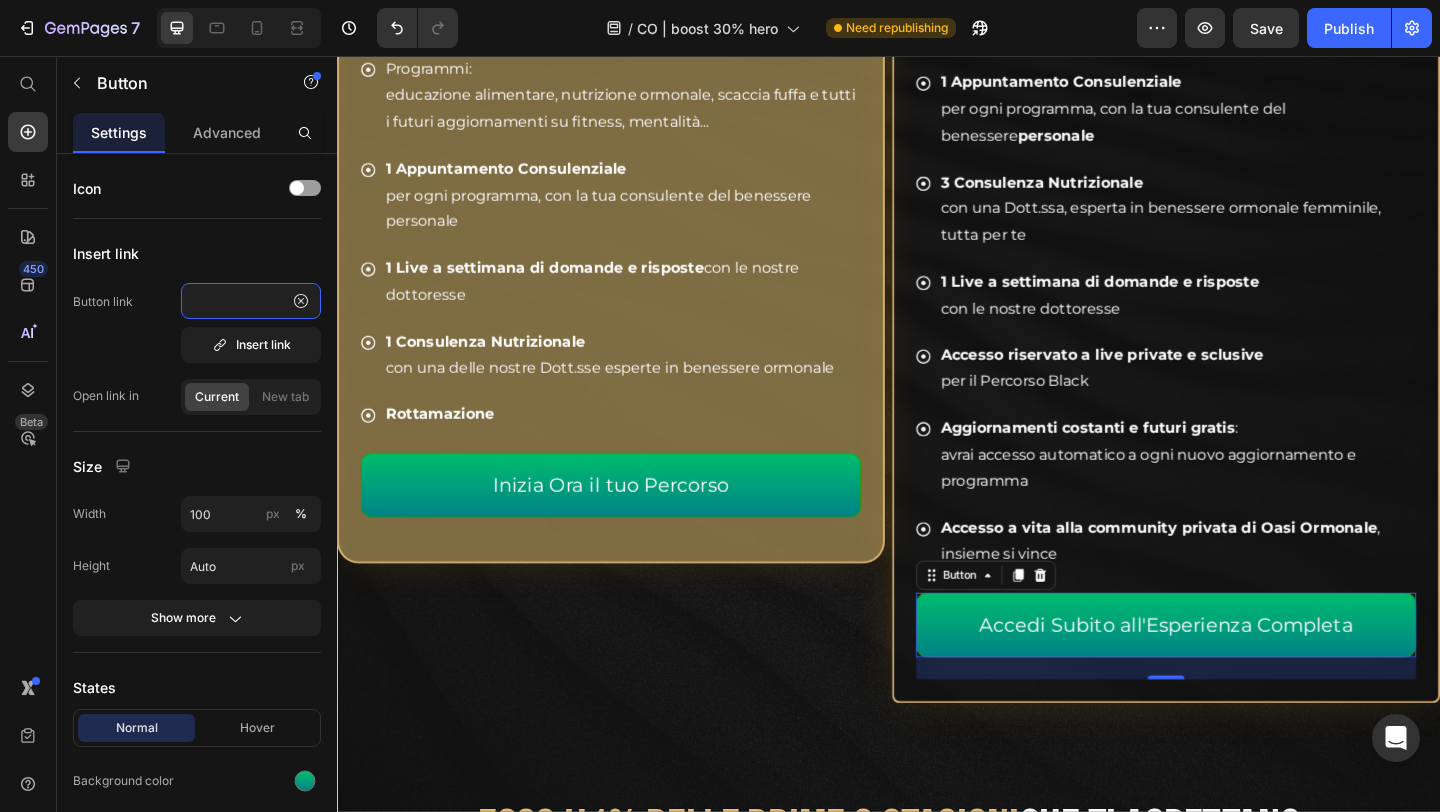scroll, scrollTop: 0, scrollLeft: 0, axis: both 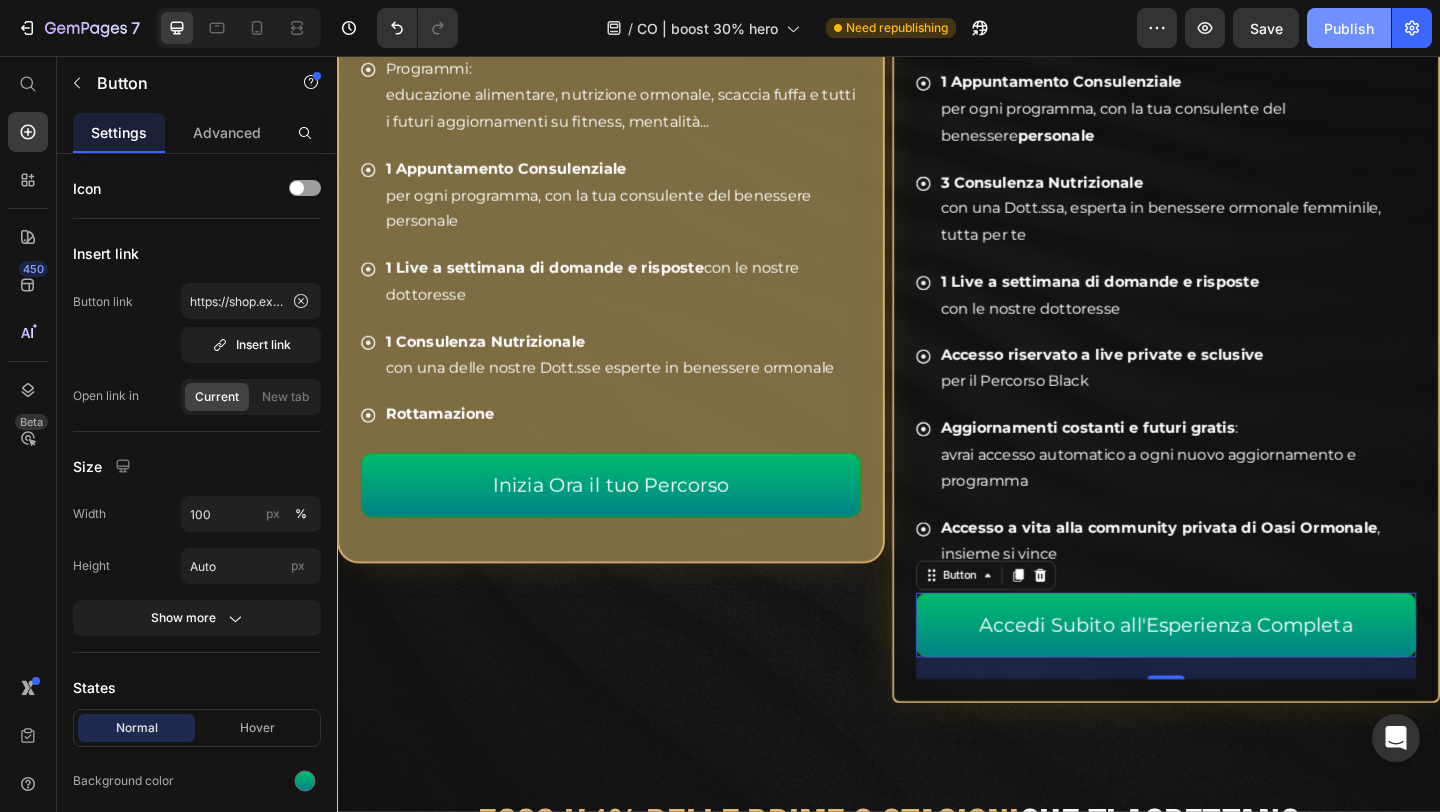 click on "Publish" 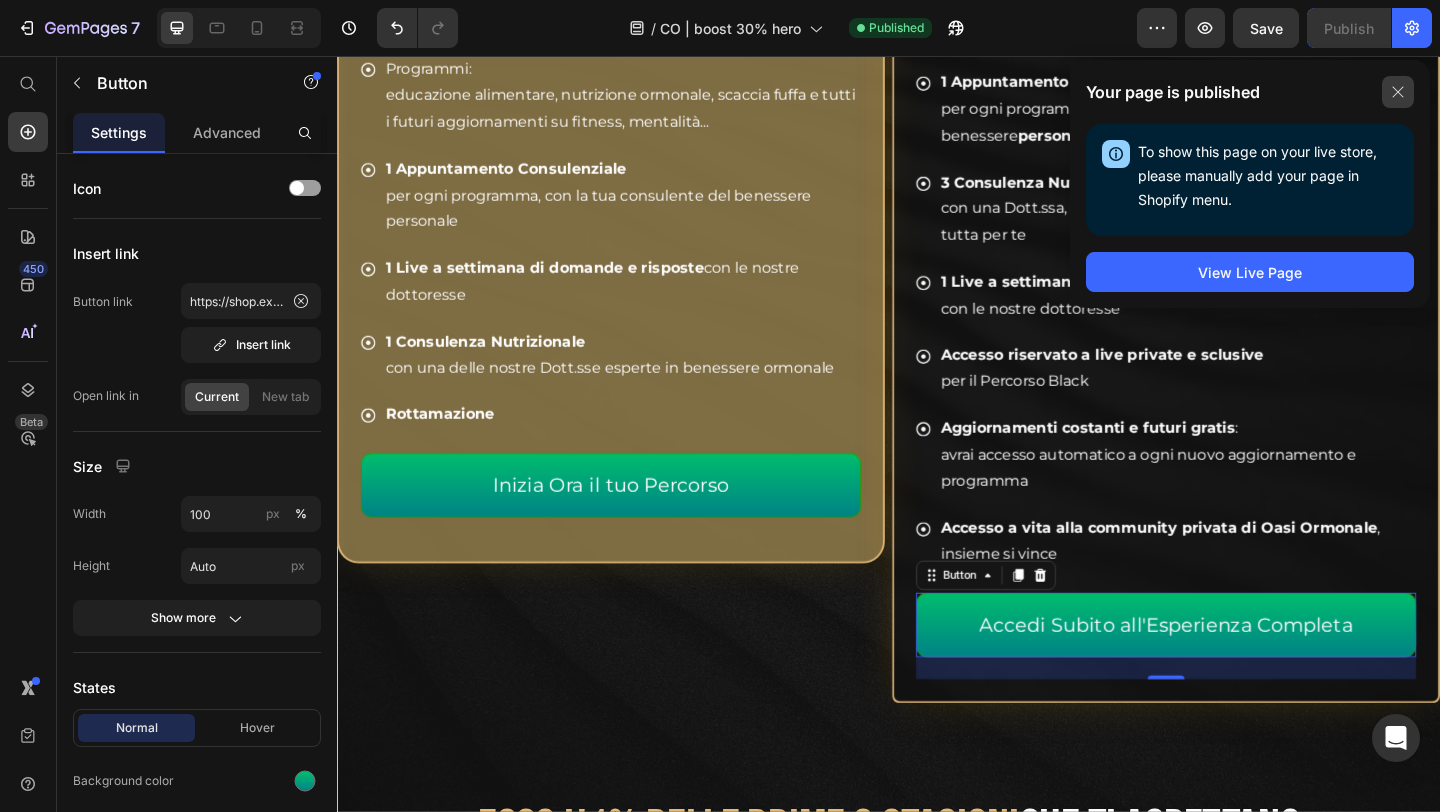 click 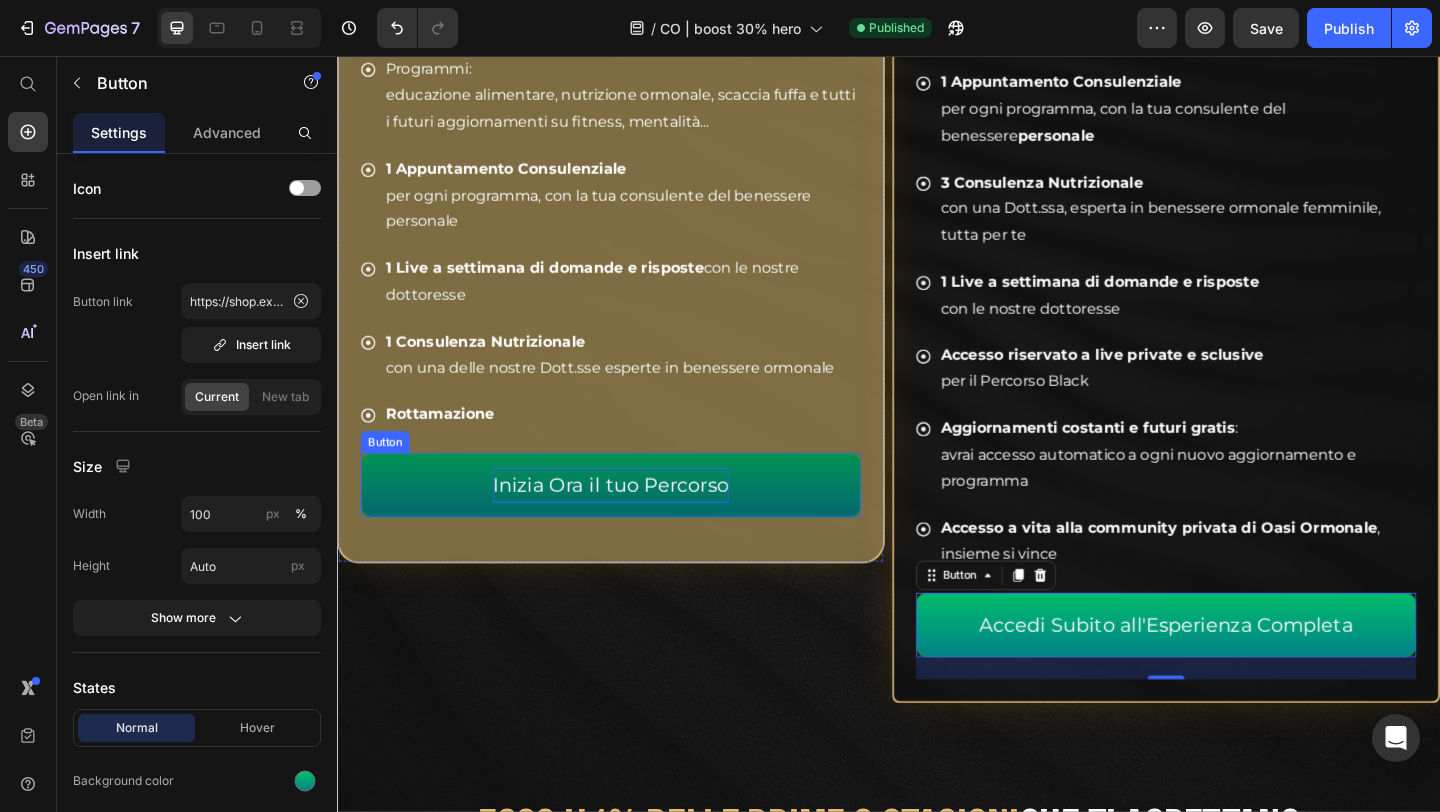 click on "Inizia Ora il tuo Percorso" at bounding box center [635, 523] 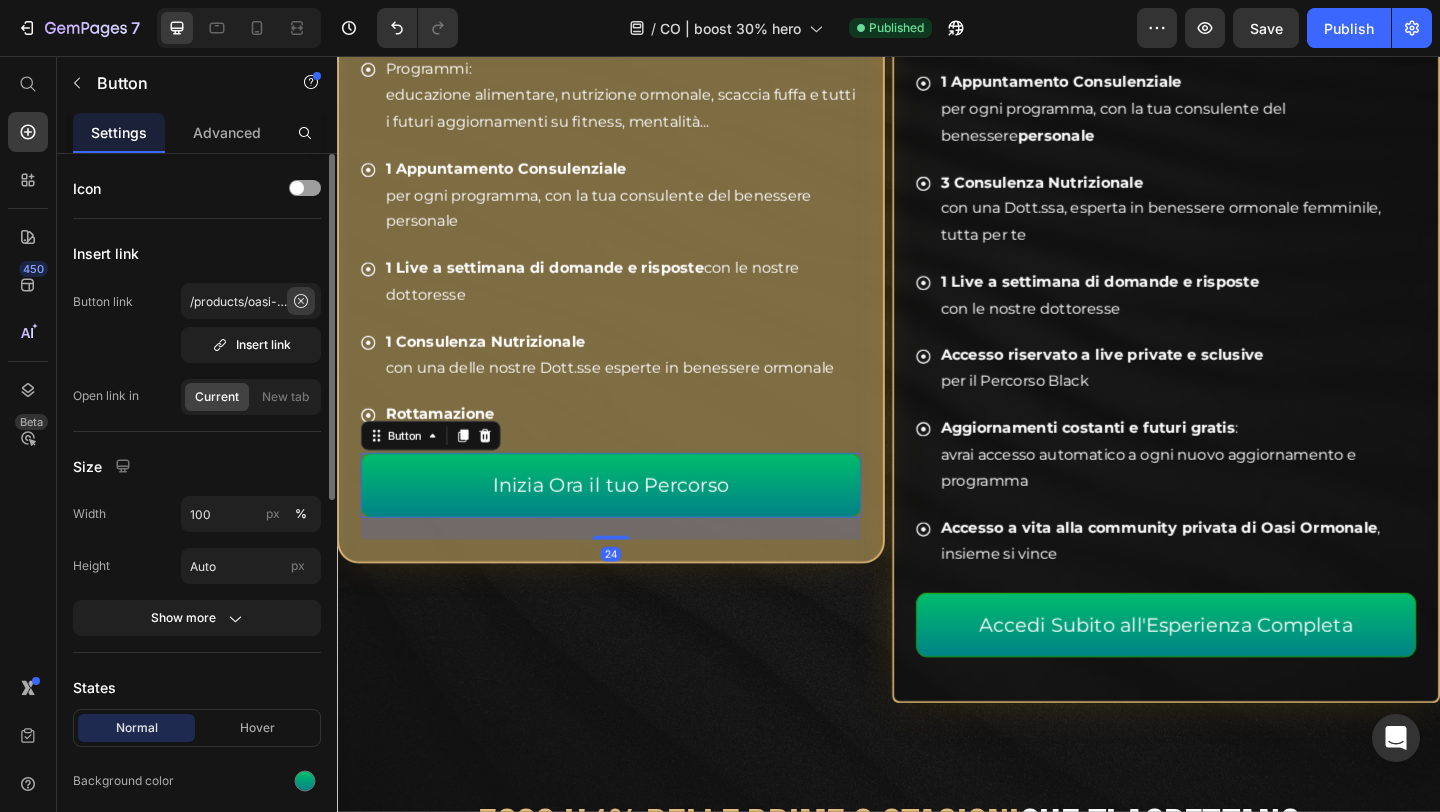 click 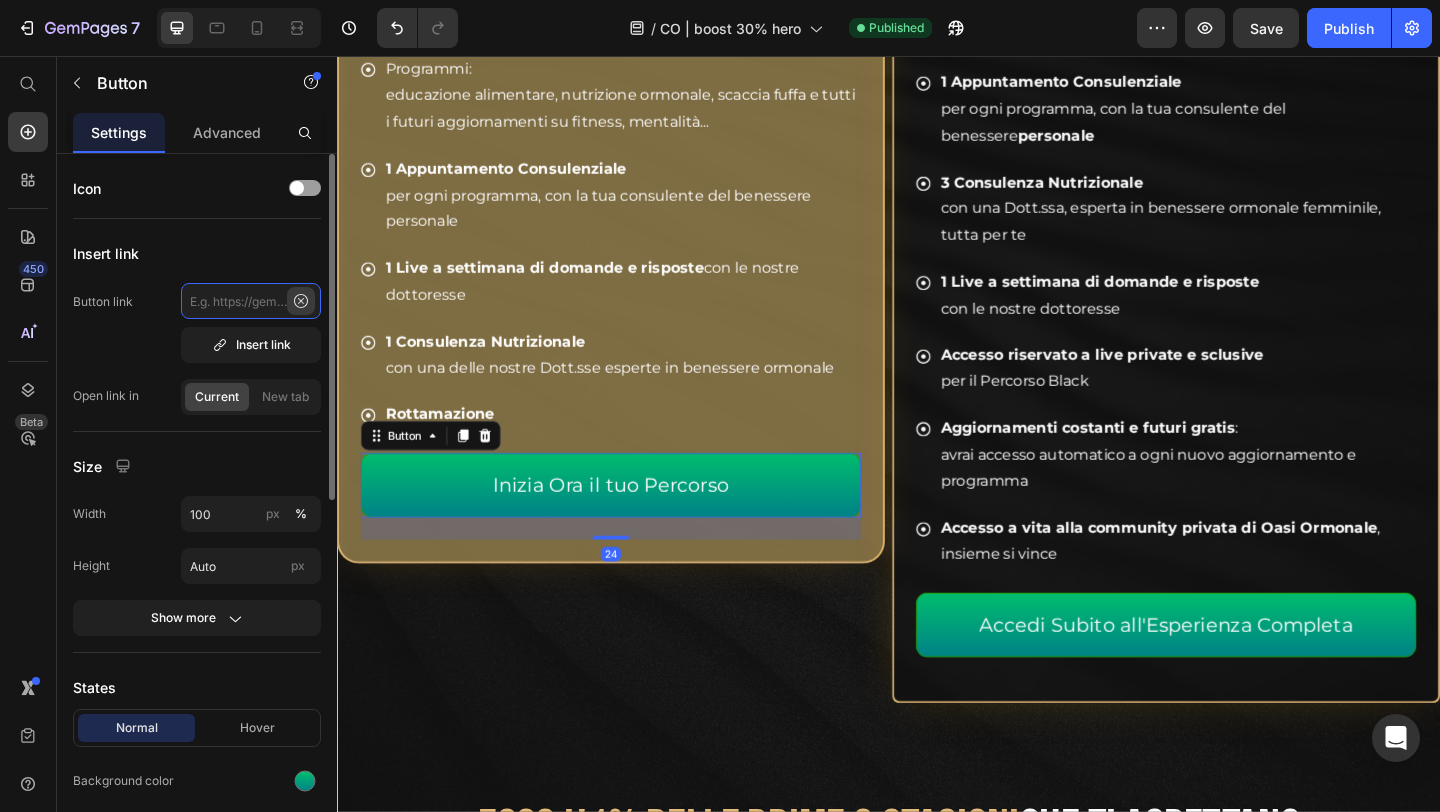 scroll, scrollTop: 0, scrollLeft: 0, axis: both 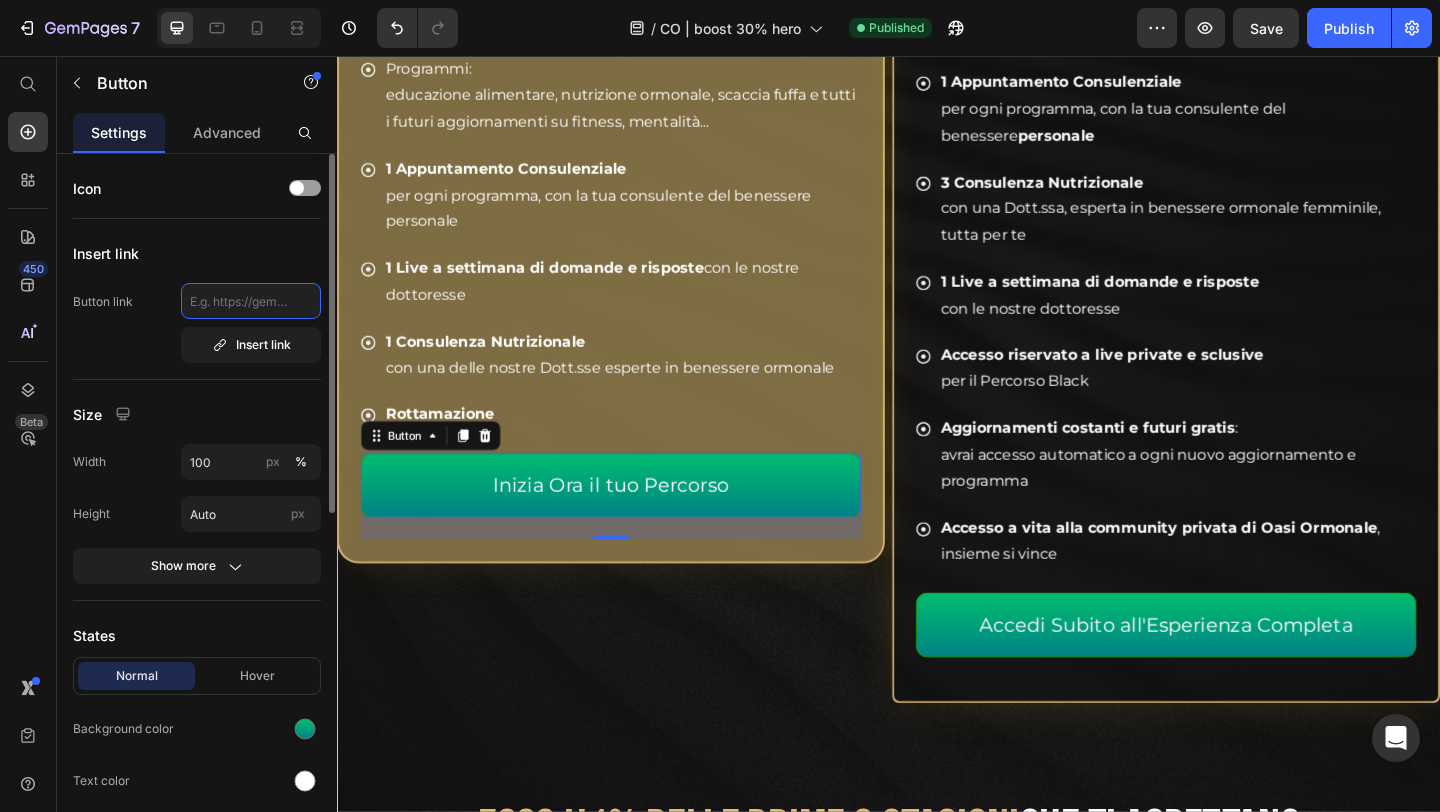 paste on "https://shop.oasiormonale.com/checkouts/[REDACTED]?preview_theme_id=[REDACTED]" 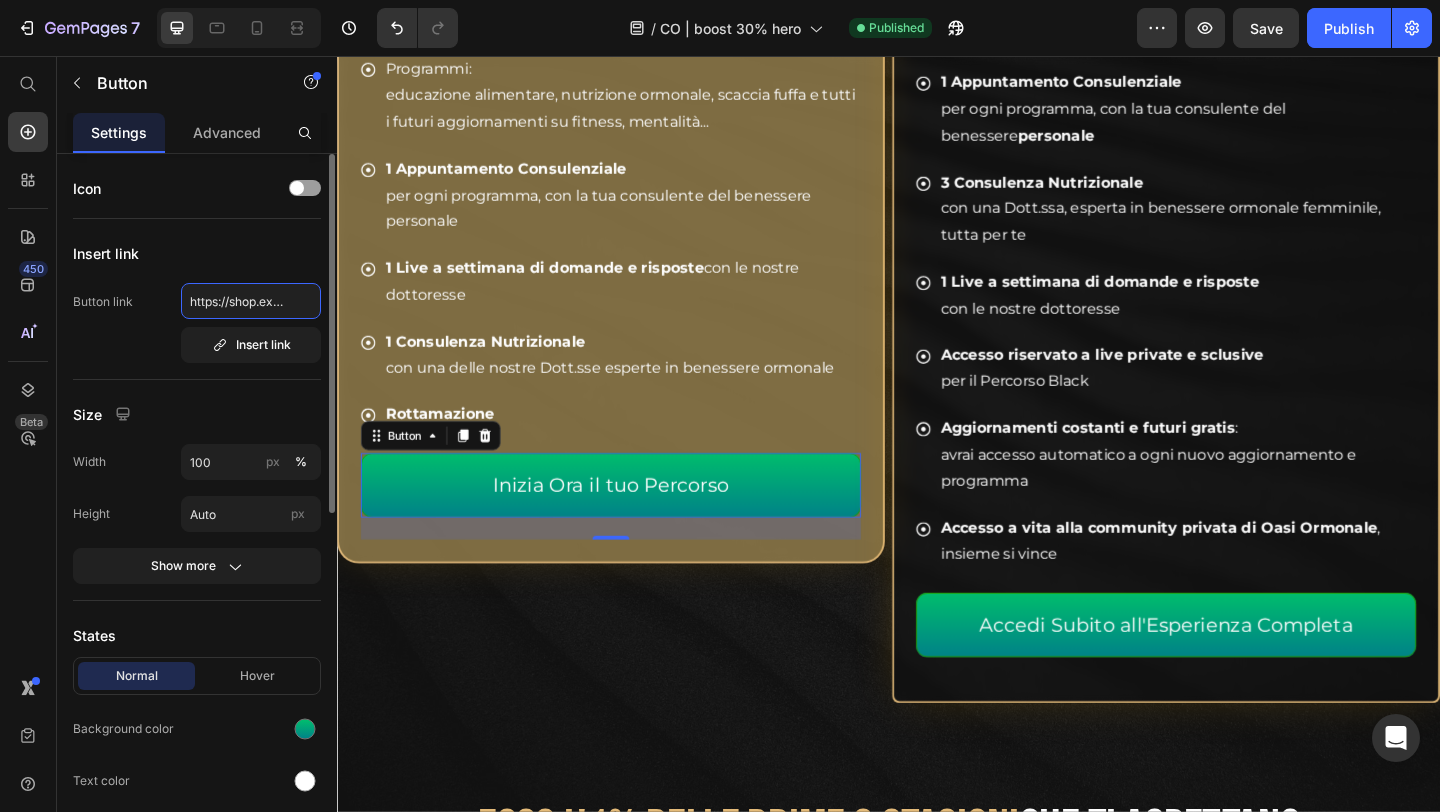 scroll, scrollTop: 0, scrollLeft: 550, axis: horizontal 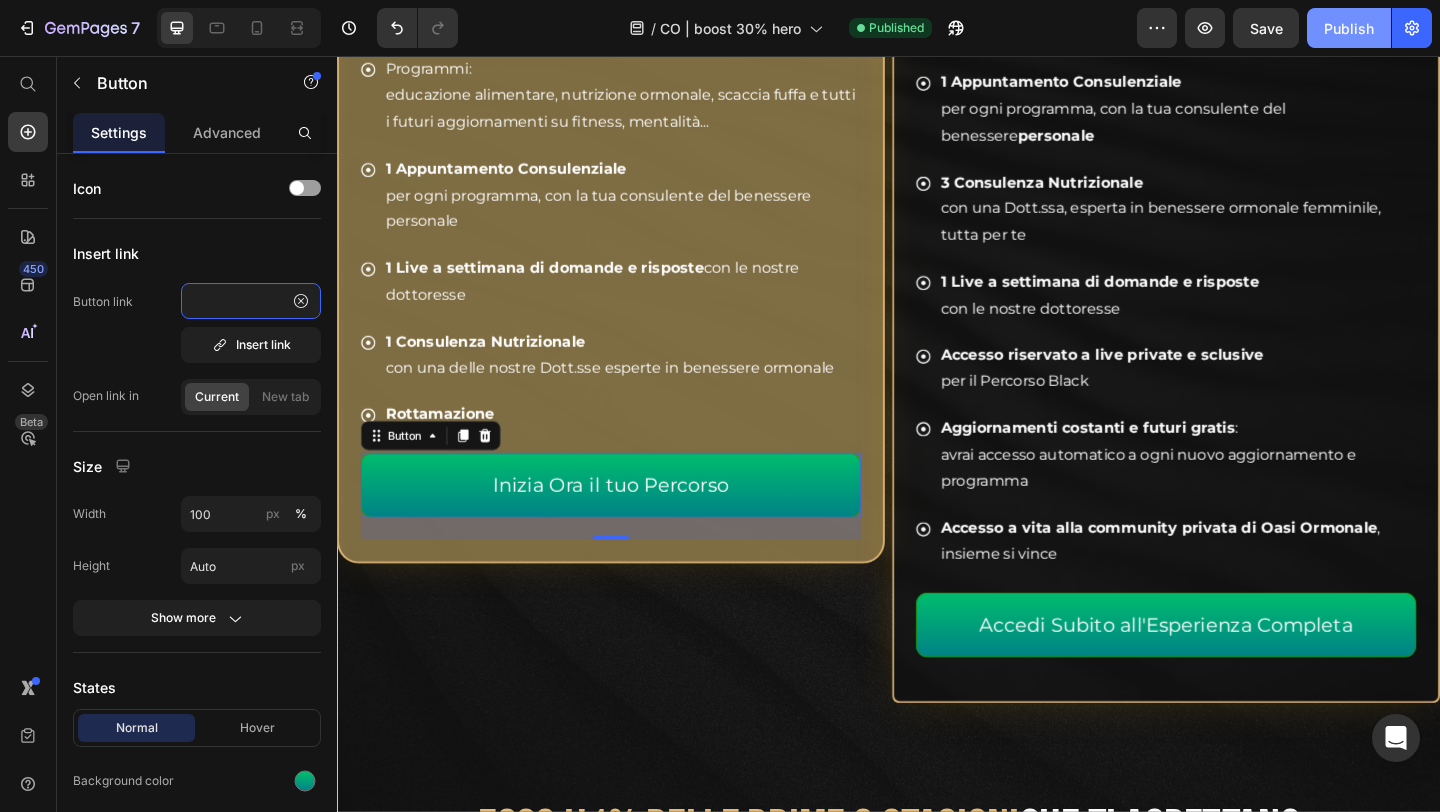 type on "https://shop.oasiormonale.com/checkouts/[REDACTED]?preview_theme_id=[REDACTED]" 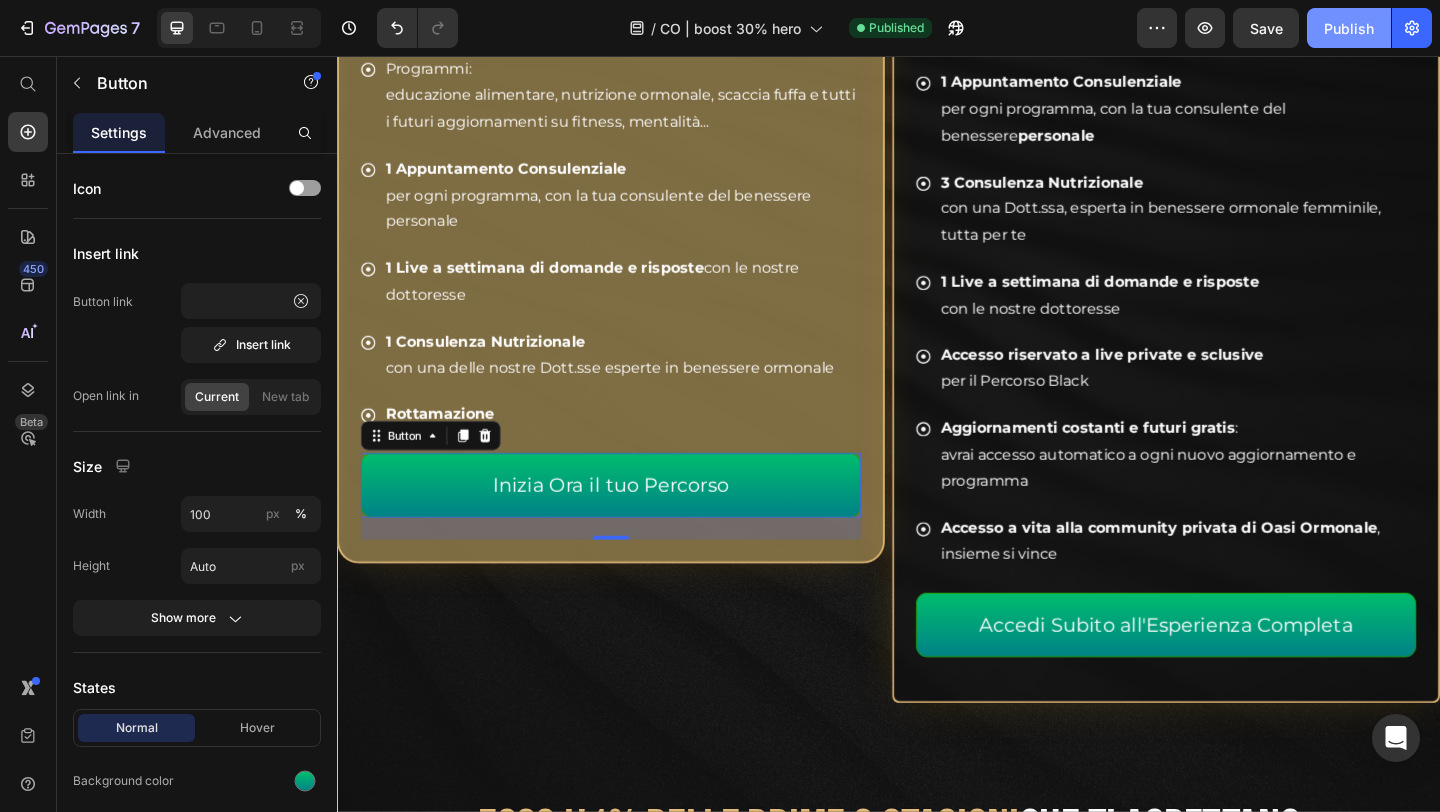 click on "Publish" at bounding box center [1349, 28] 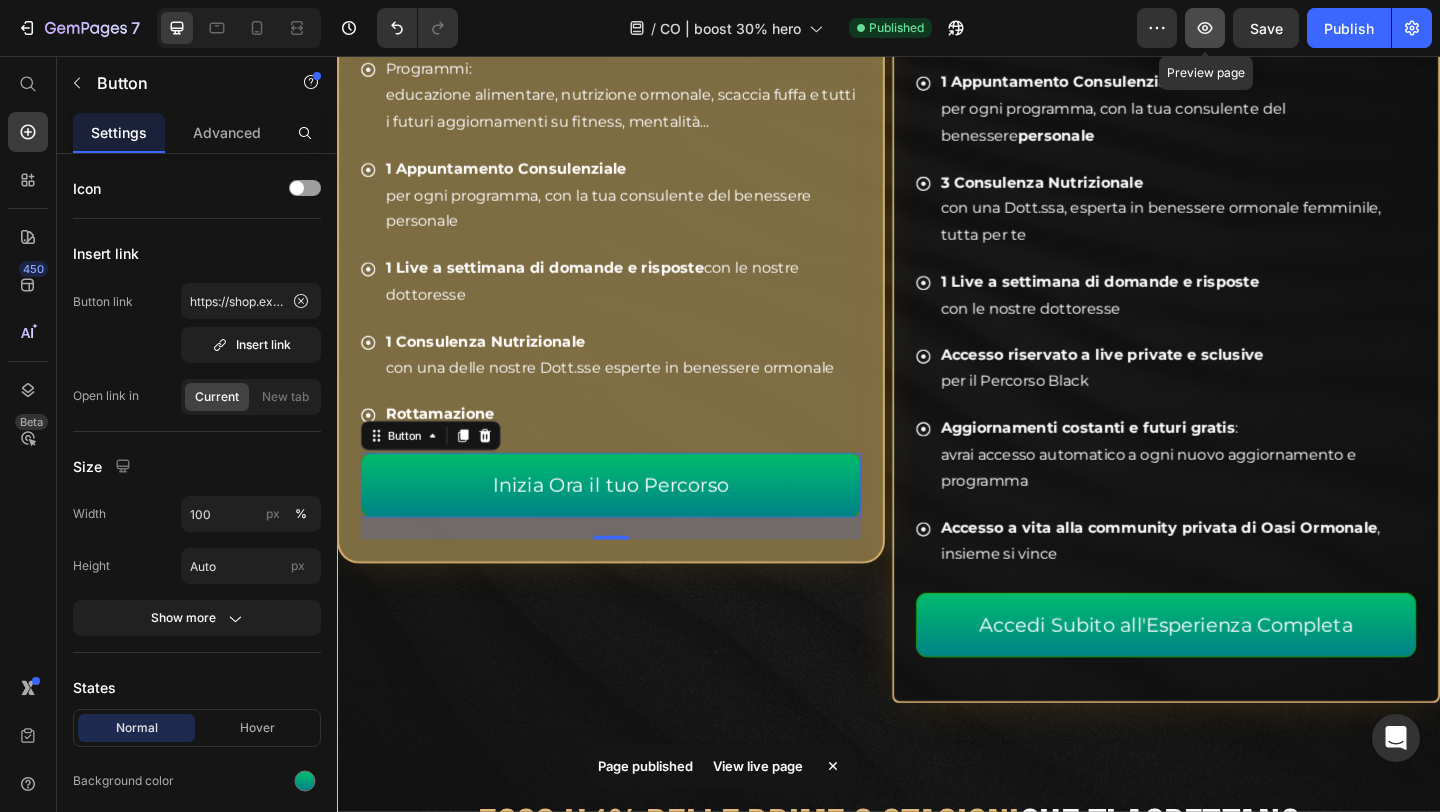 click 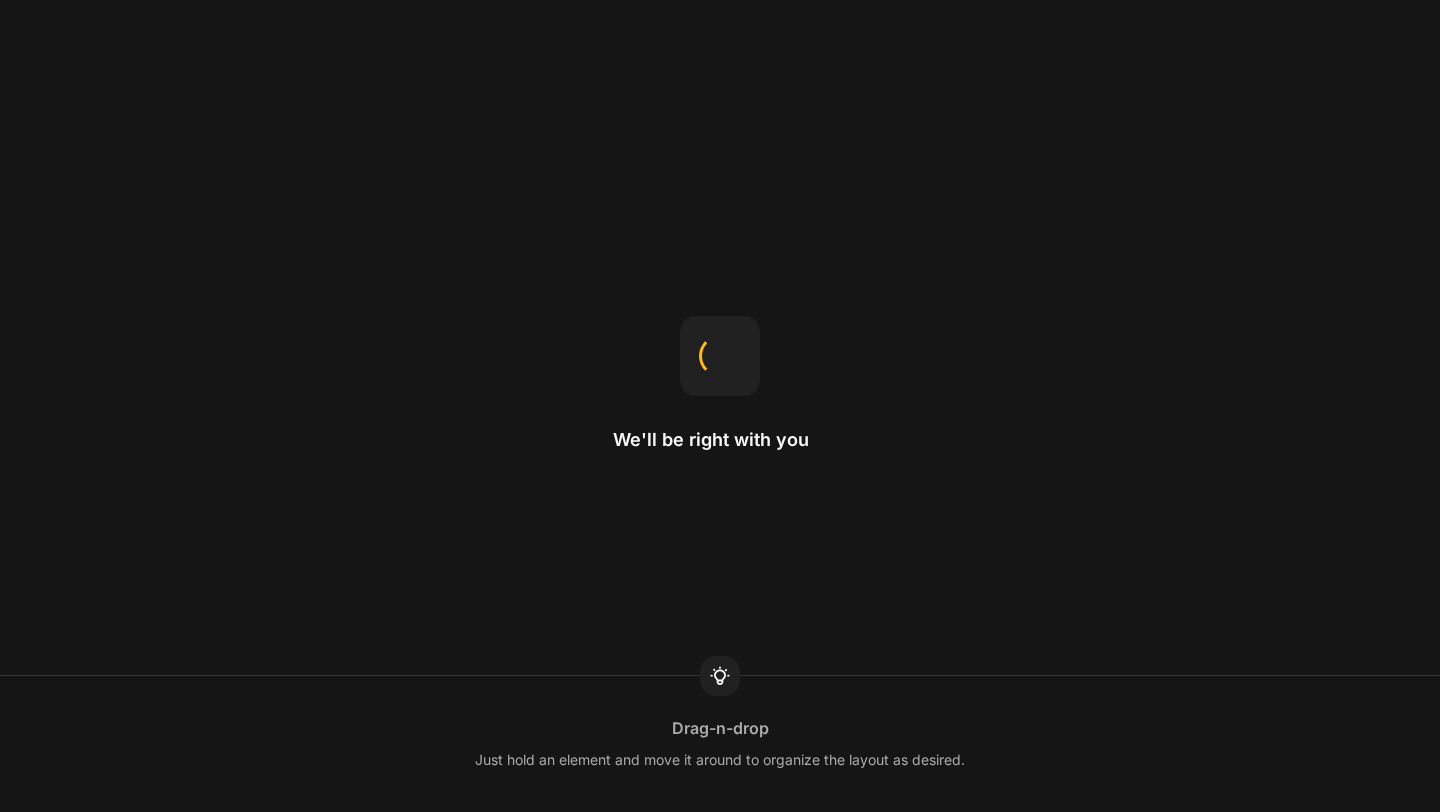 scroll, scrollTop: 0, scrollLeft: 0, axis: both 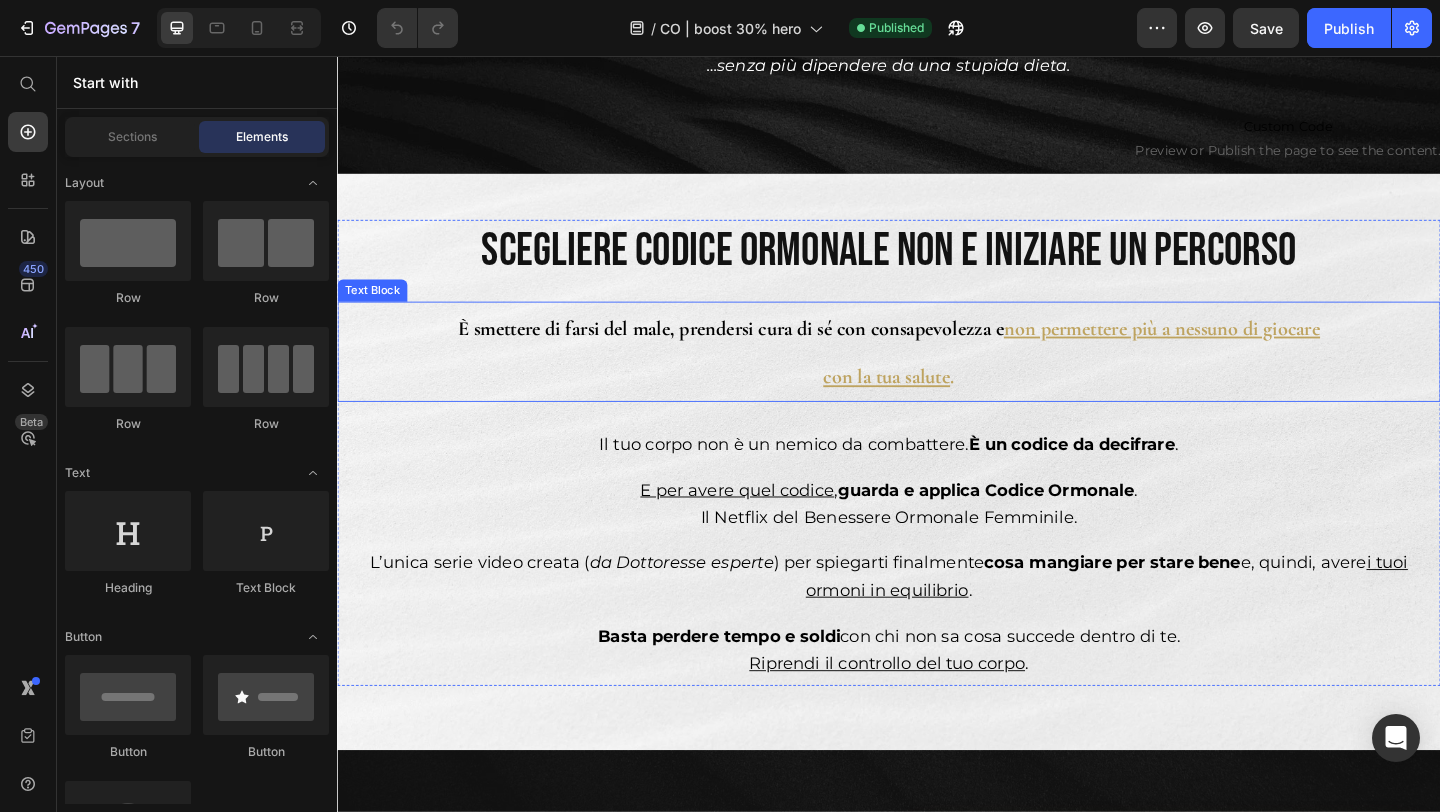 click on "È smettere di farsi del male, prendersi cura di sé con consapevolezza e" at bounding box center (765, 352) 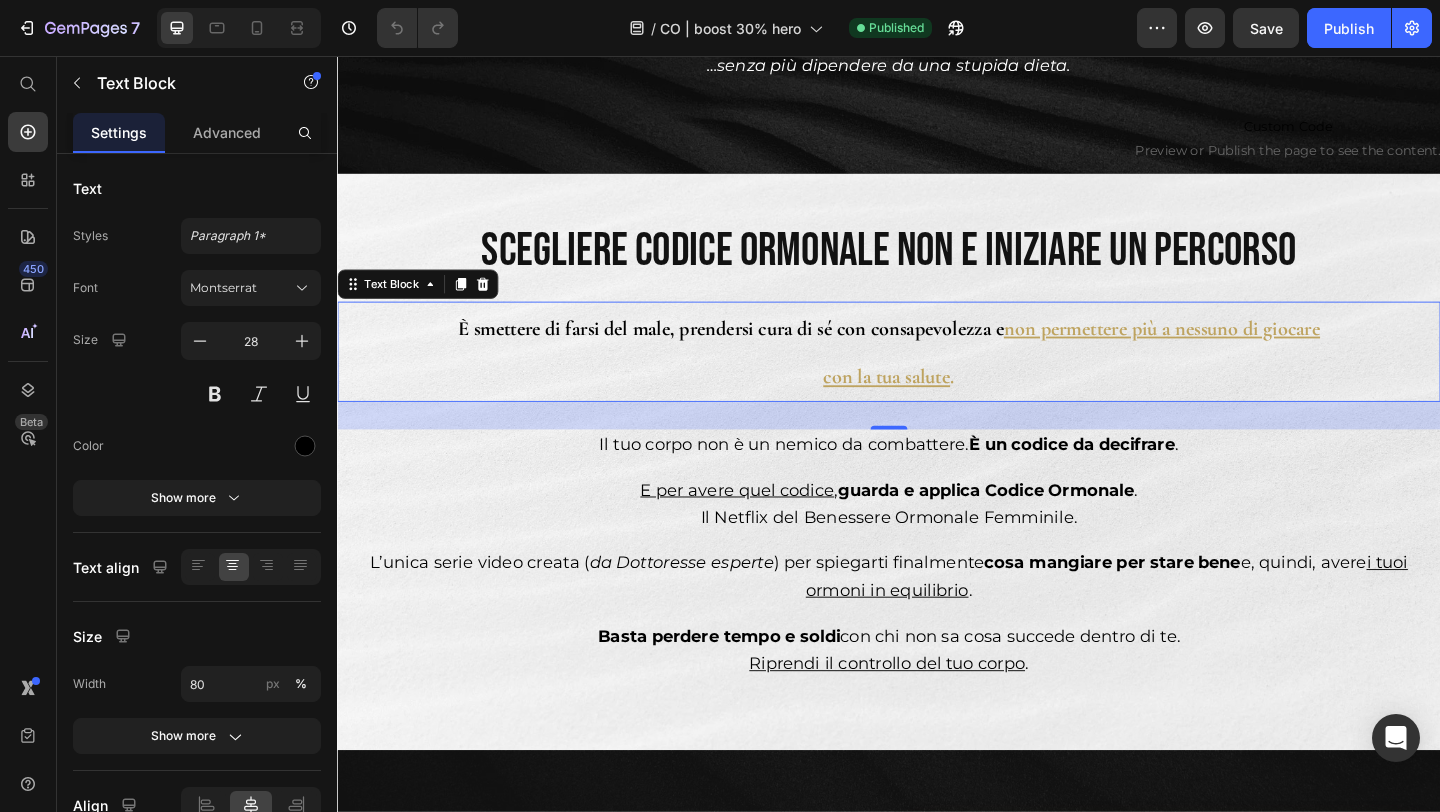 click on "È smettere di farsi del male, prendersi cura di sé con consapevolezza e  non permettere più a nessuno di giocare con la tua salute ." at bounding box center (937, 377) 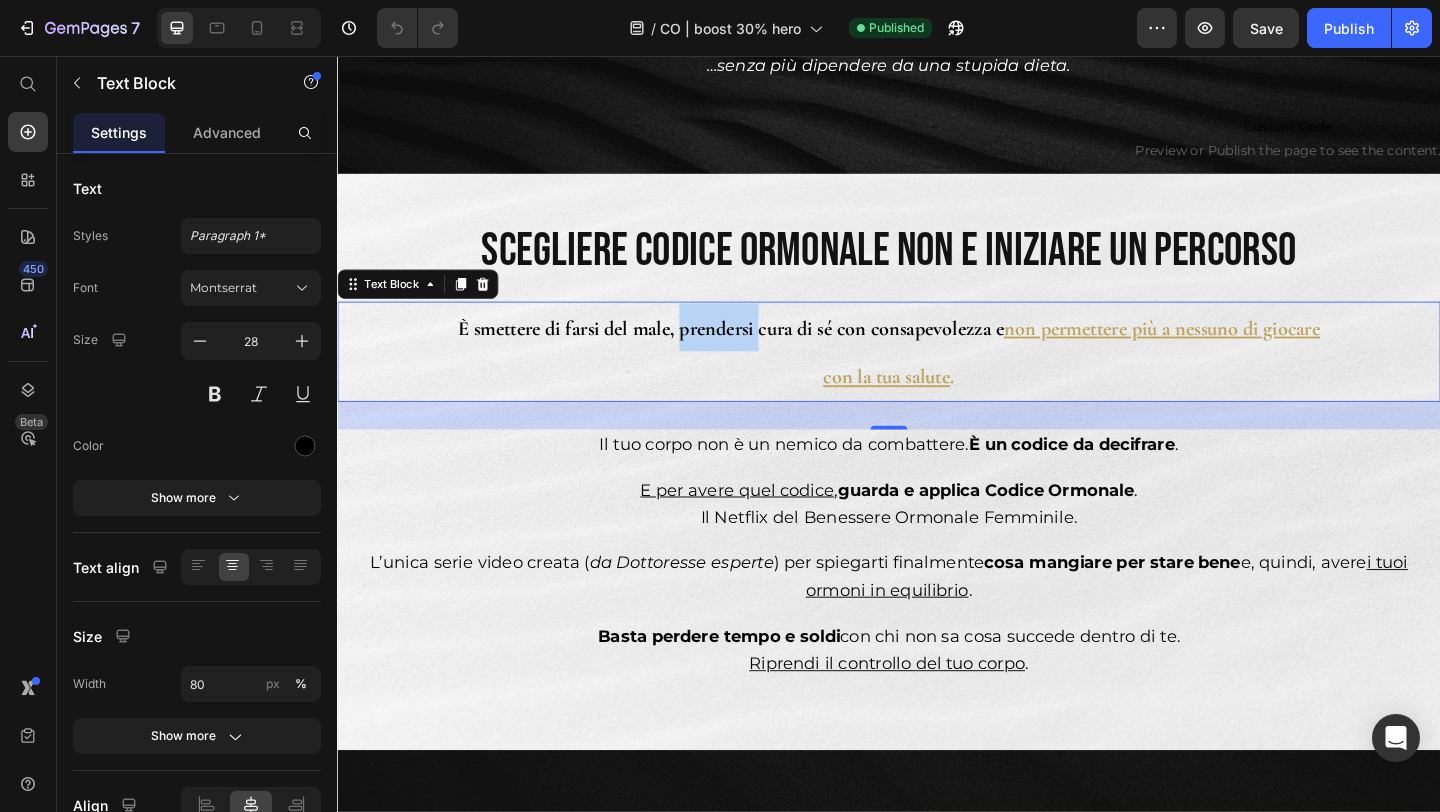 click on "È smettere di farsi del male, prendersi cura di sé con consapevolezza e  non permettere più a nessuno di giocare con la tua salute ." at bounding box center [937, 377] 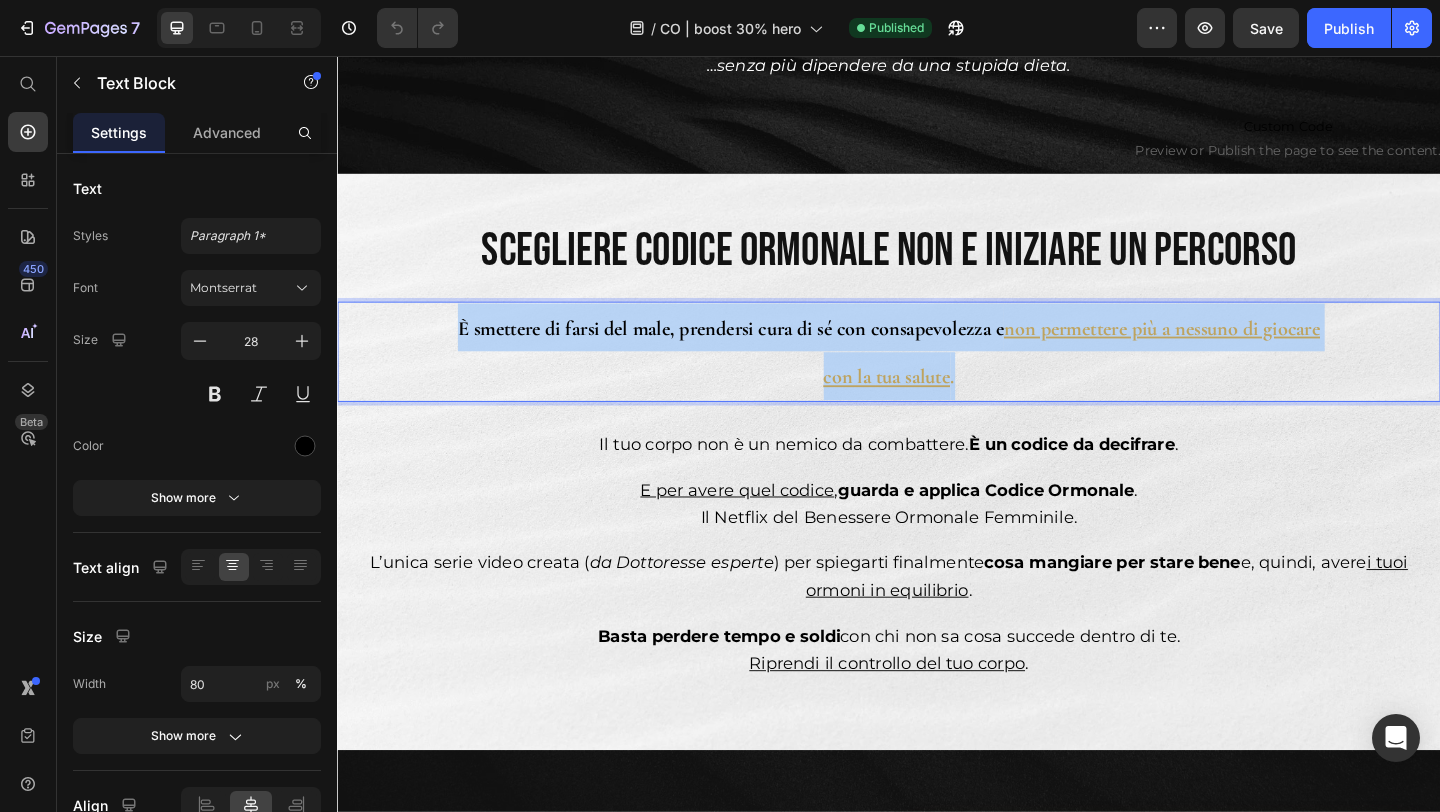 click on "È smettere di farsi del male, prendersi cura di sé con consapevolezza e  non permettere più a nessuno di giocare con la tua salute ." at bounding box center [937, 377] 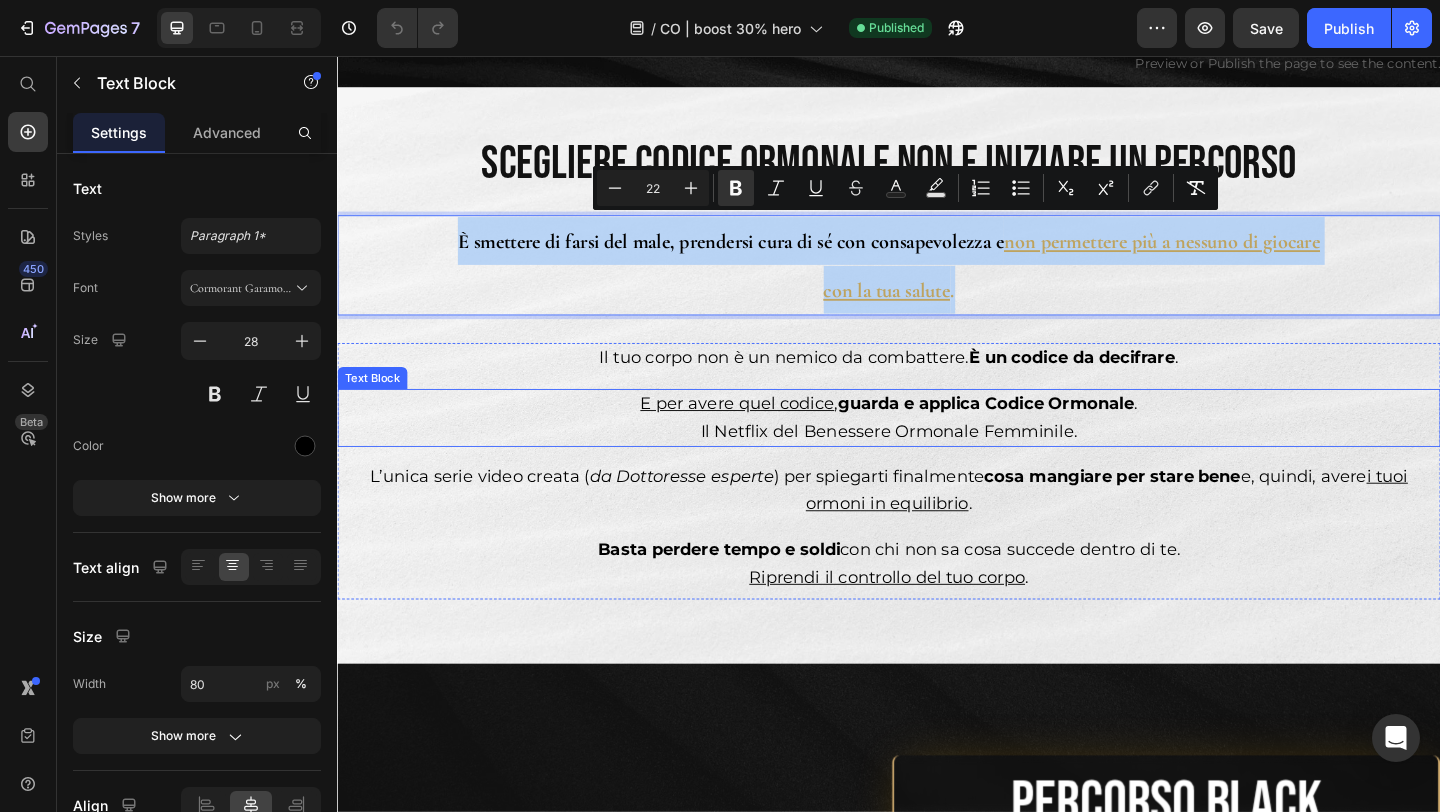 scroll, scrollTop: 1746, scrollLeft: 0, axis: vertical 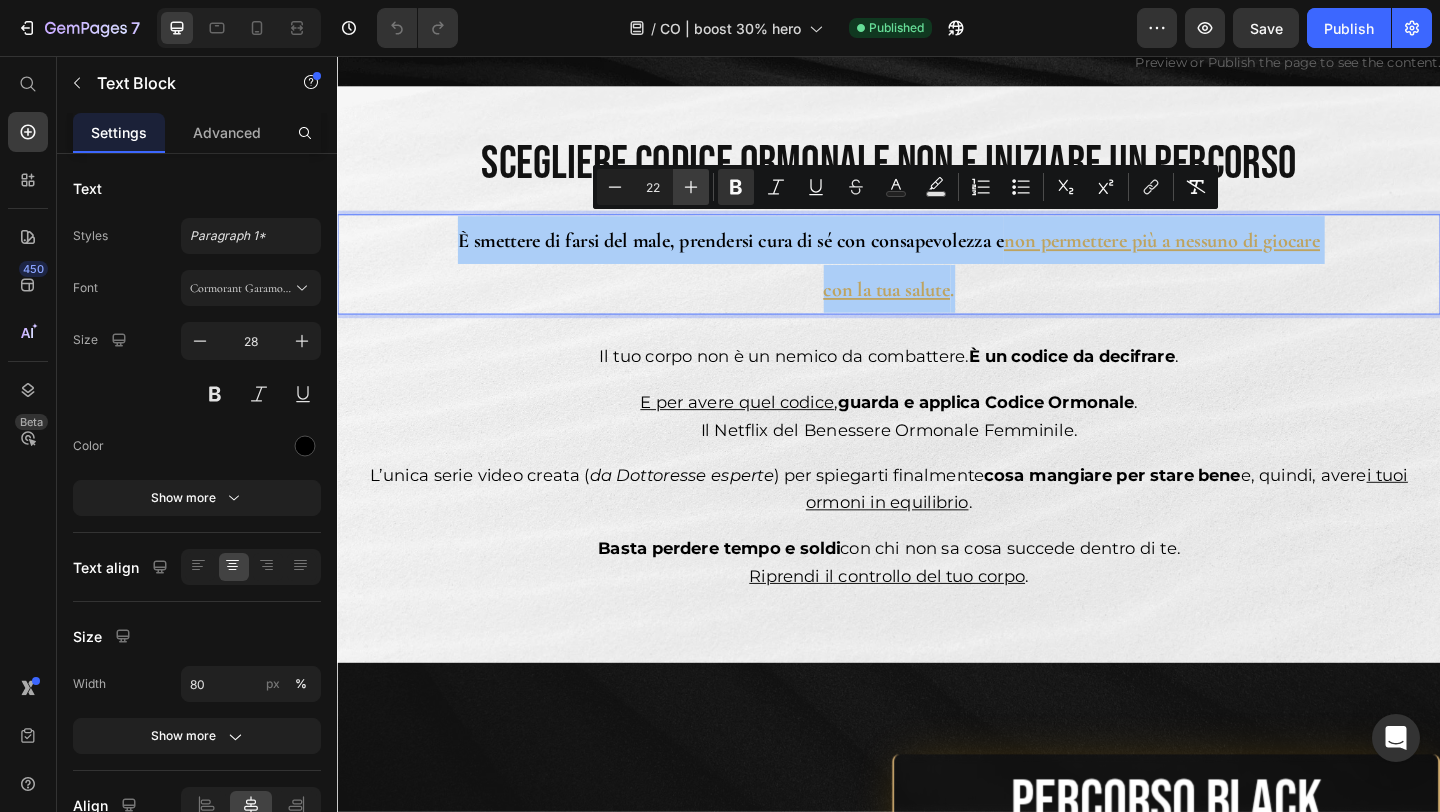click 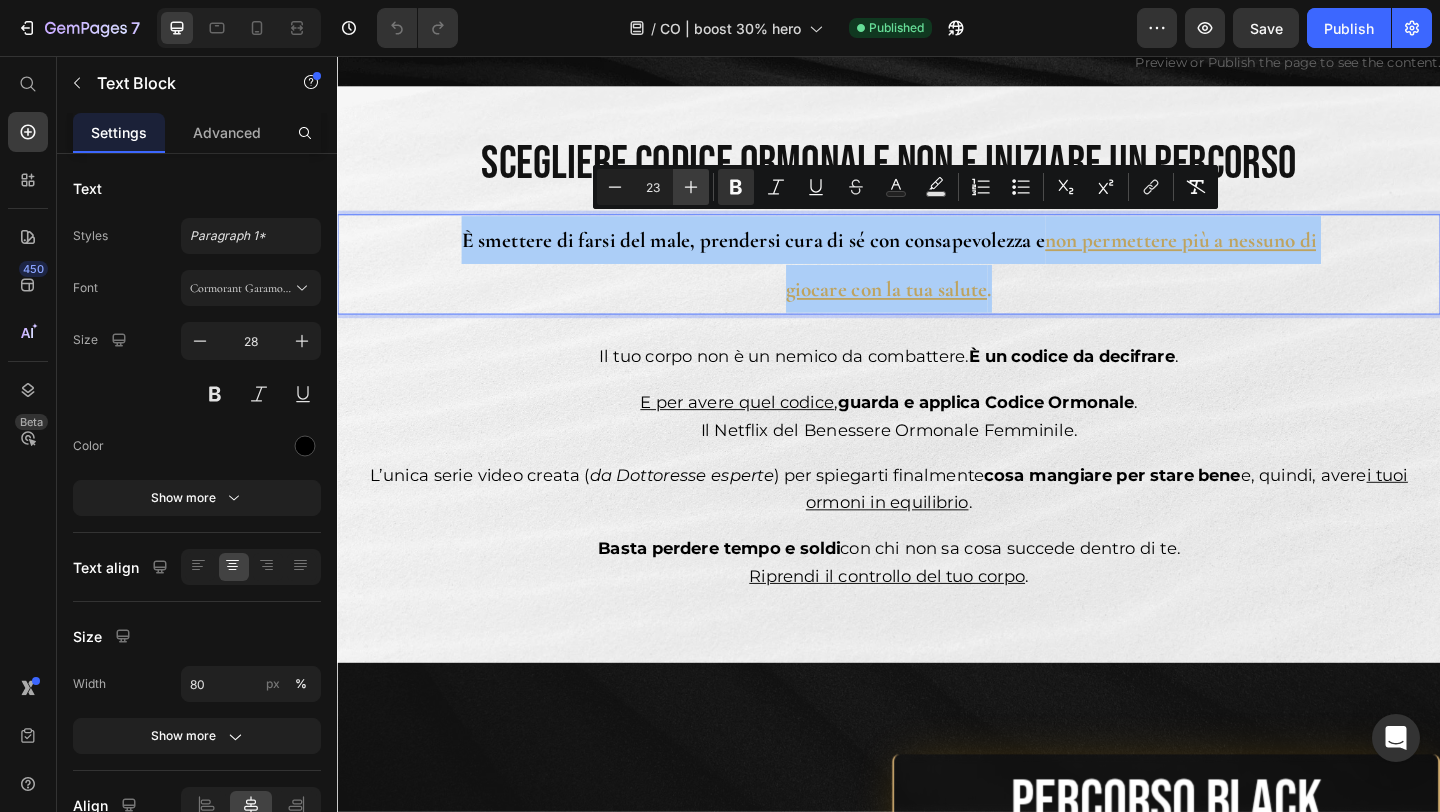 click 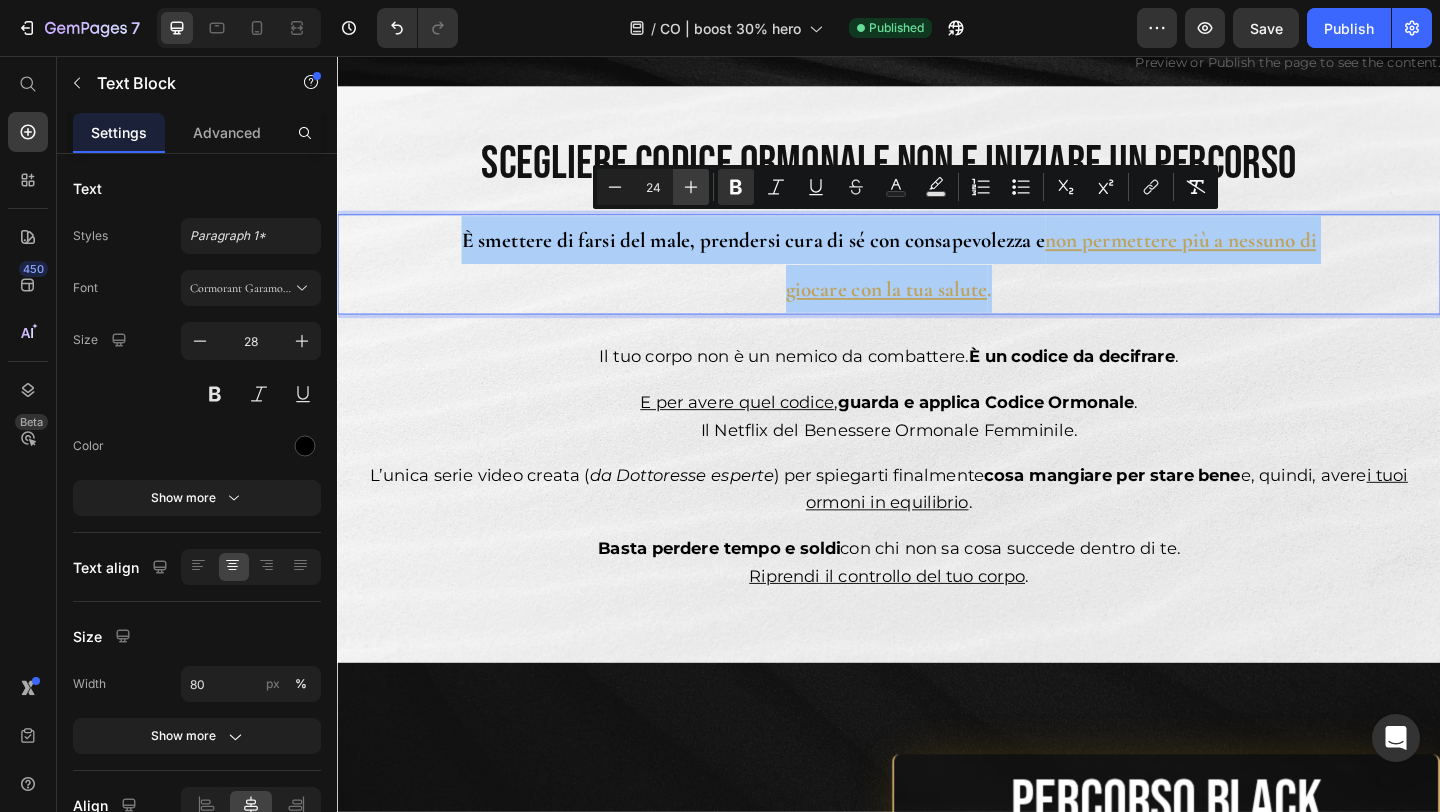 click 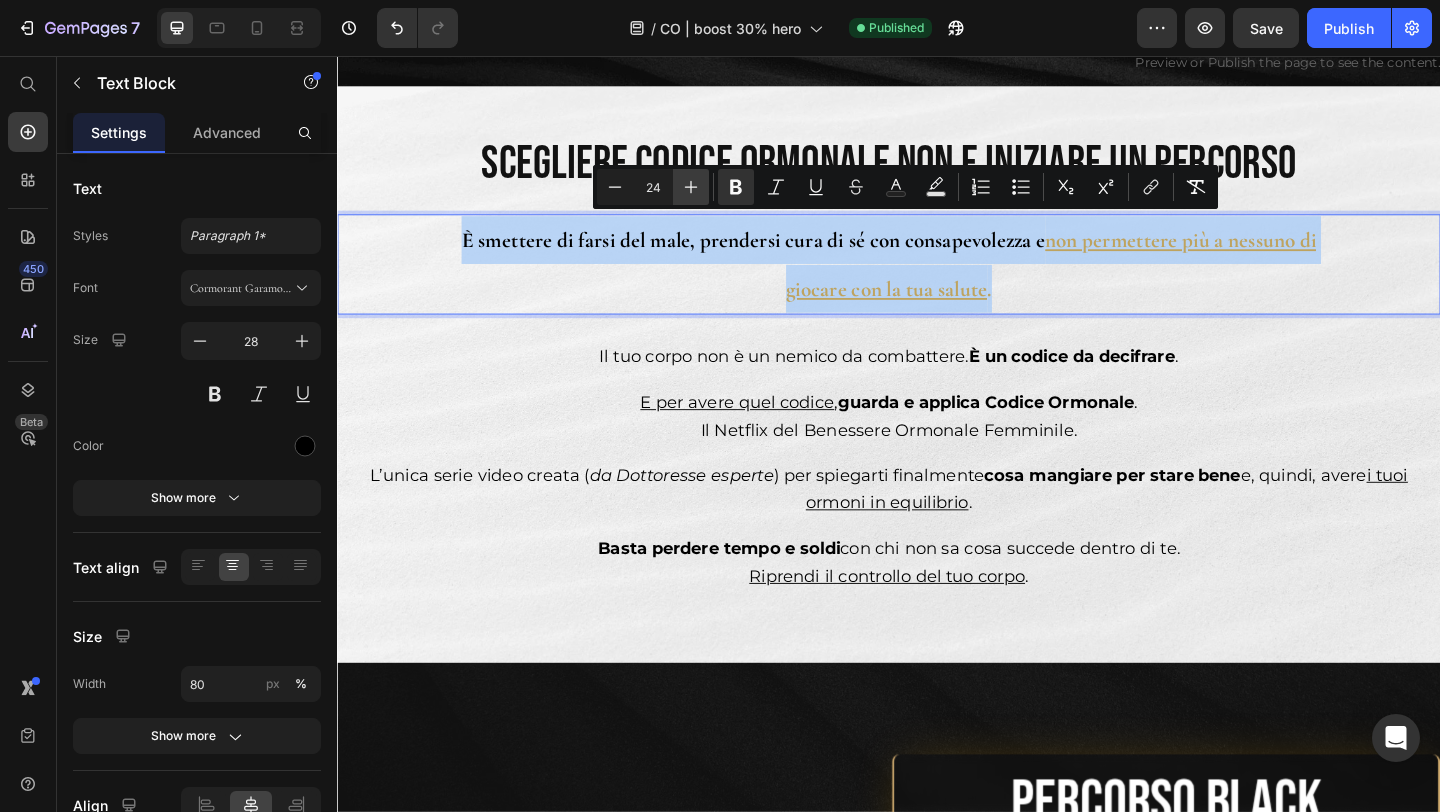 type on "25" 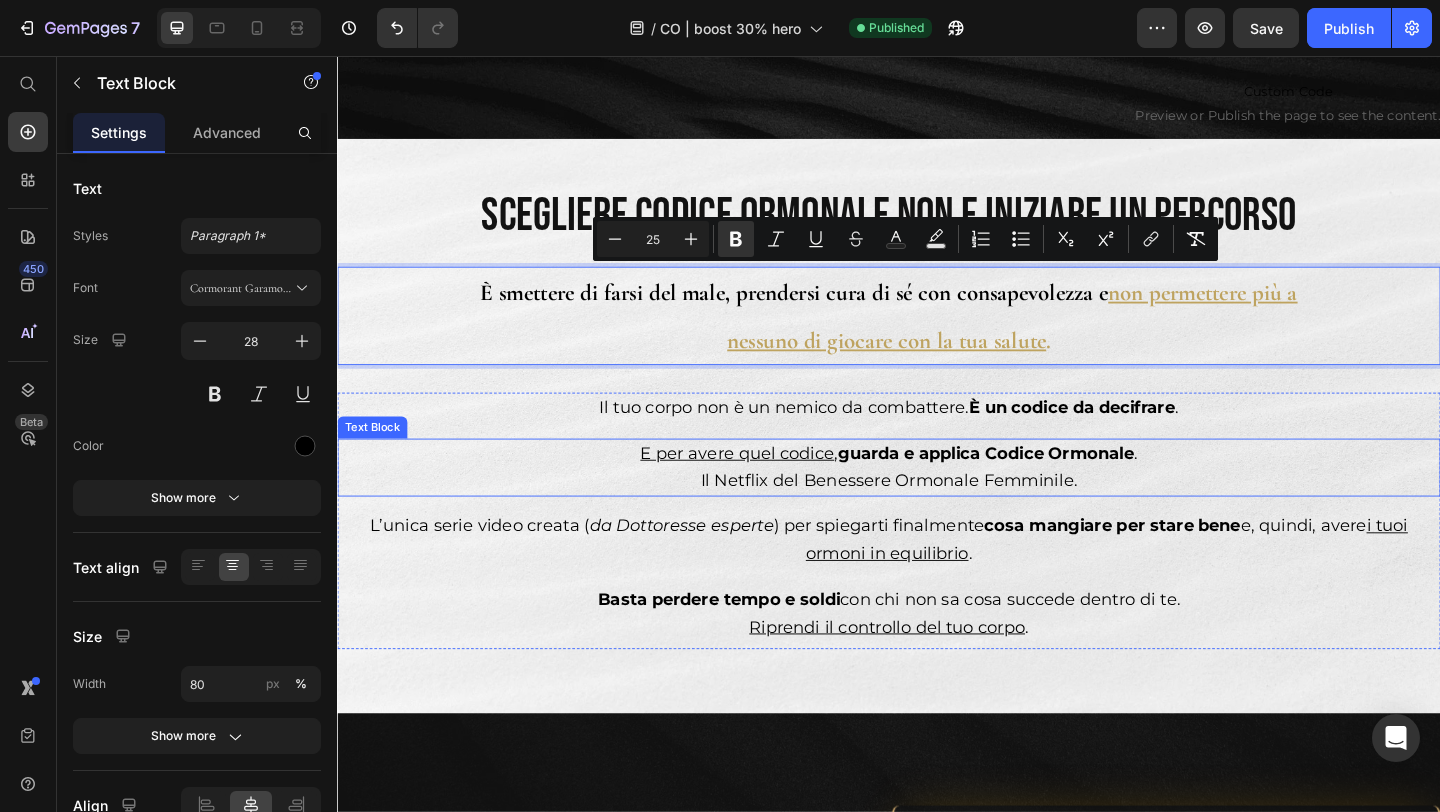 scroll, scrollTop: 1687, scrollLeft: 0, axis: vertical 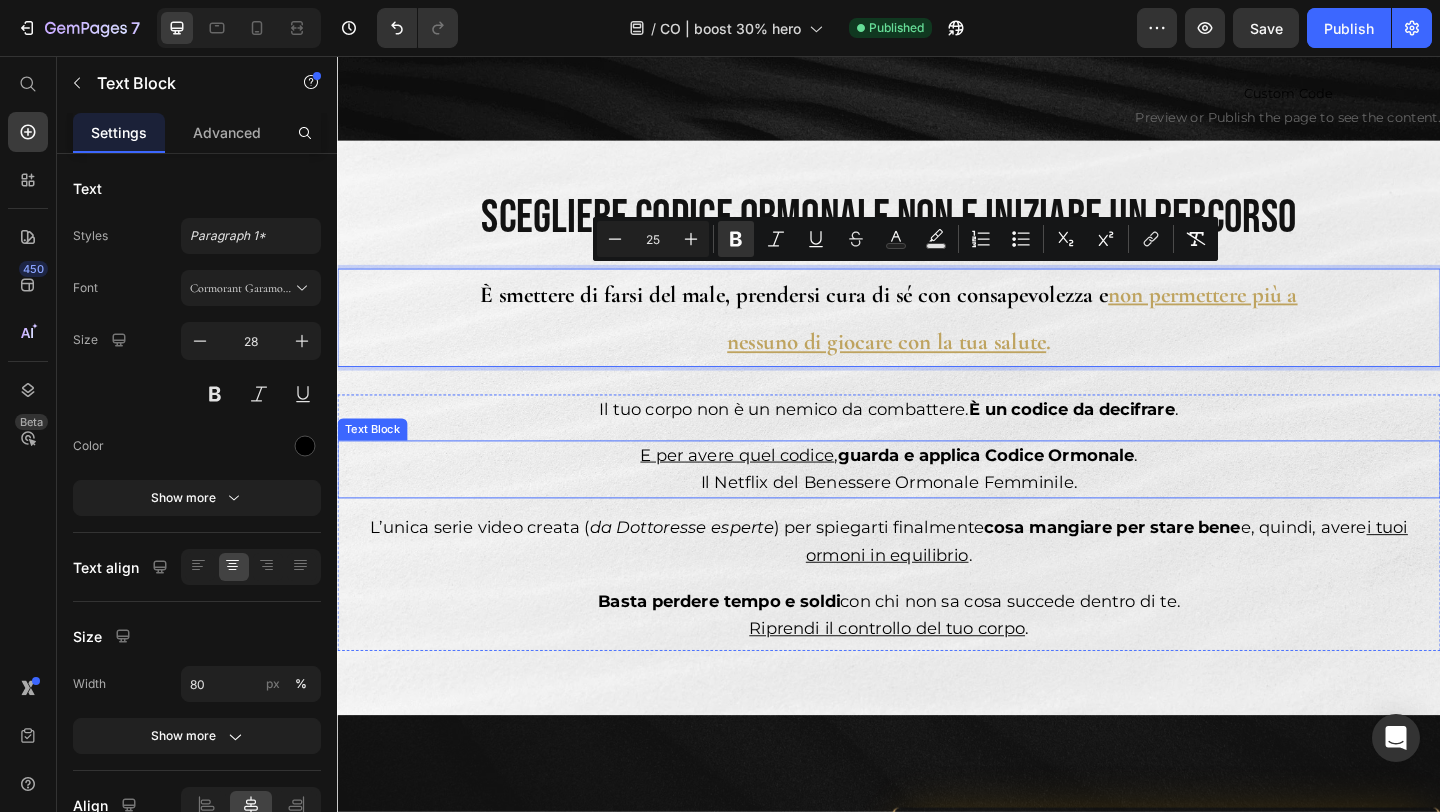 click on "Il tuo corpo non è un nemico da combattere.  È un codice da decifrare .  Text Block E per avere quel codice ,  guarda e applica Codice Ormonale .  Il Netflix del Benessere Ormonale Femminile. Text Block L’unica serie video creata ( da Dottoresse esperte ) per spiegarti finalmente  cosa mangiare per stare bene  e, quindi, avere  i tuoi ormoni in equilibrio . Text Block Basta perdere tempo e soldi  con chi non sa cosa succede dentro di te. Riprendi il controllo del tuo corpo . Text Block" at bounding box center (937, 563) 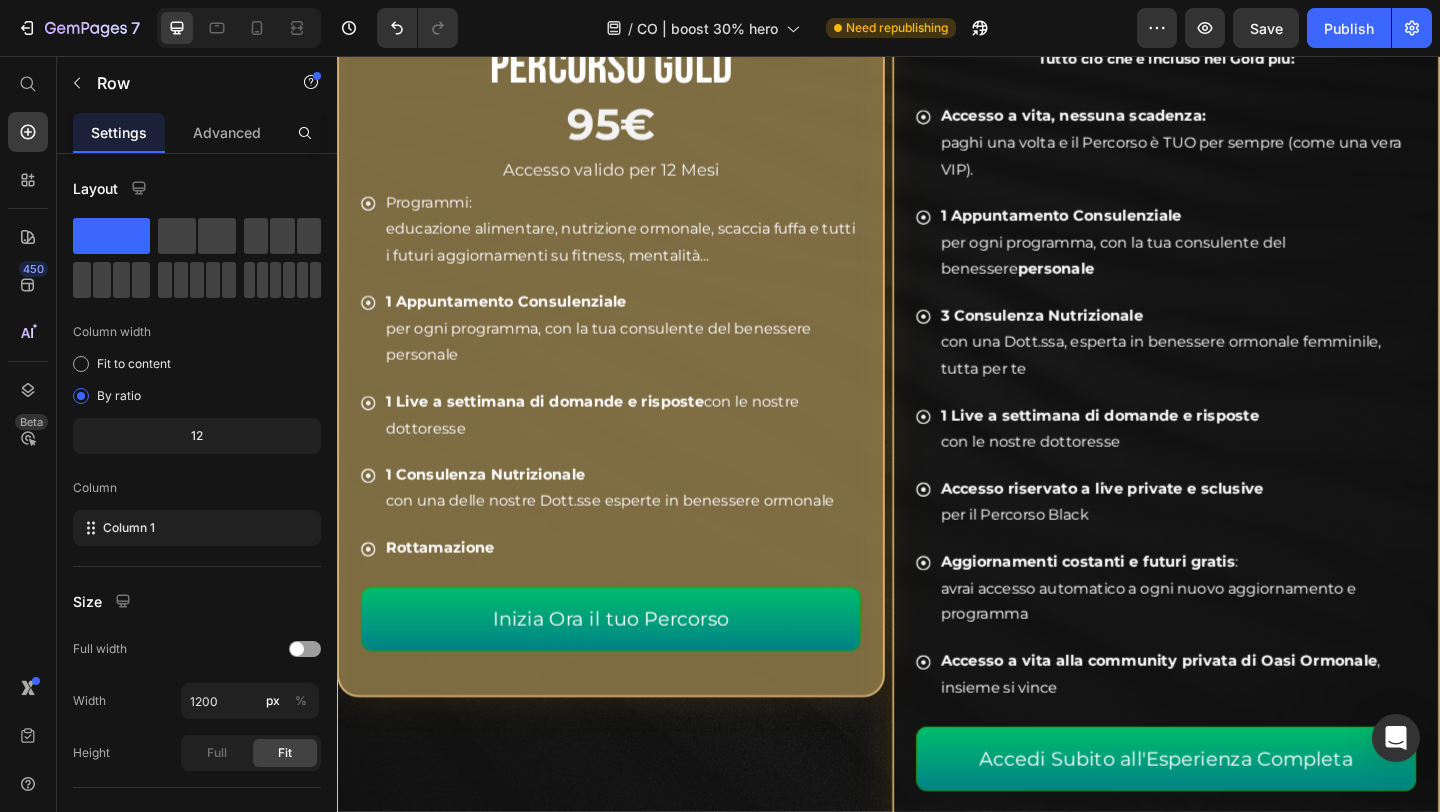 scroll, scrollTop: 2779, scrollLeft: 0, axis: vertical 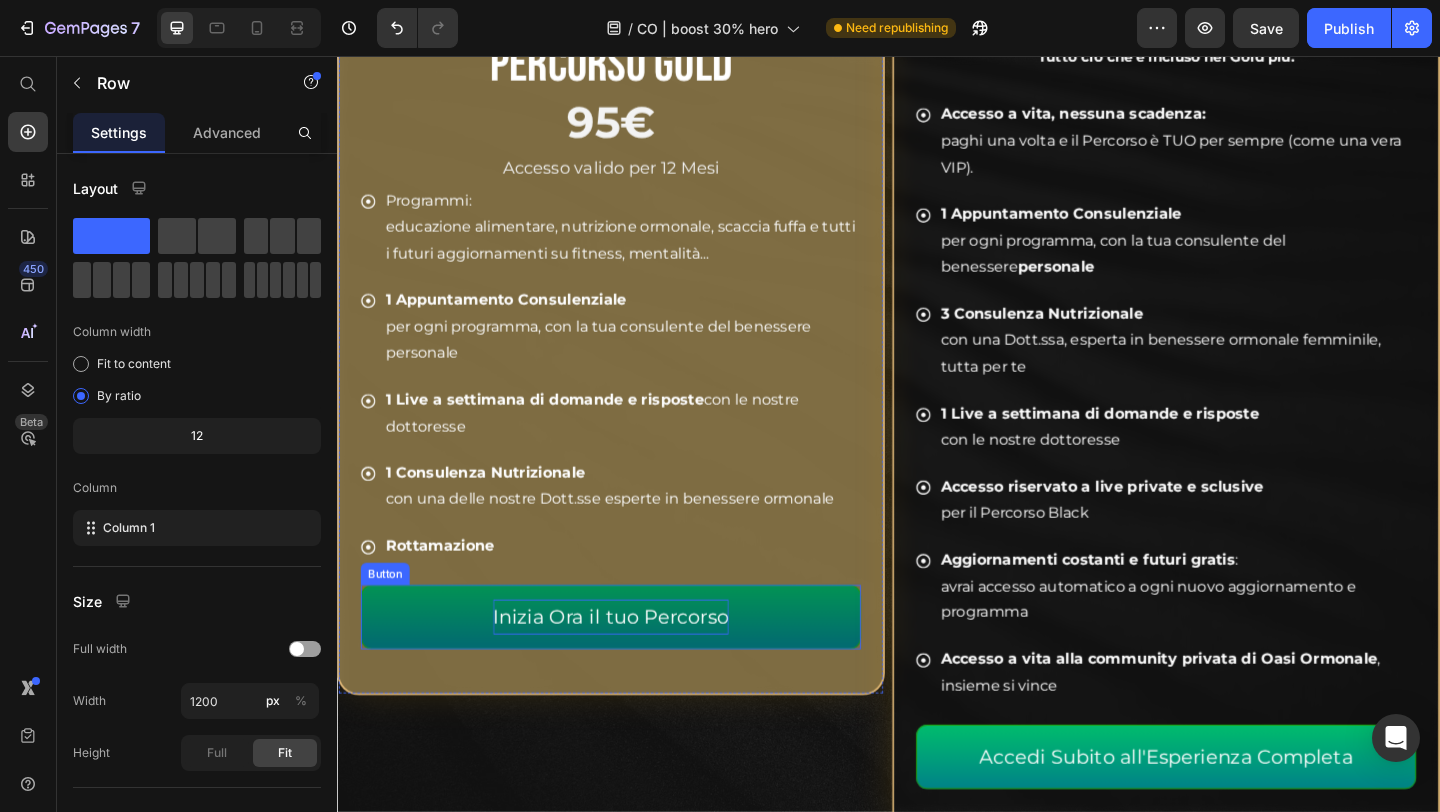 click on "Inizia Ora il tuo Percorso" at bounding box center [635, 666] 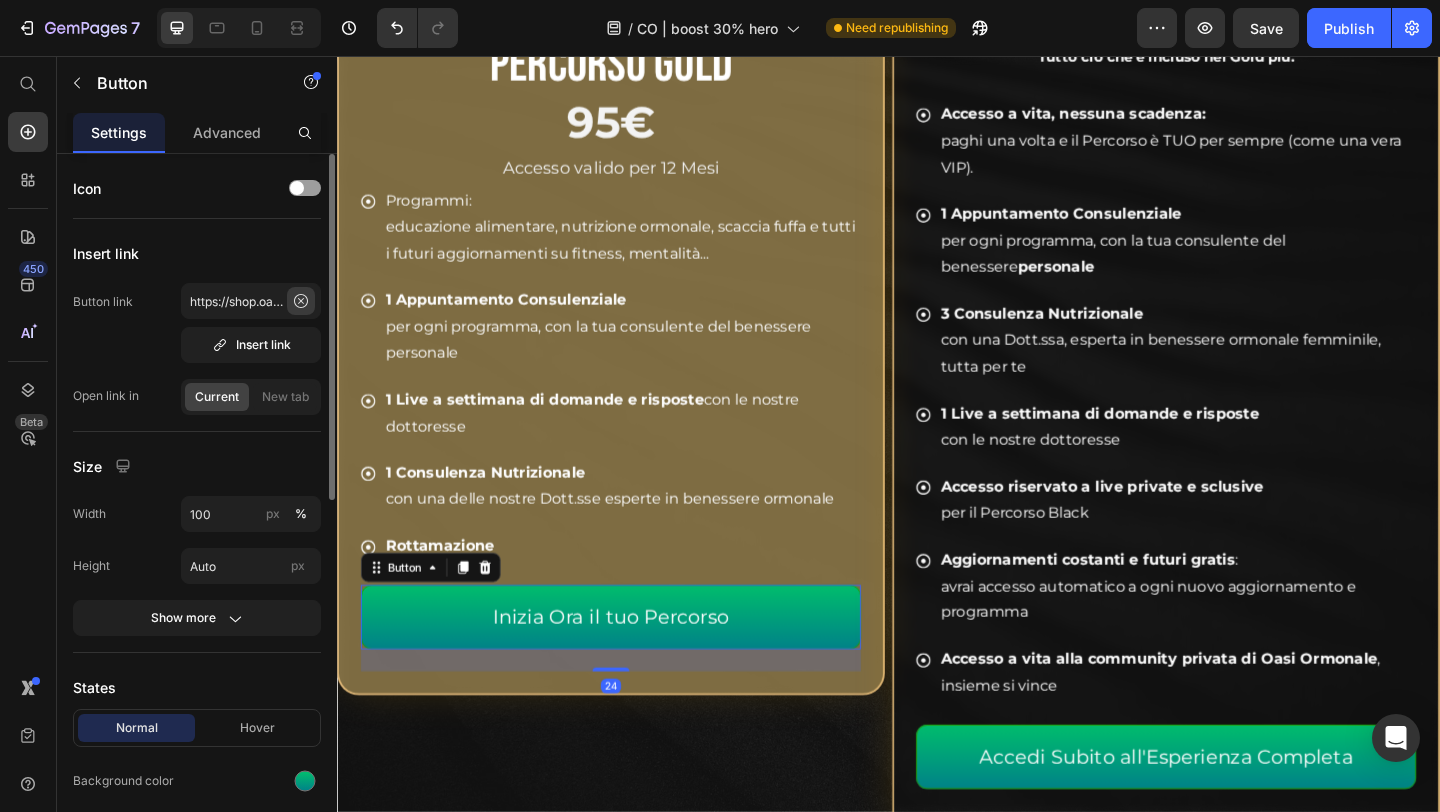 click 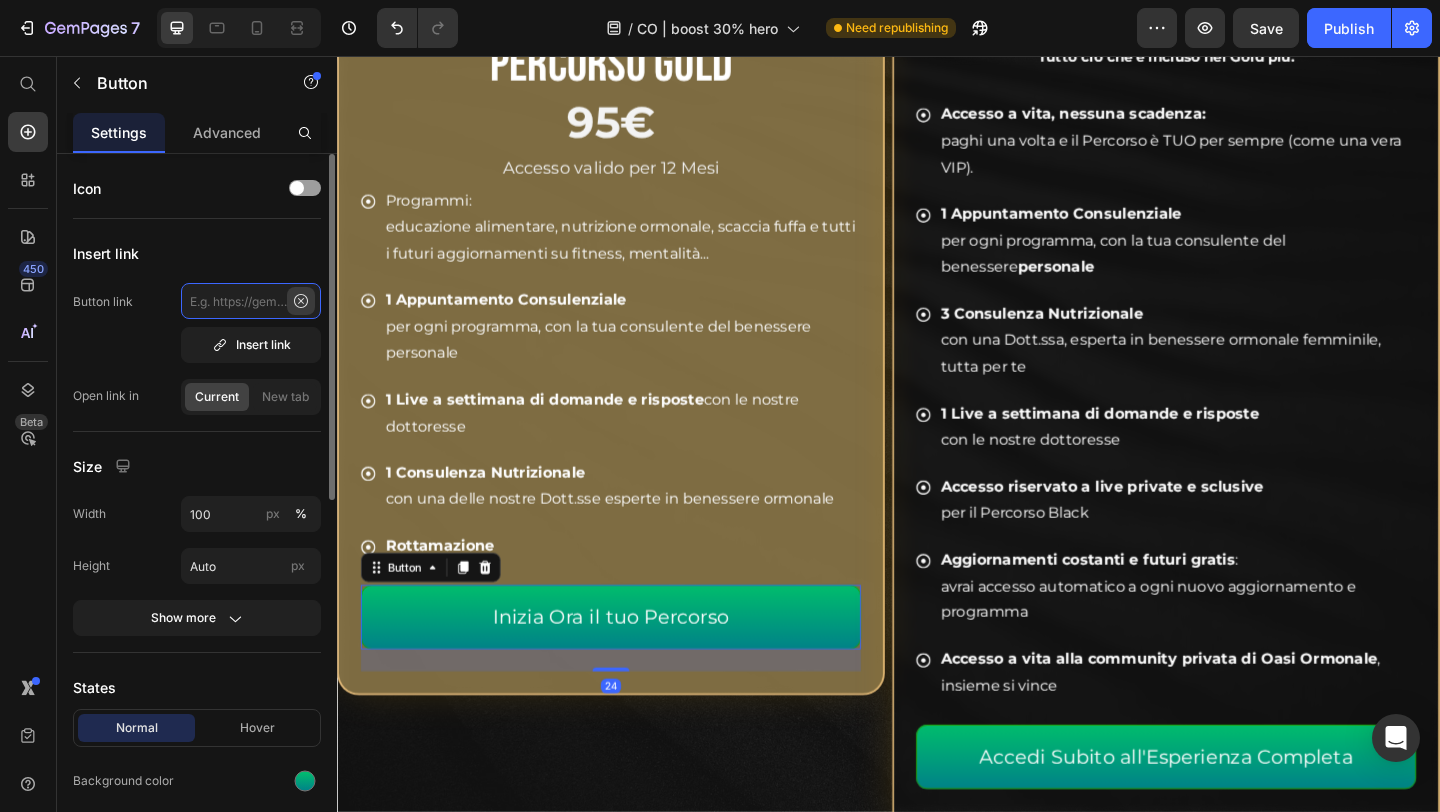 scroll, scrollTop: 0, scrollLeft: 0, axis: both 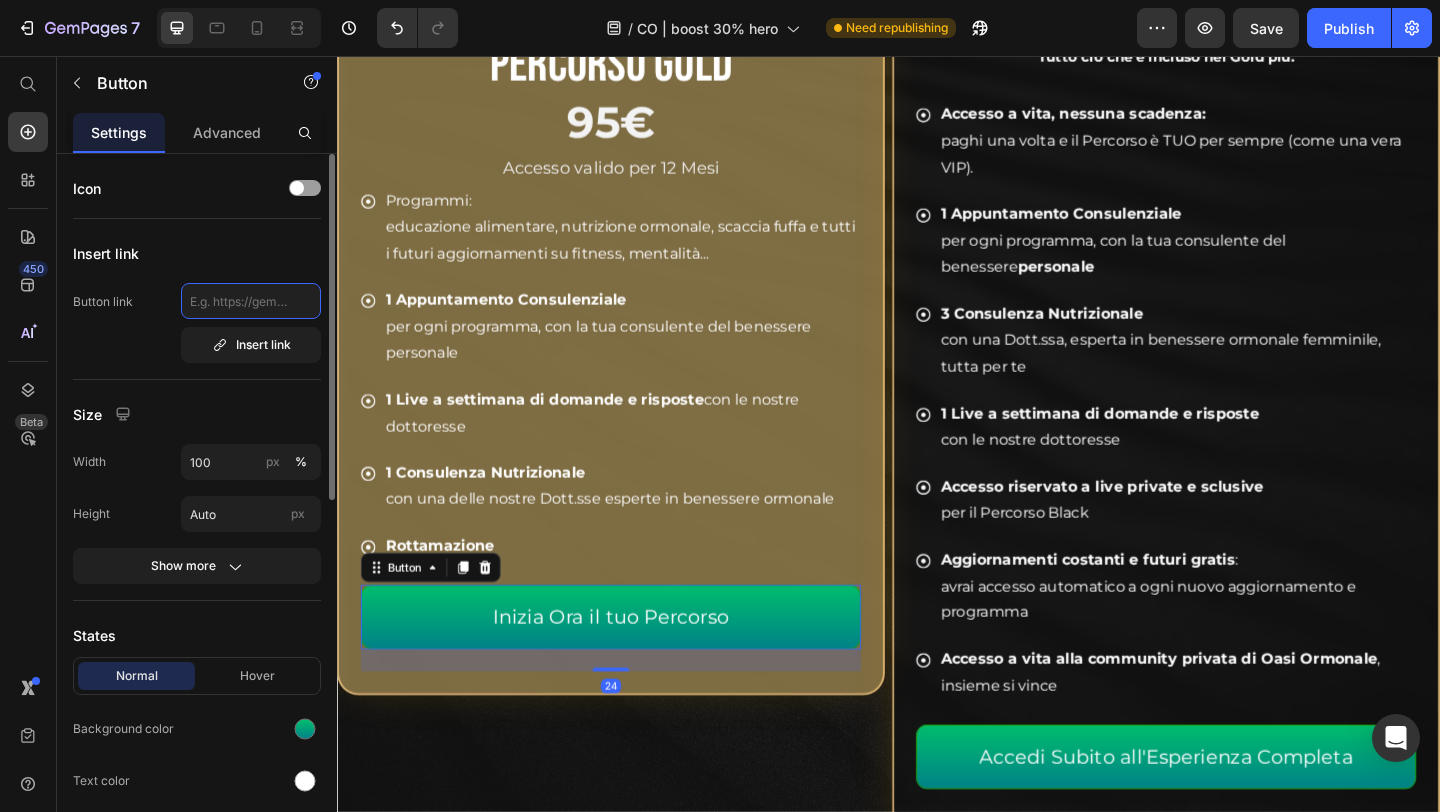click 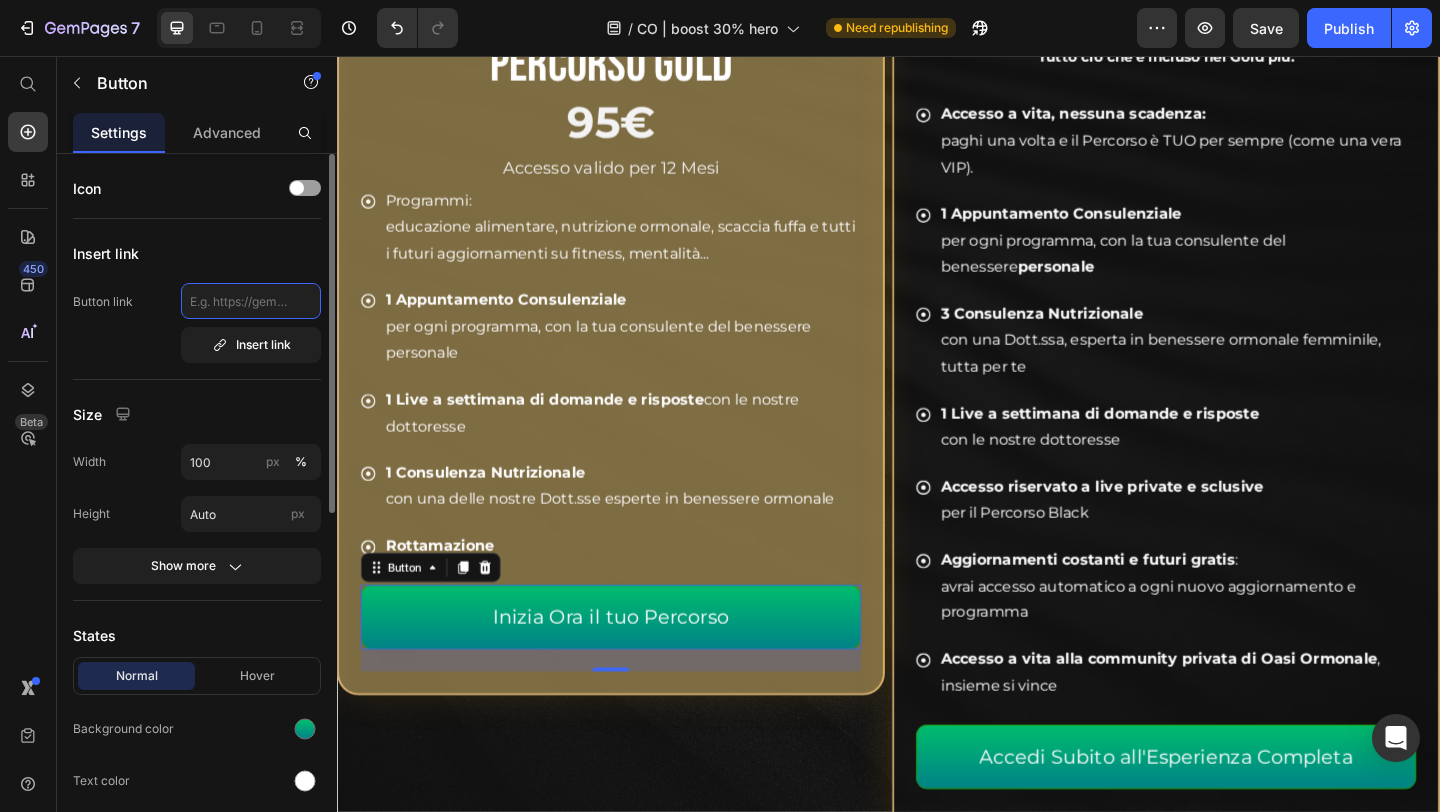 paste on "https://buy.stripe.com/[REDACTED]" 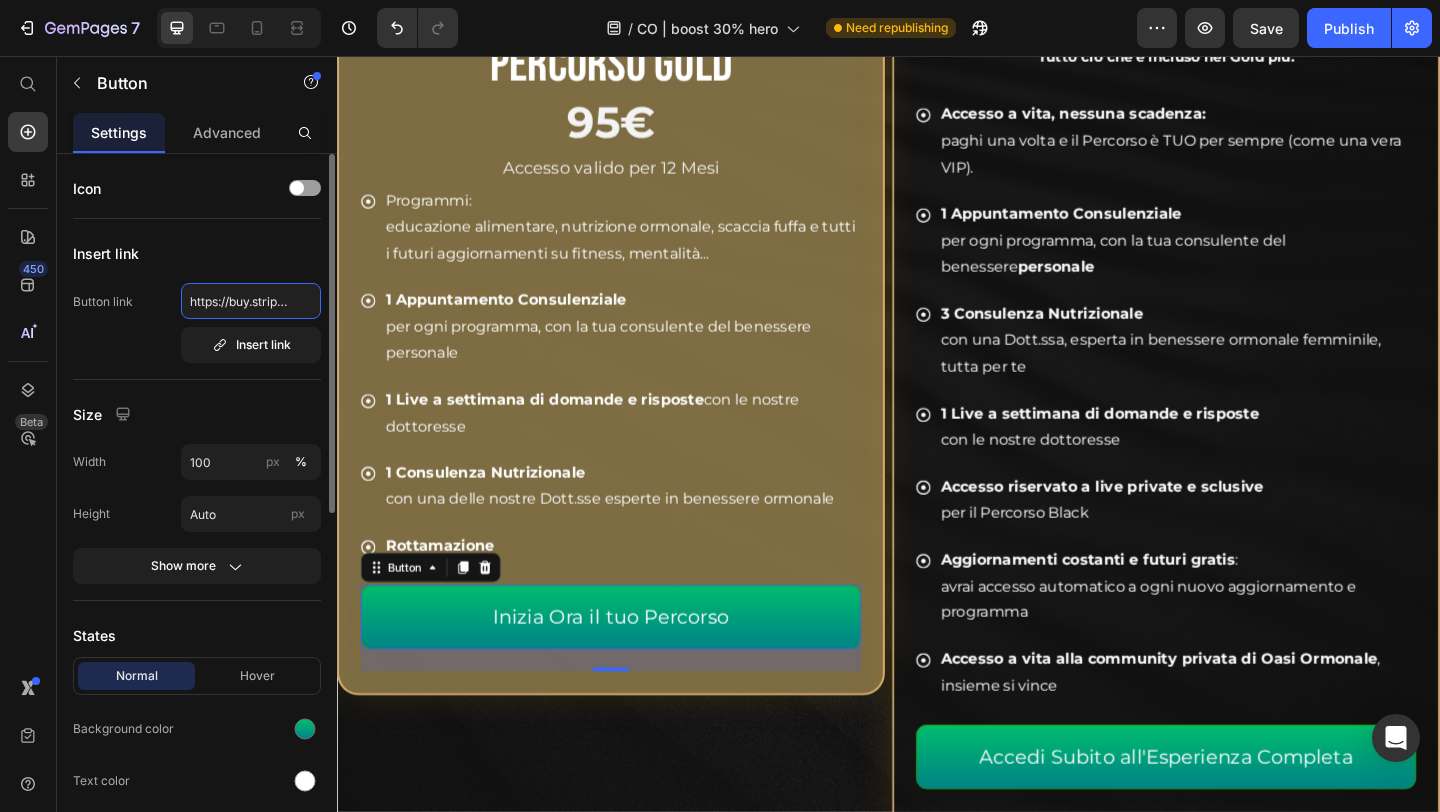 scroll, scrollTop: 0, scrollLeft: 201, axis: horizontal 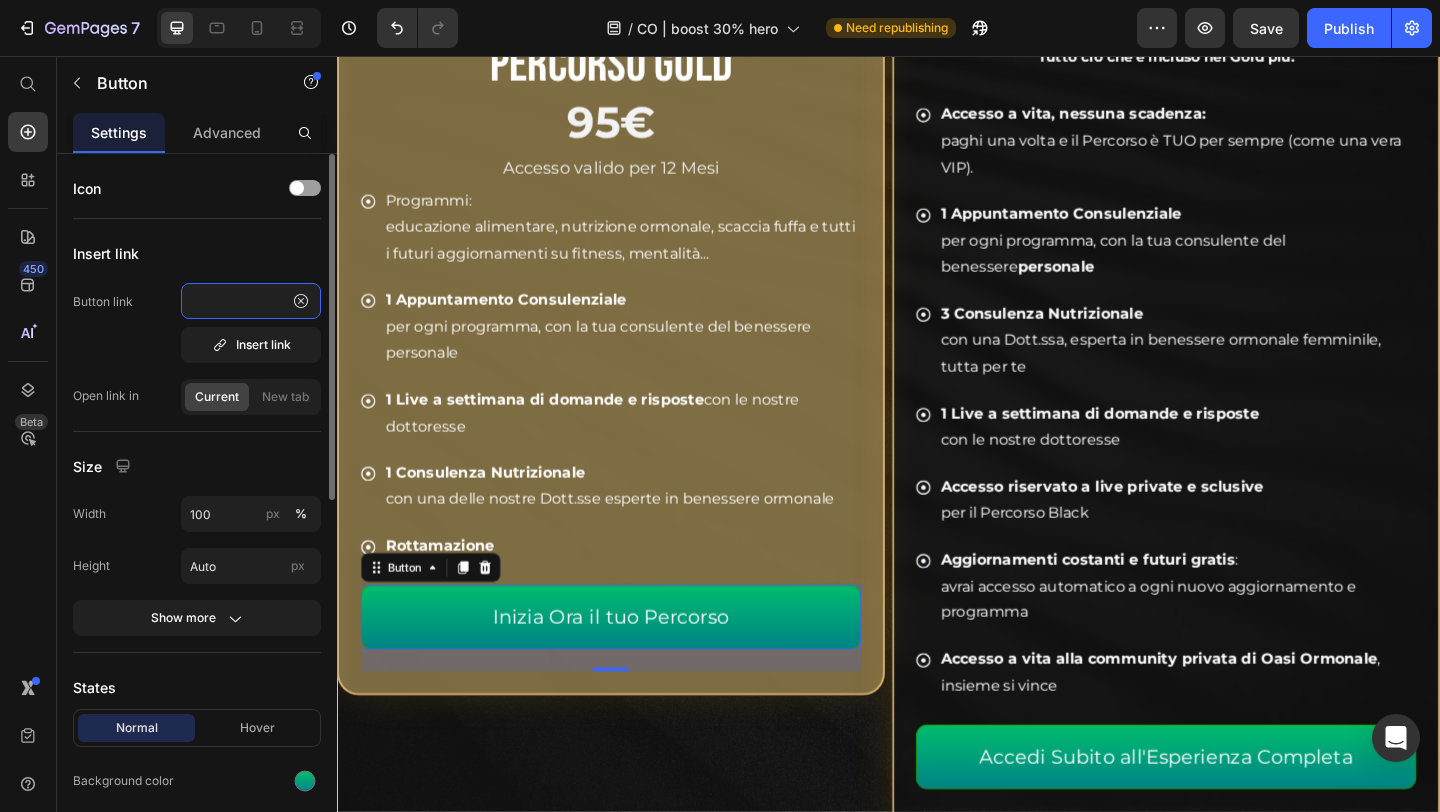 type on "https://buy.stripe.com/[REDACTED]" 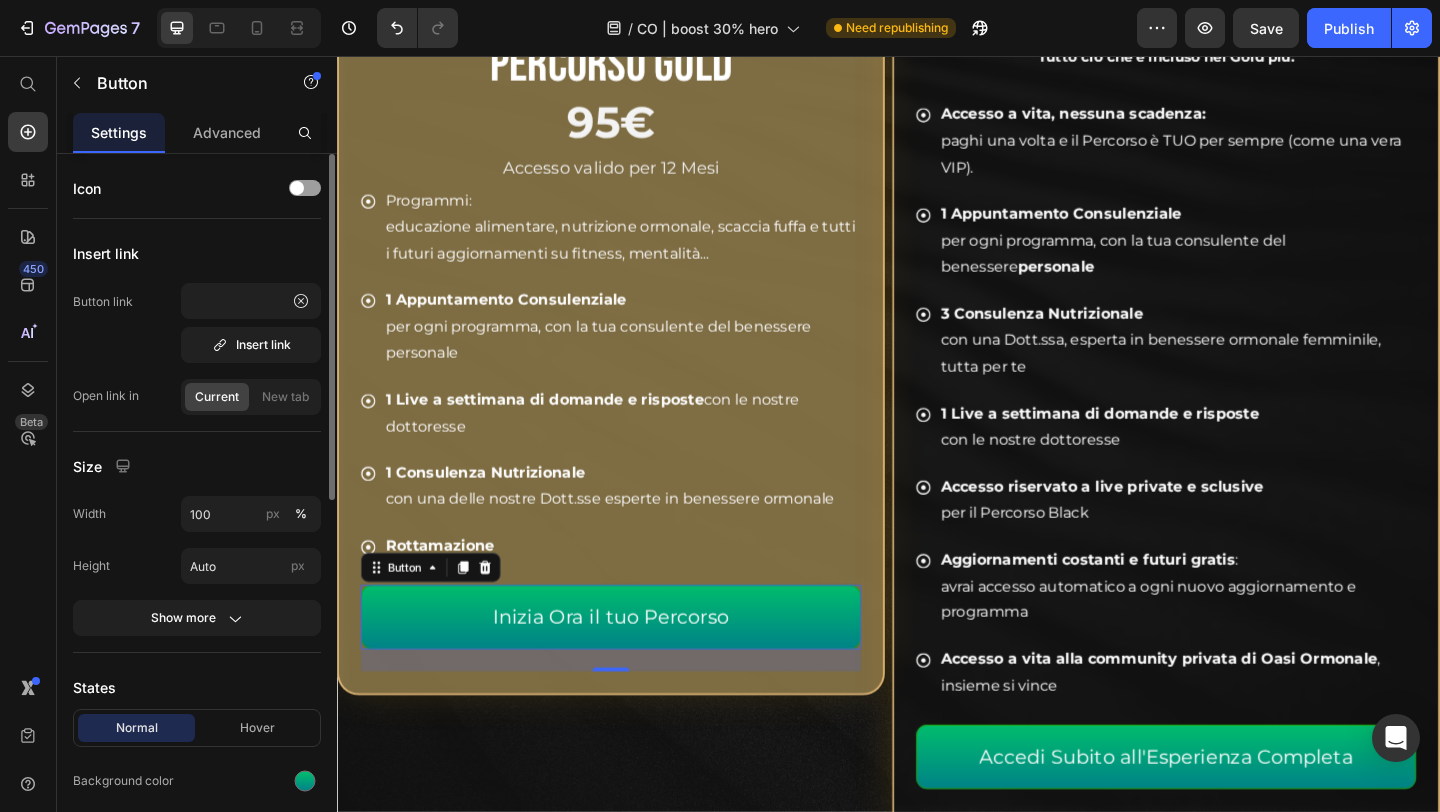 click on "Insert link" at bounding box center [197, 253] 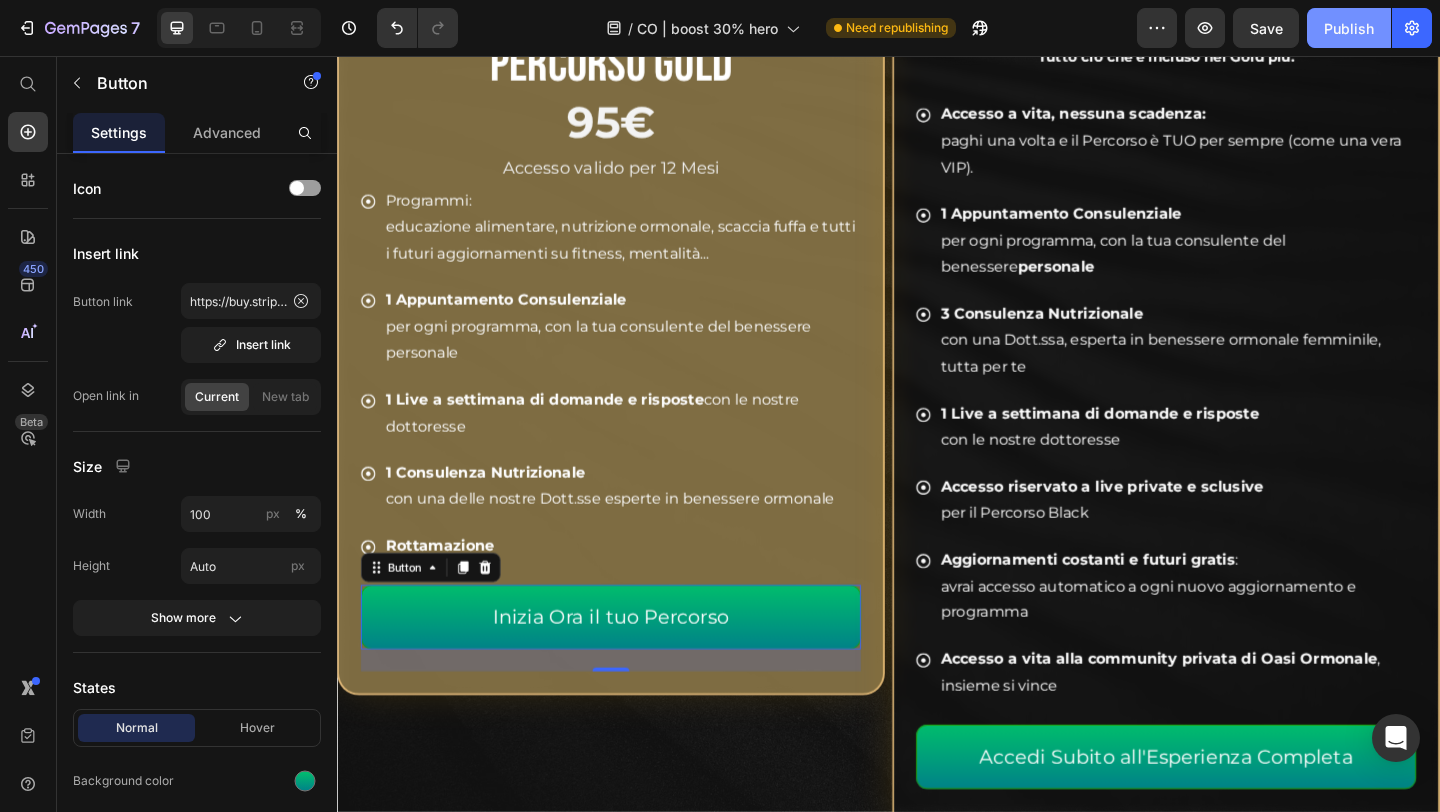 click on "Publish" at bounding box center [1349, 28] 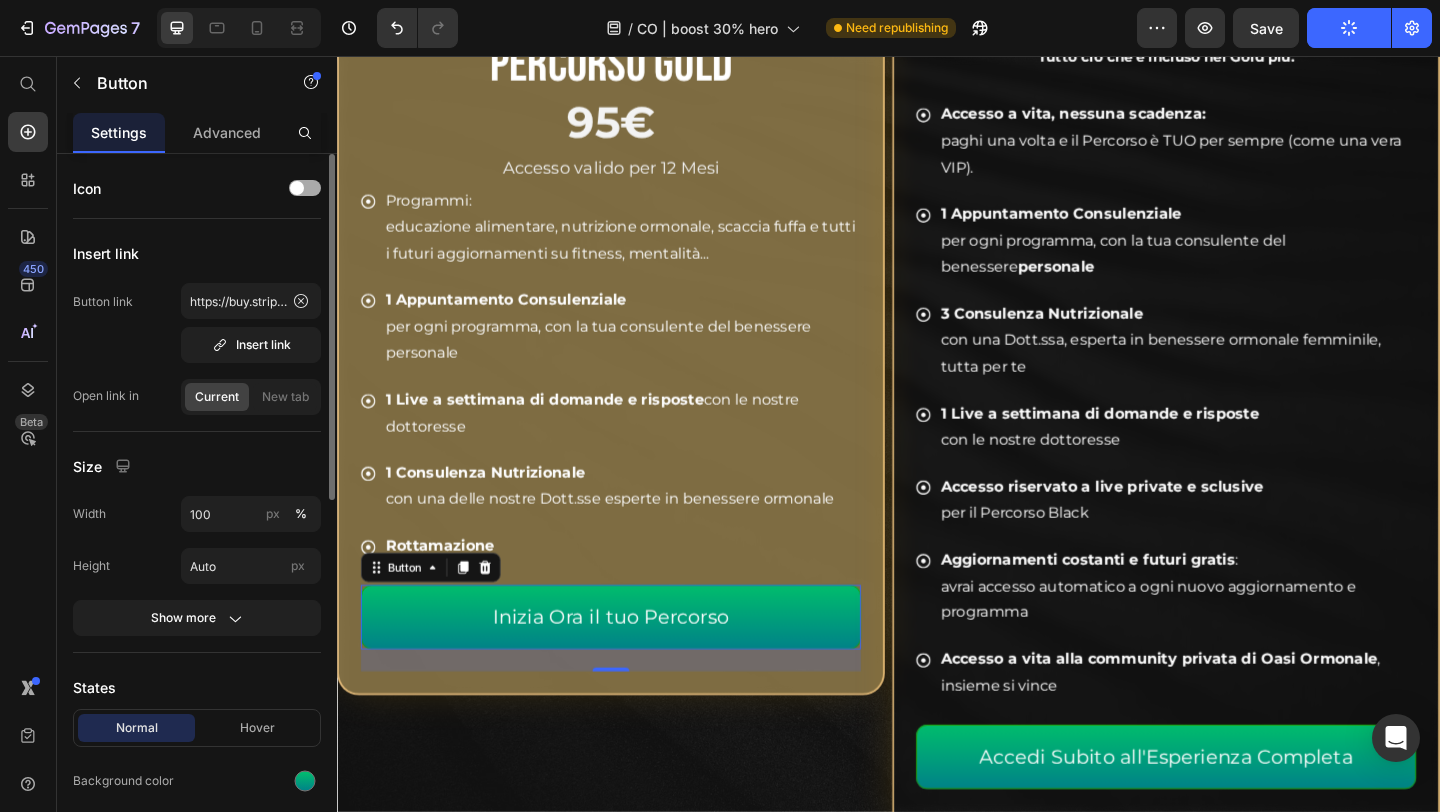 click at bounding box center (297, 188) 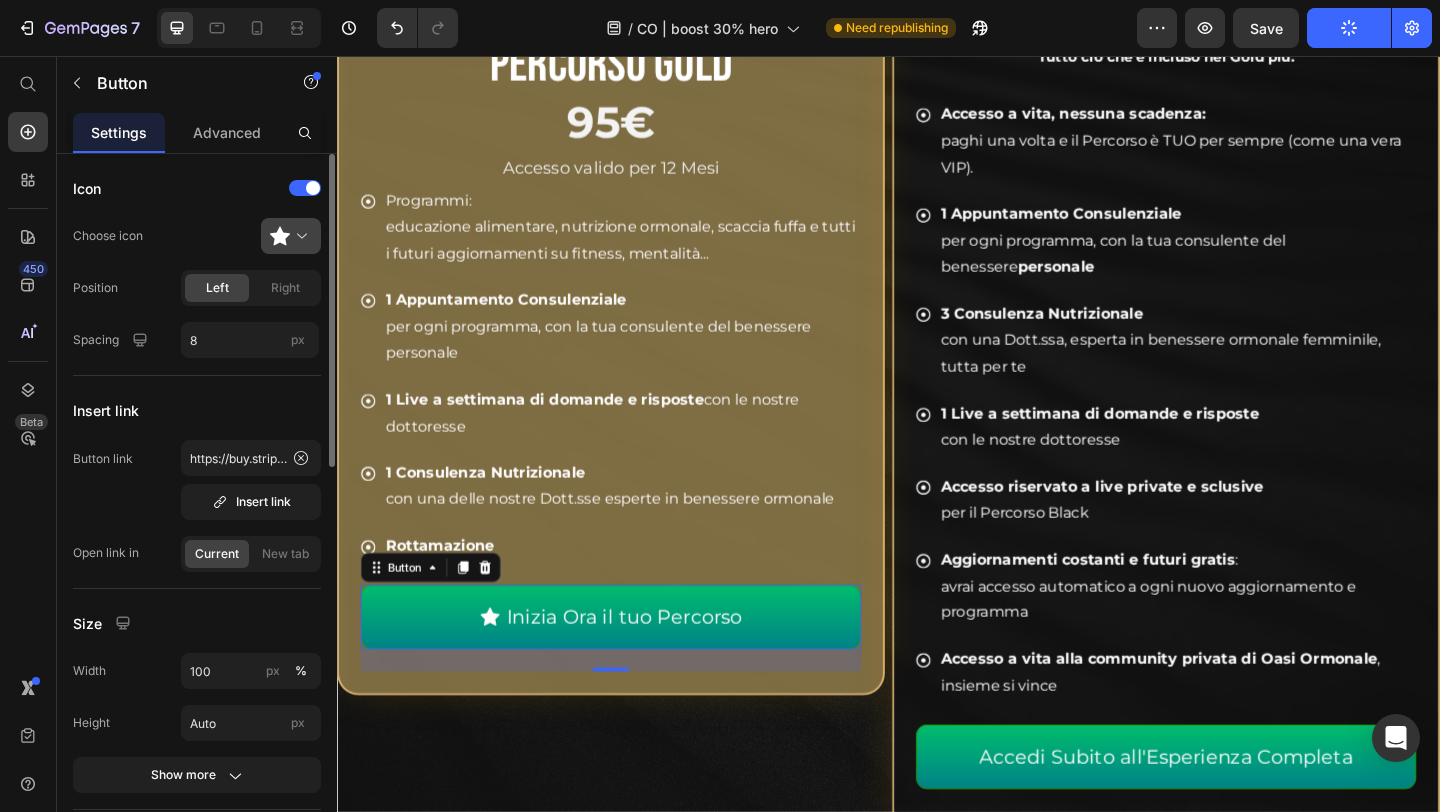 click at bounding box center (299, 236) 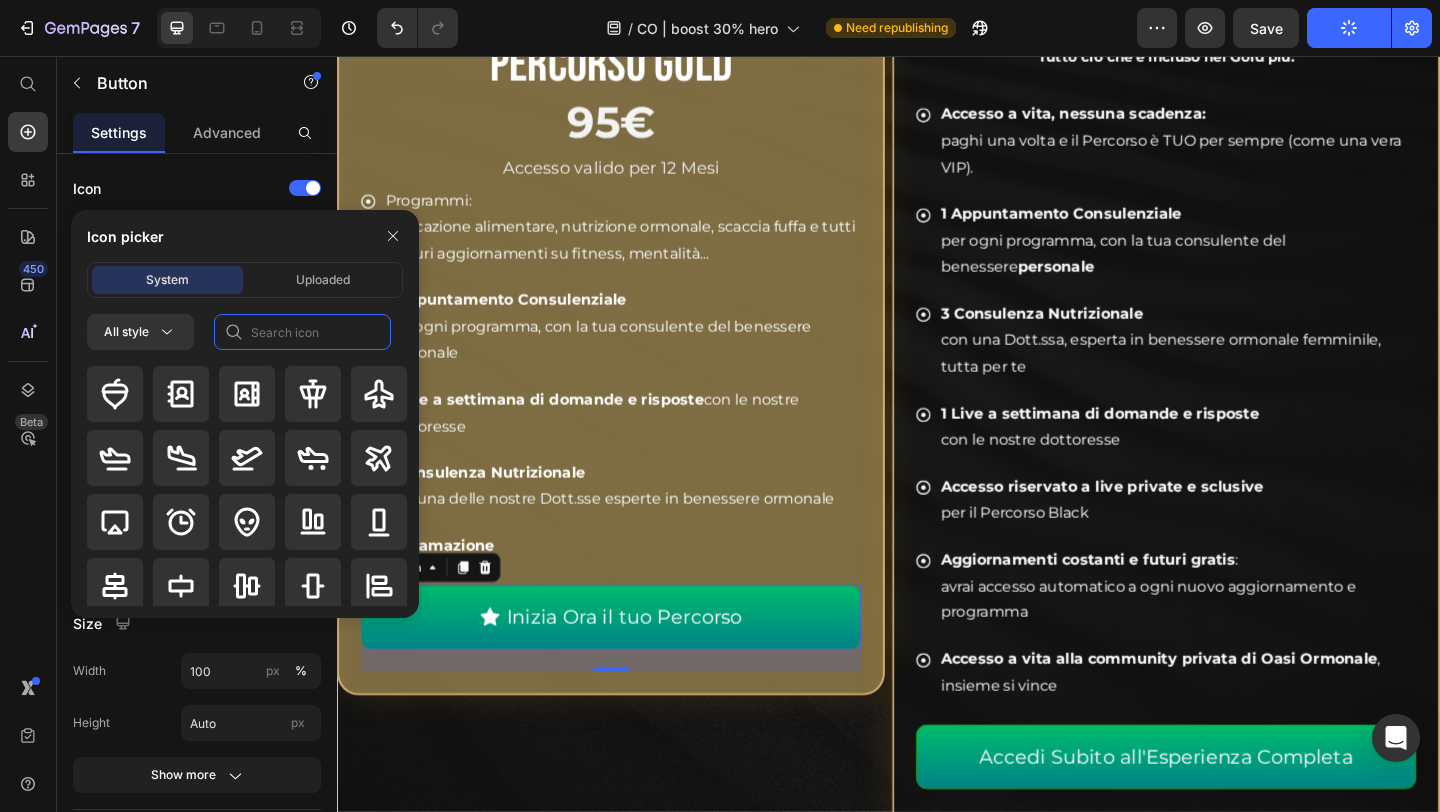 click 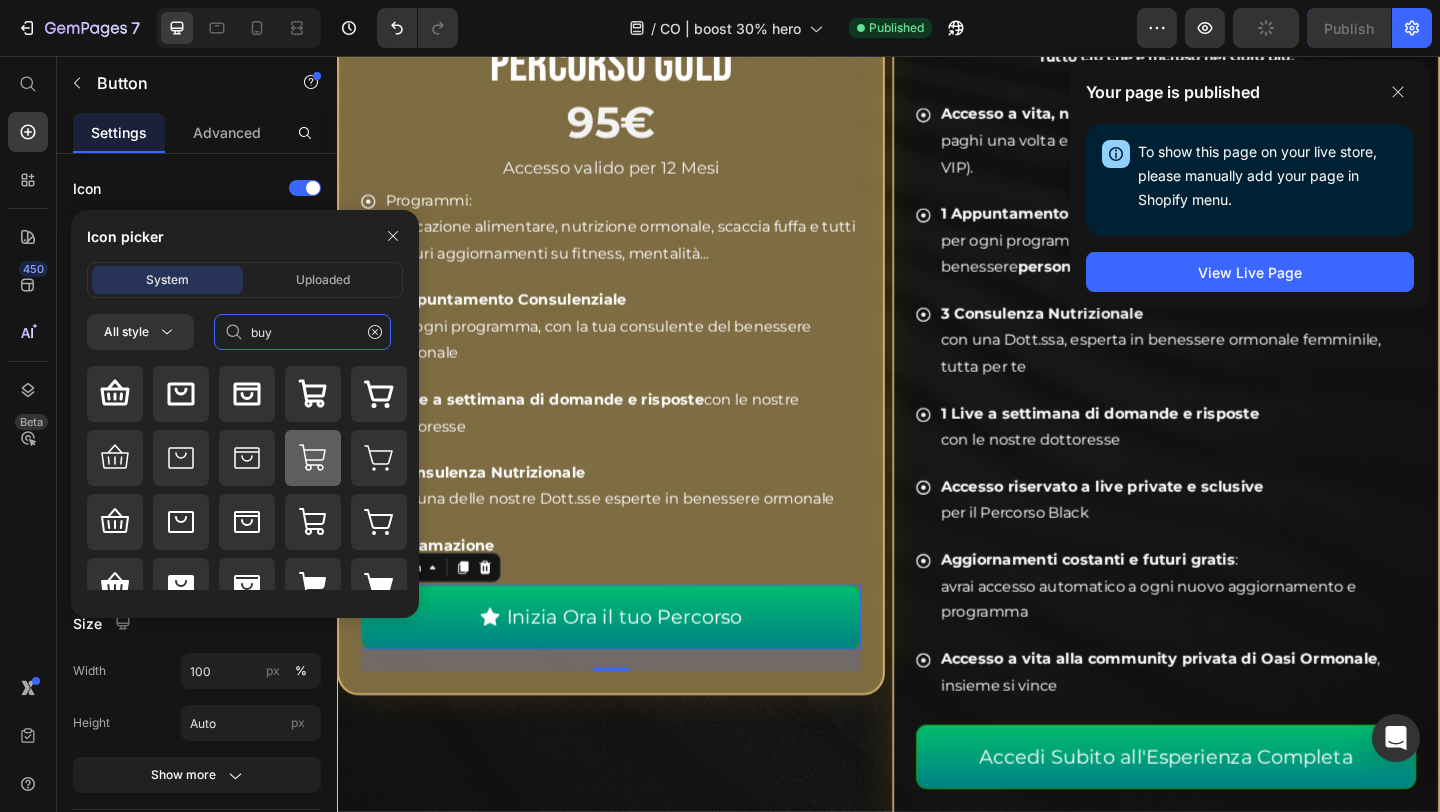 type on "buy" 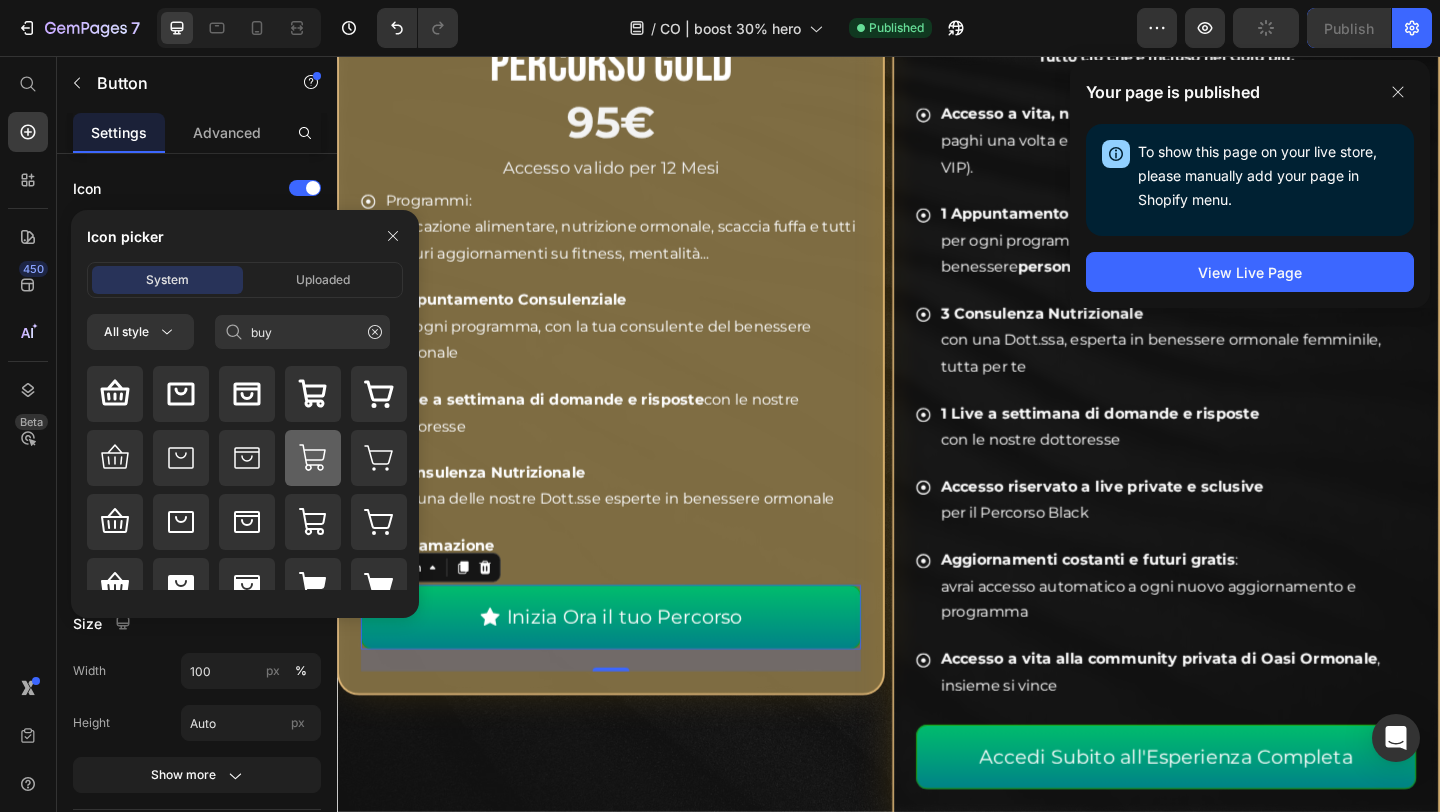 click 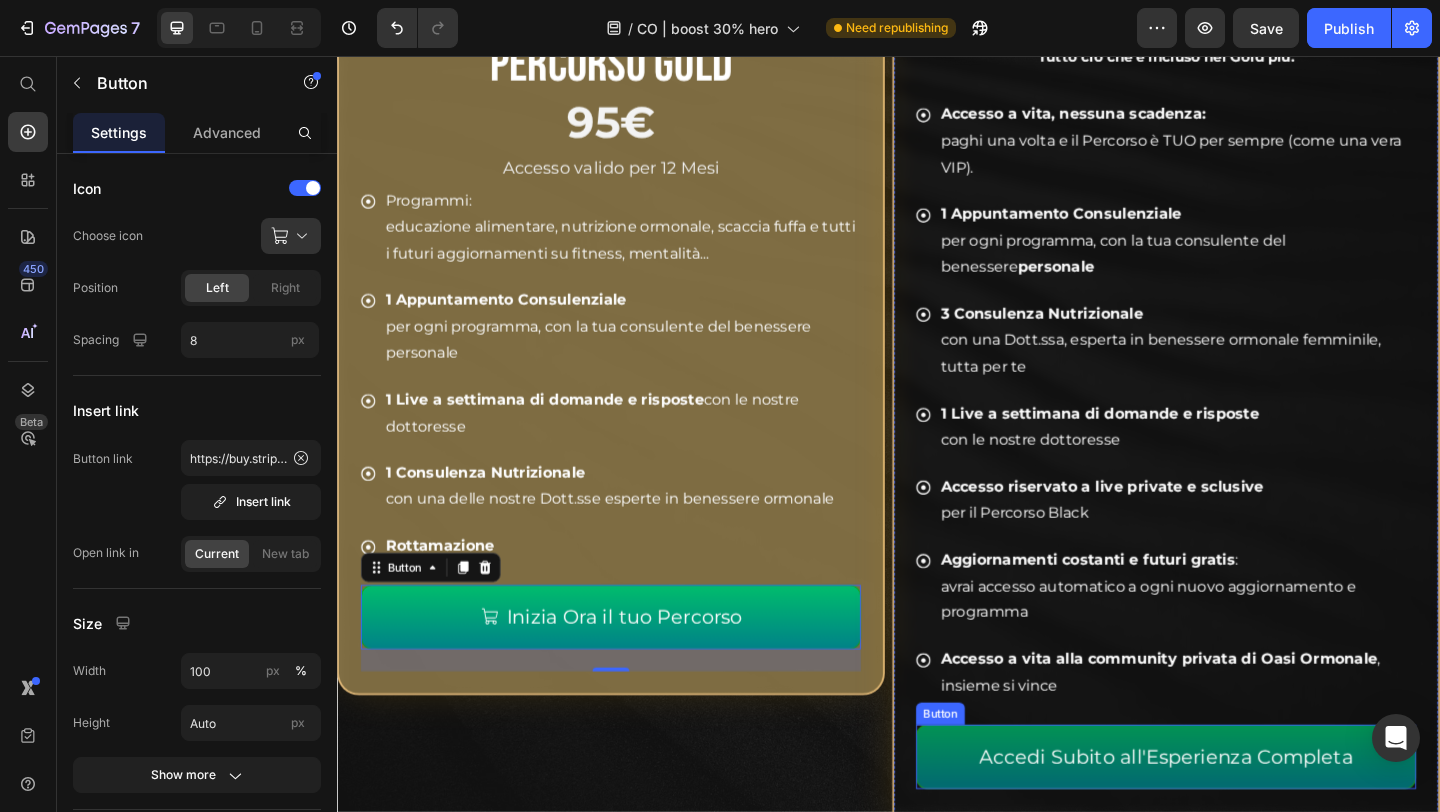 click on "Accedi Subito all'Esperienza Completa" at bounding box center [1239, 818] 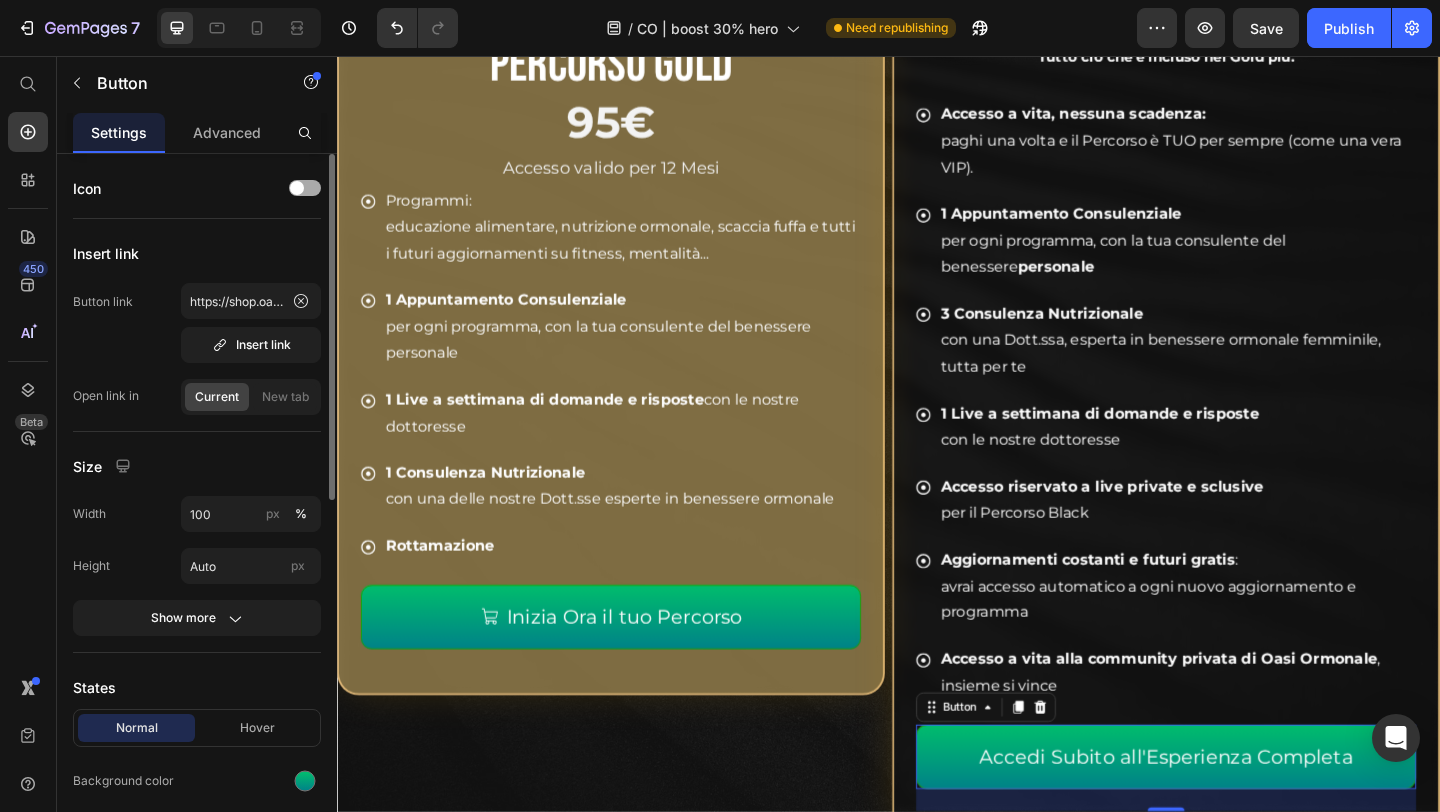 click at bounding box center (305, 188) 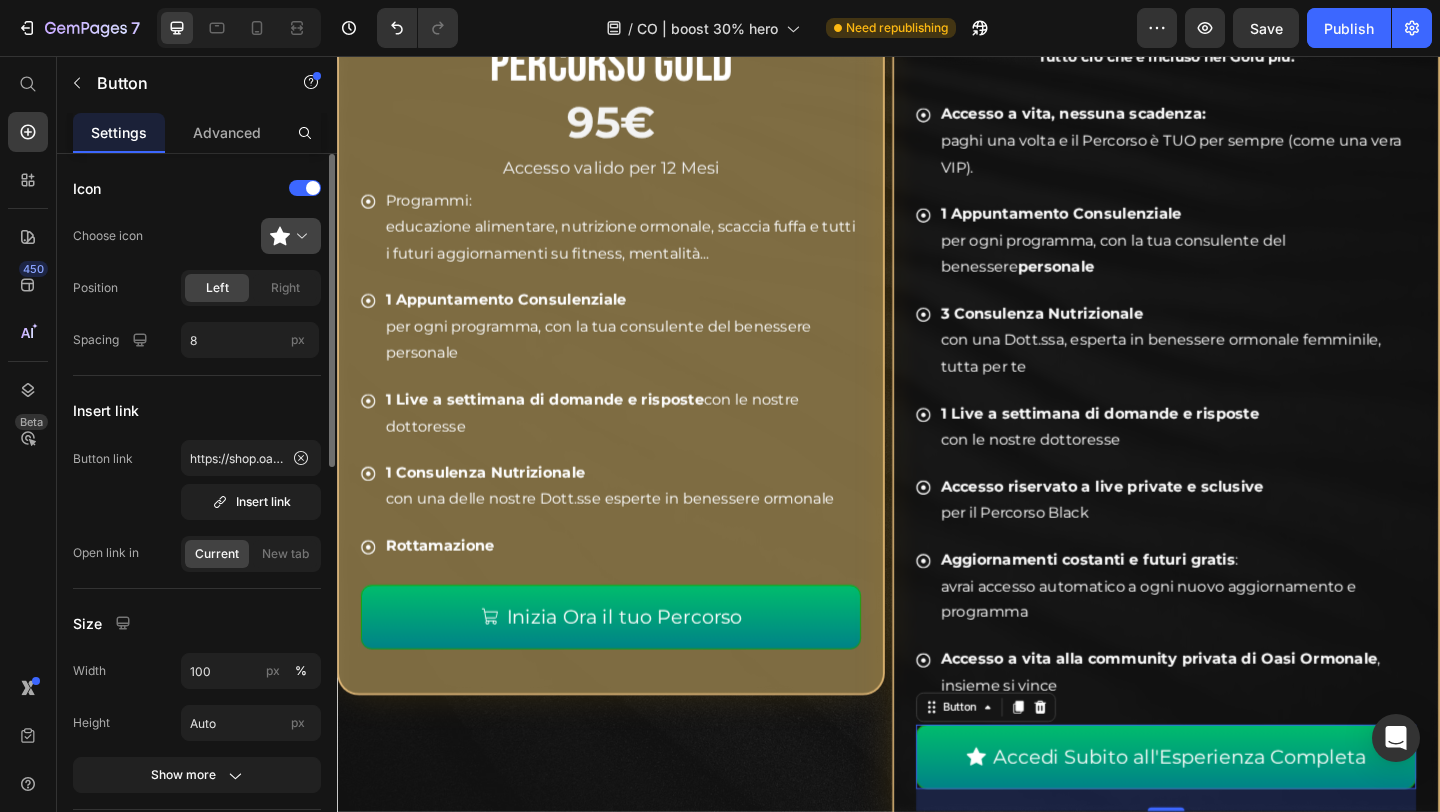 click at bounding box center (299, 236) 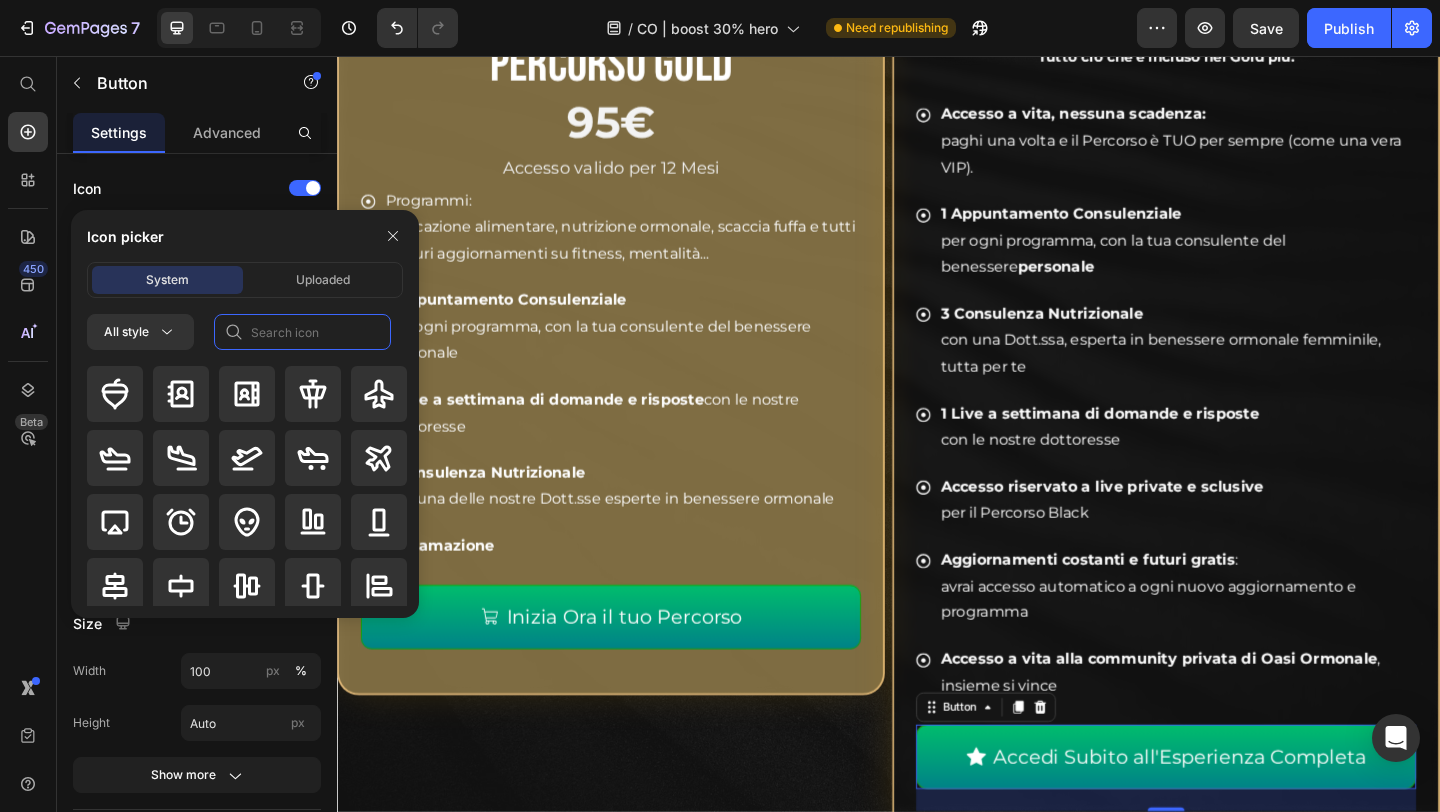 click 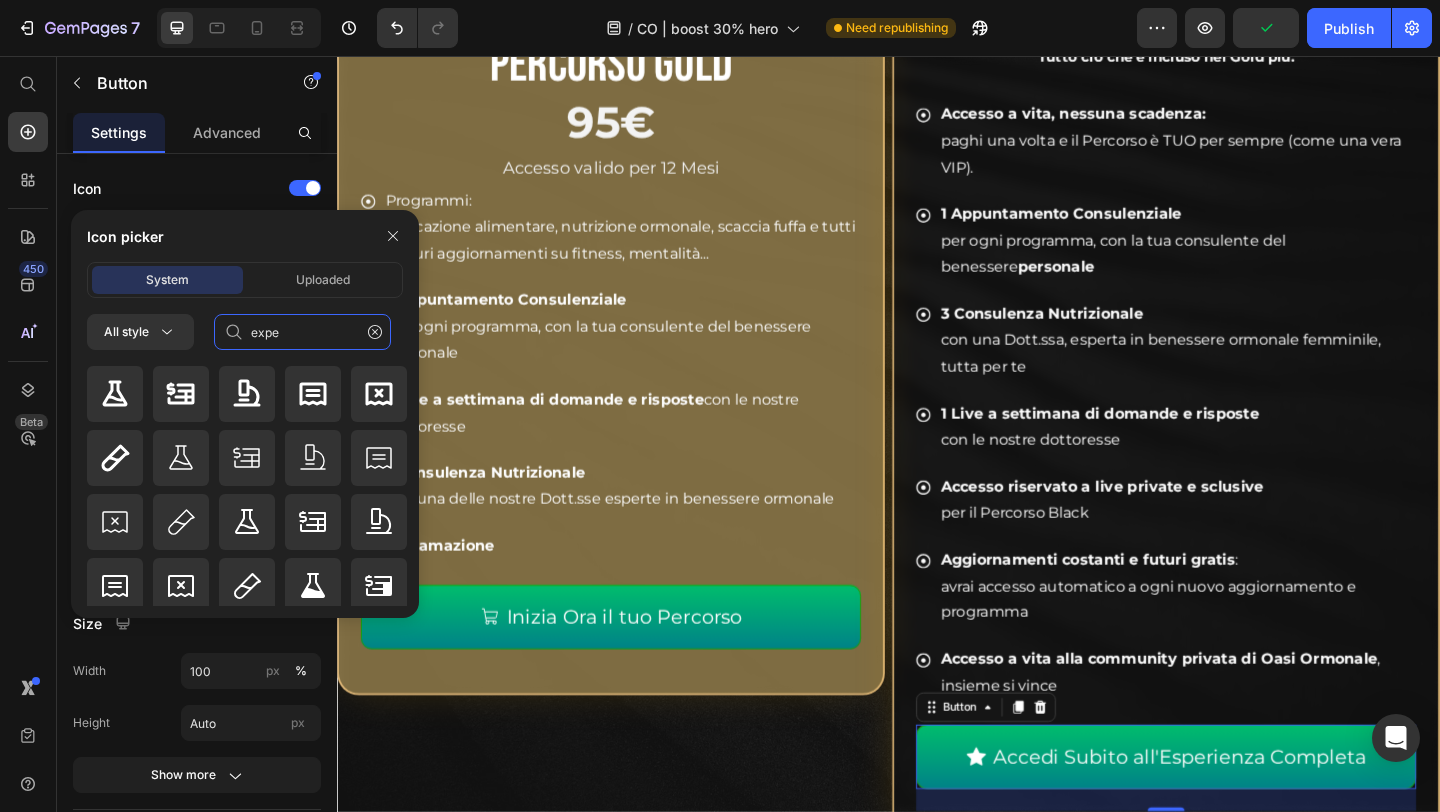 click on "expe" 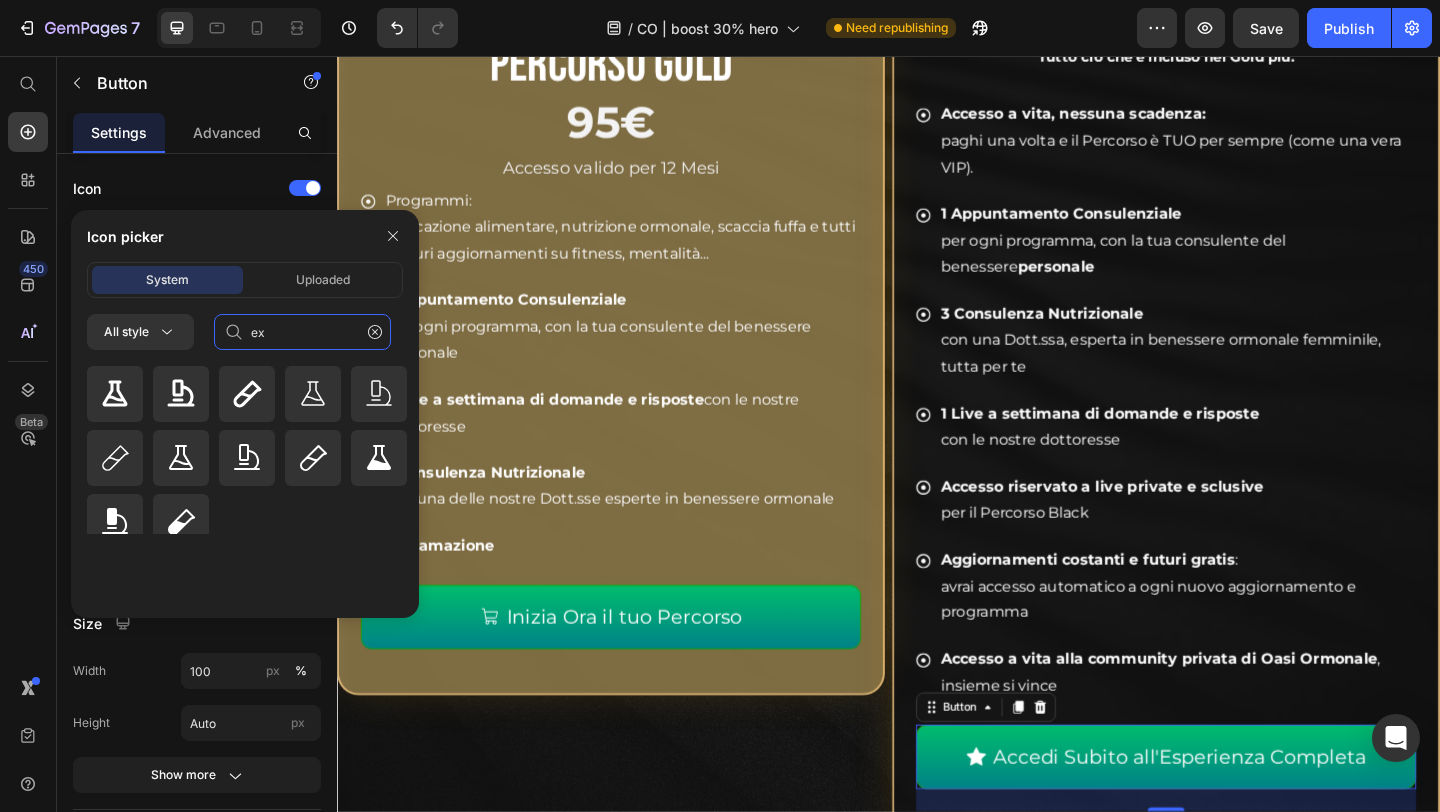 type on "e" 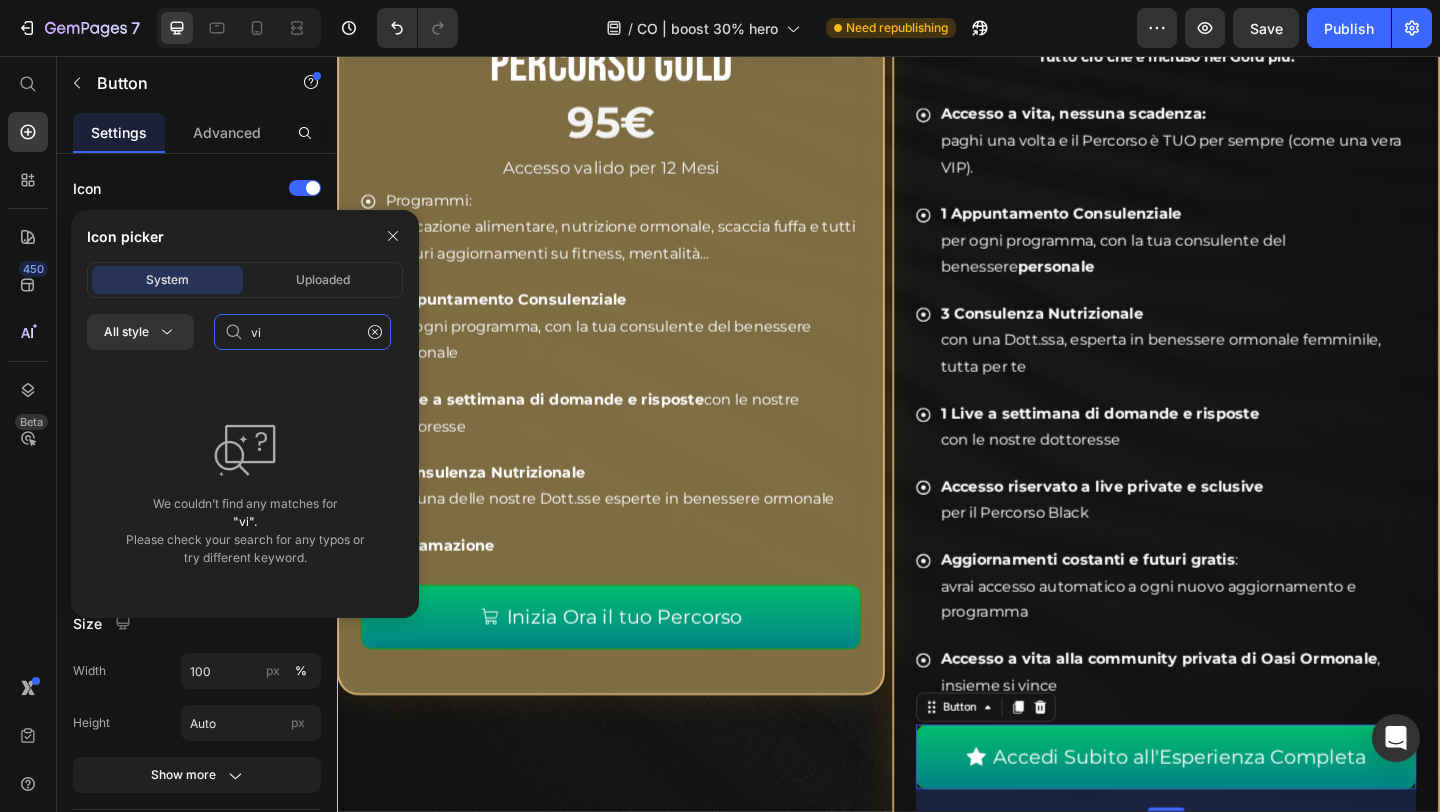 type on "v" 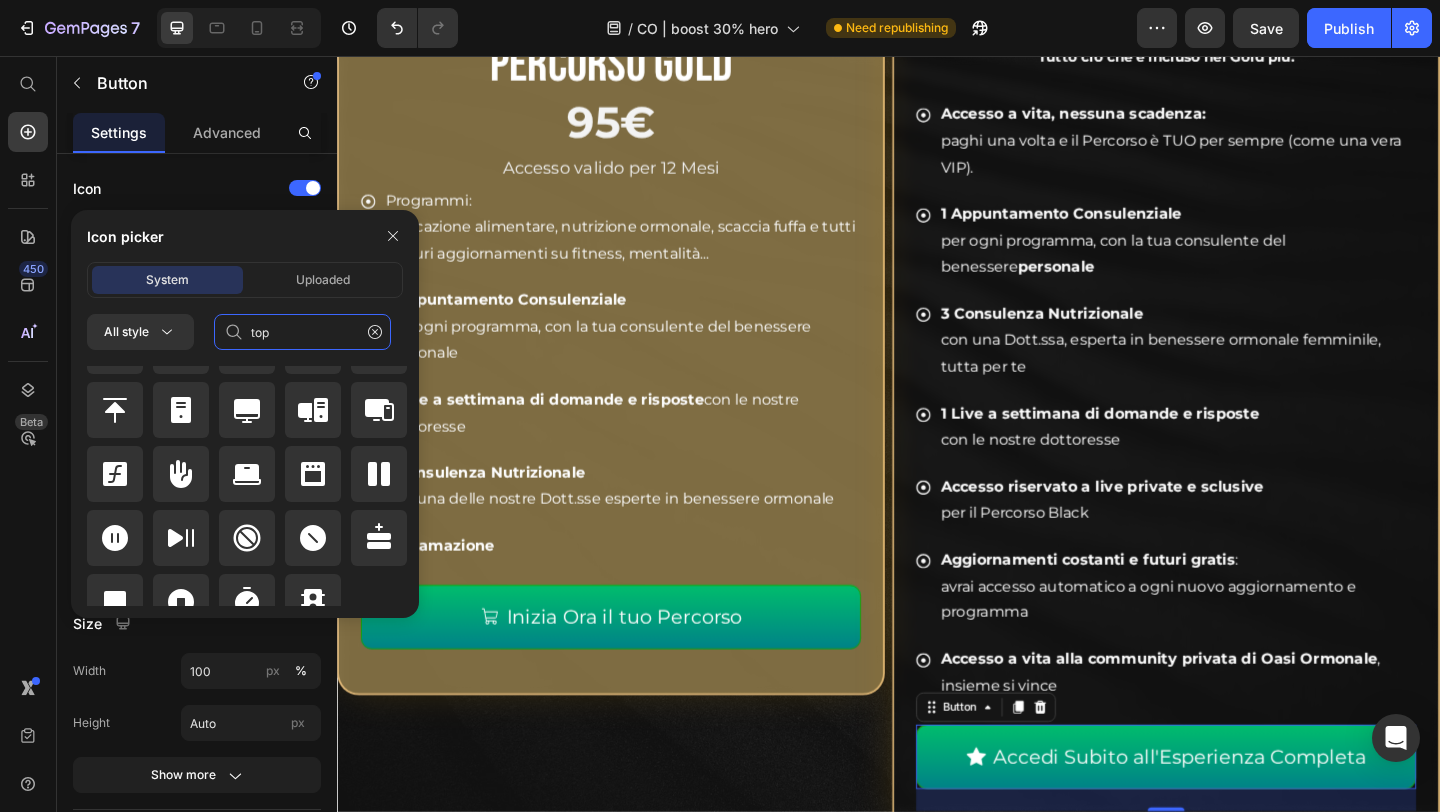 scroll, scrollTop: 760, scrollLeft: 0, axis: vertical 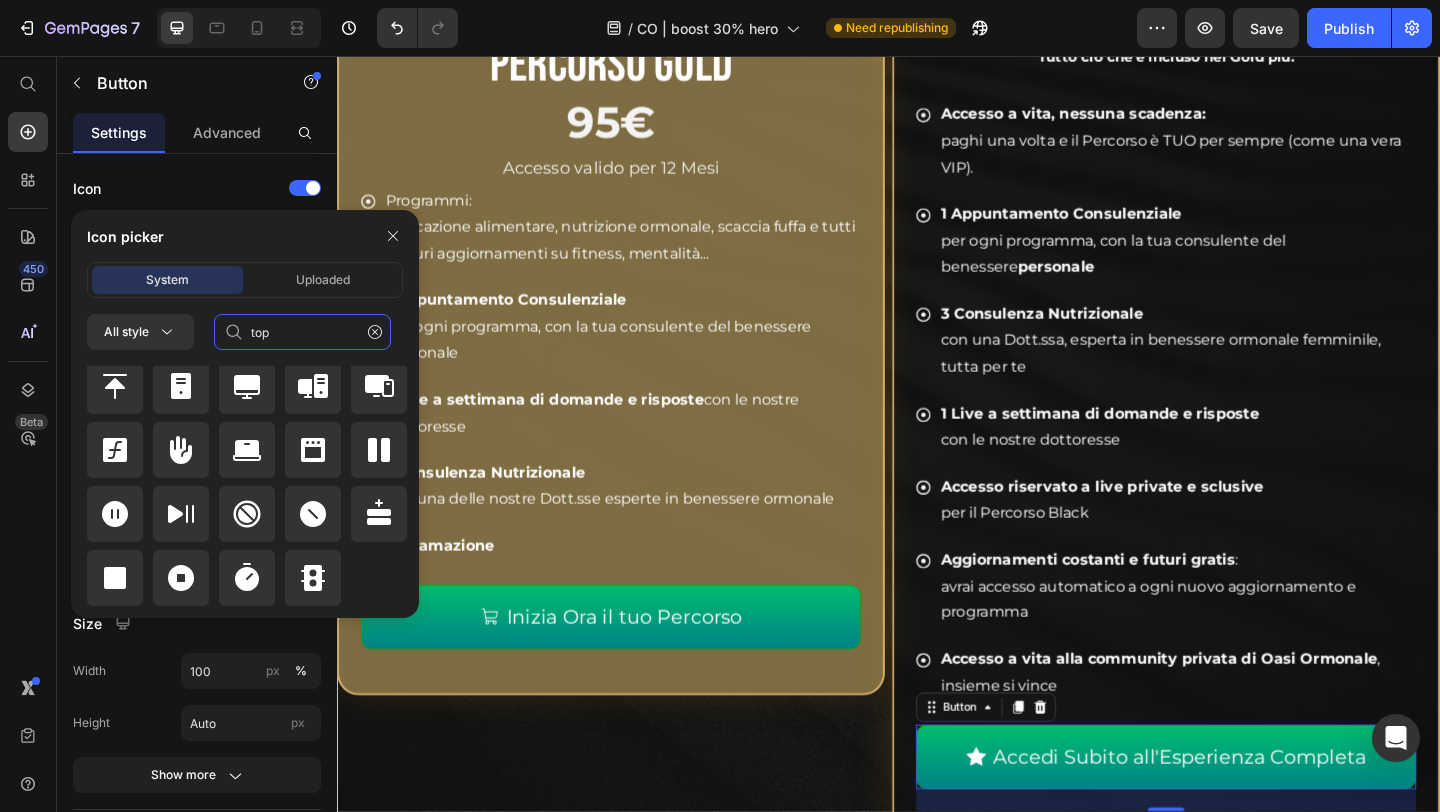 drag, startPoint x: 290, startPoint y: 338, endPoint x: 234, endPoint y: 329, distance: 56.718605 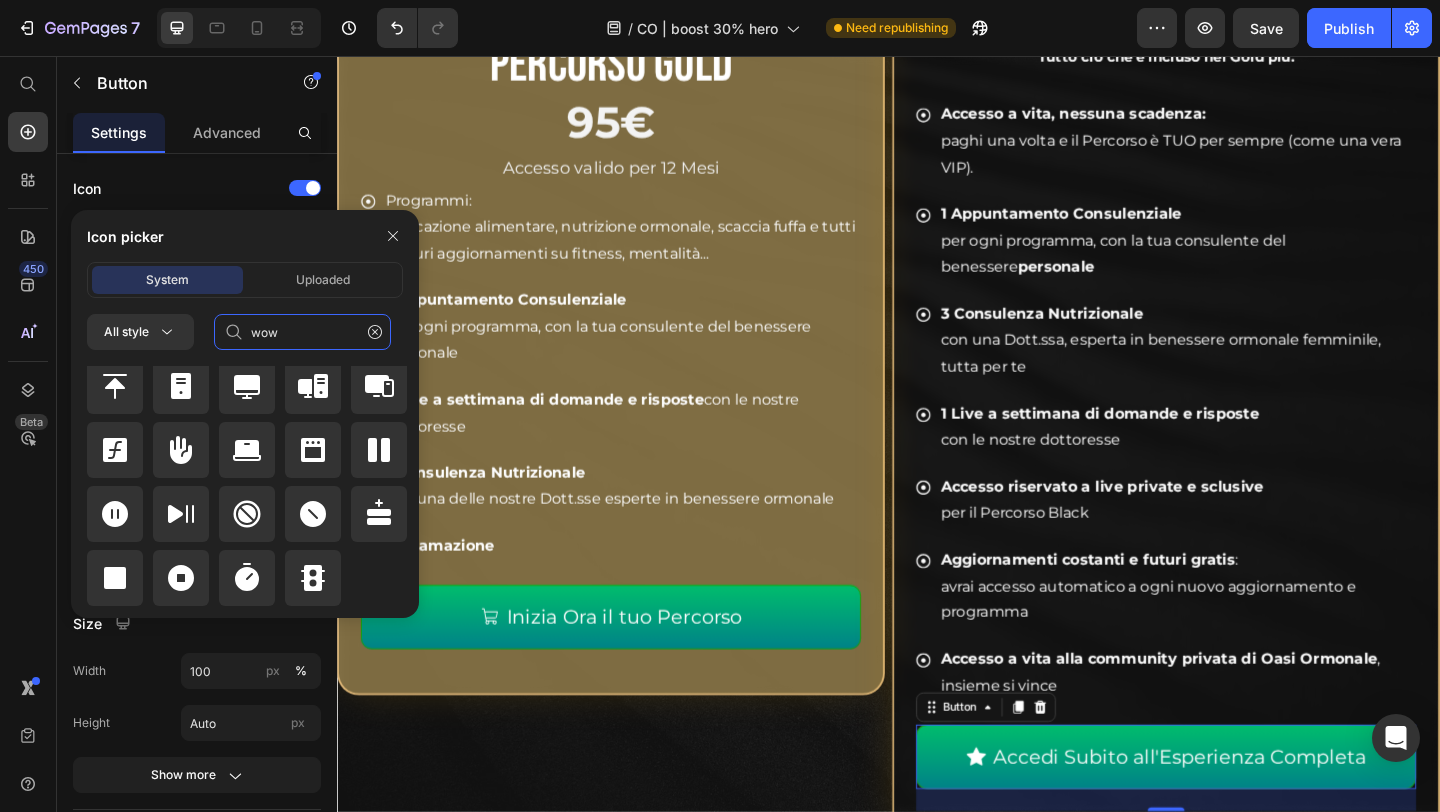 scroll, scrollTop: 0, scrollLeft: 0, axis: both 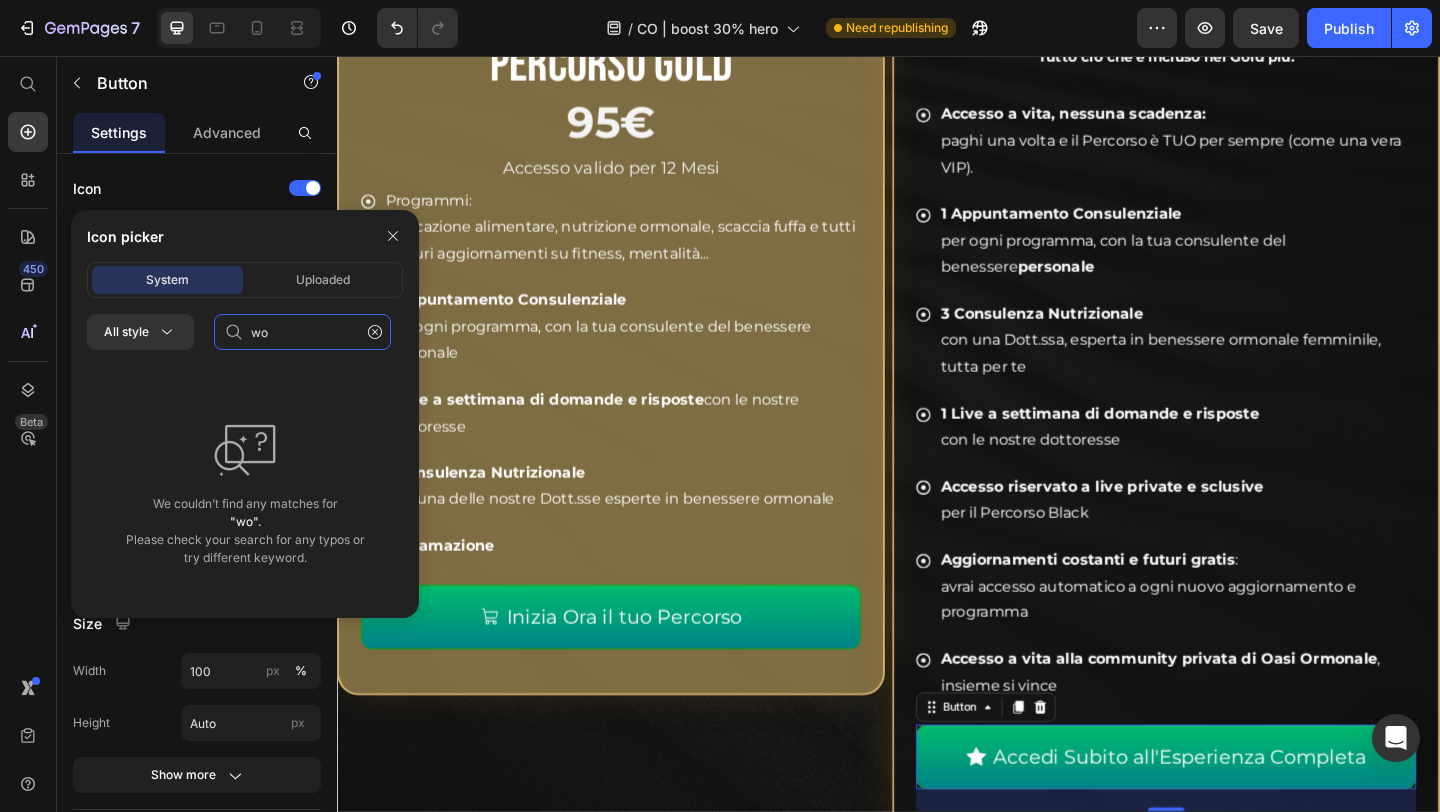 type on "w" 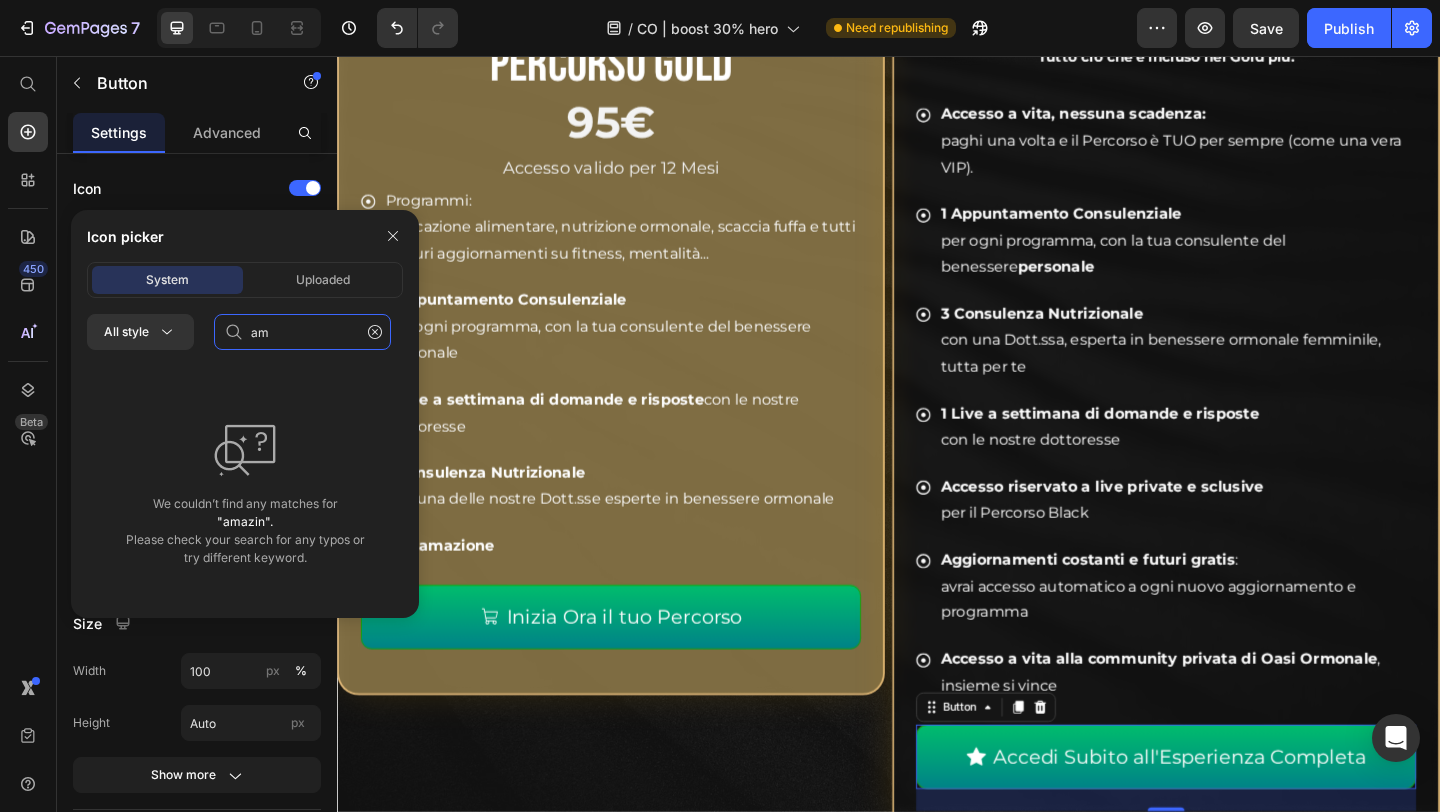 type on "a" 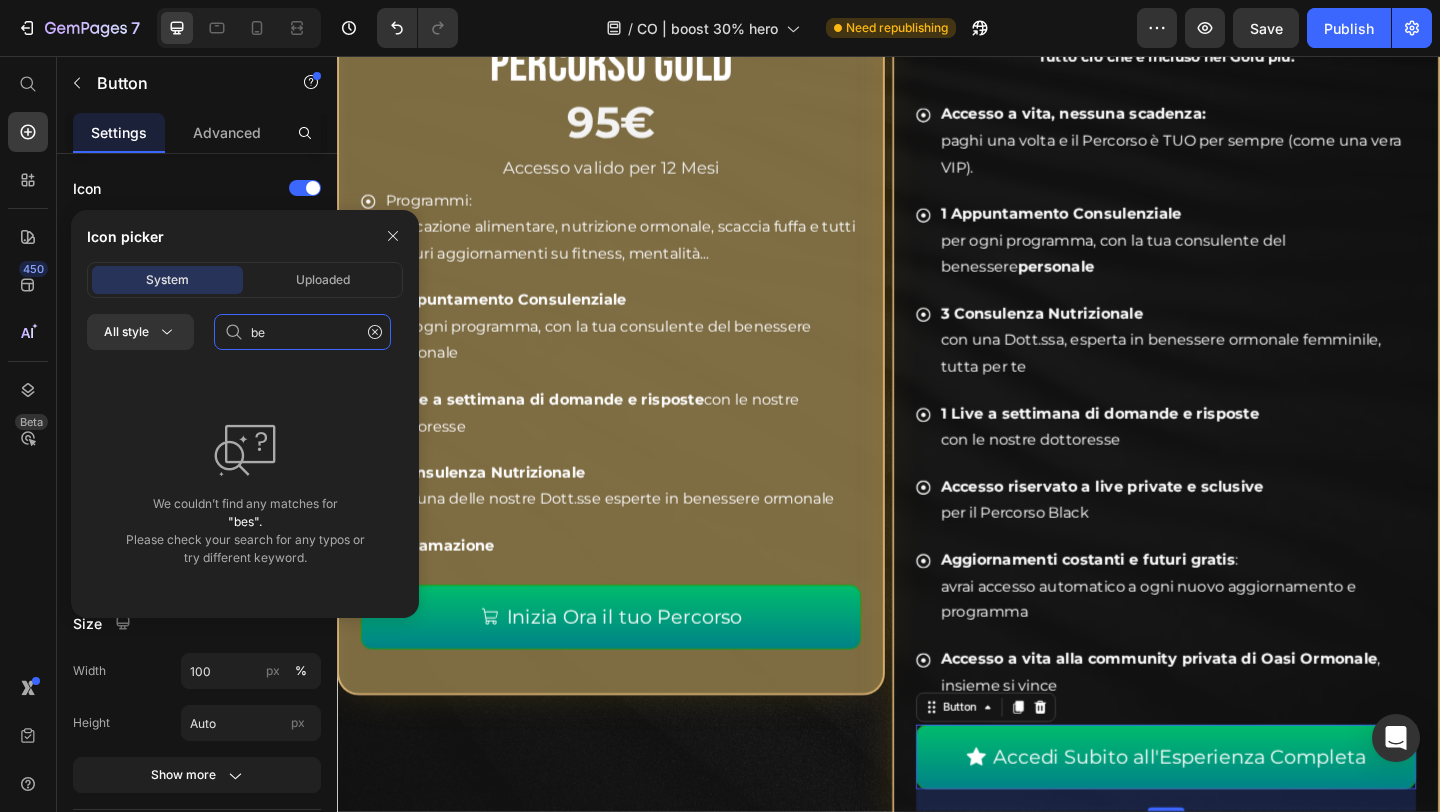 type on "b" 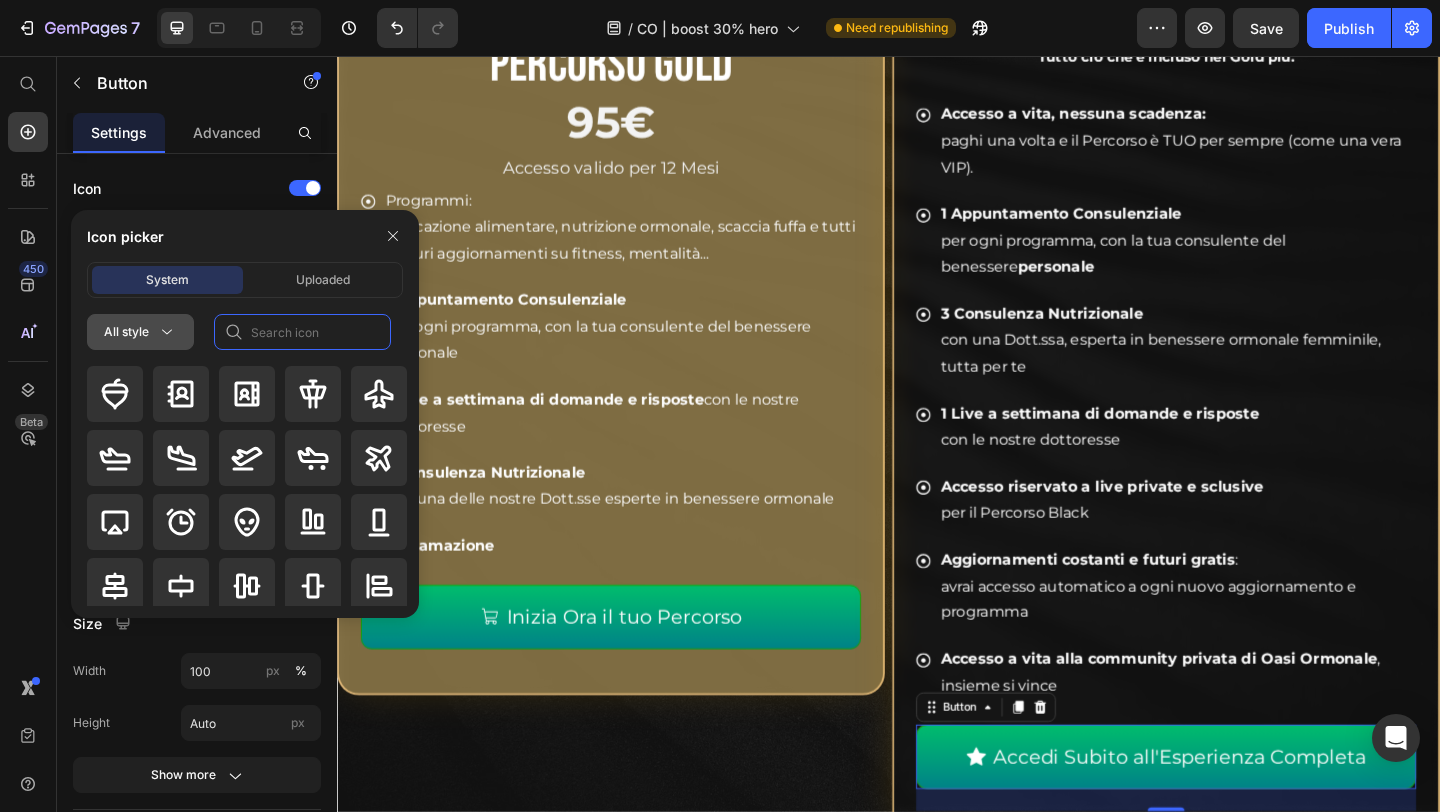 click on "All style" at bounding box center (140, 332) 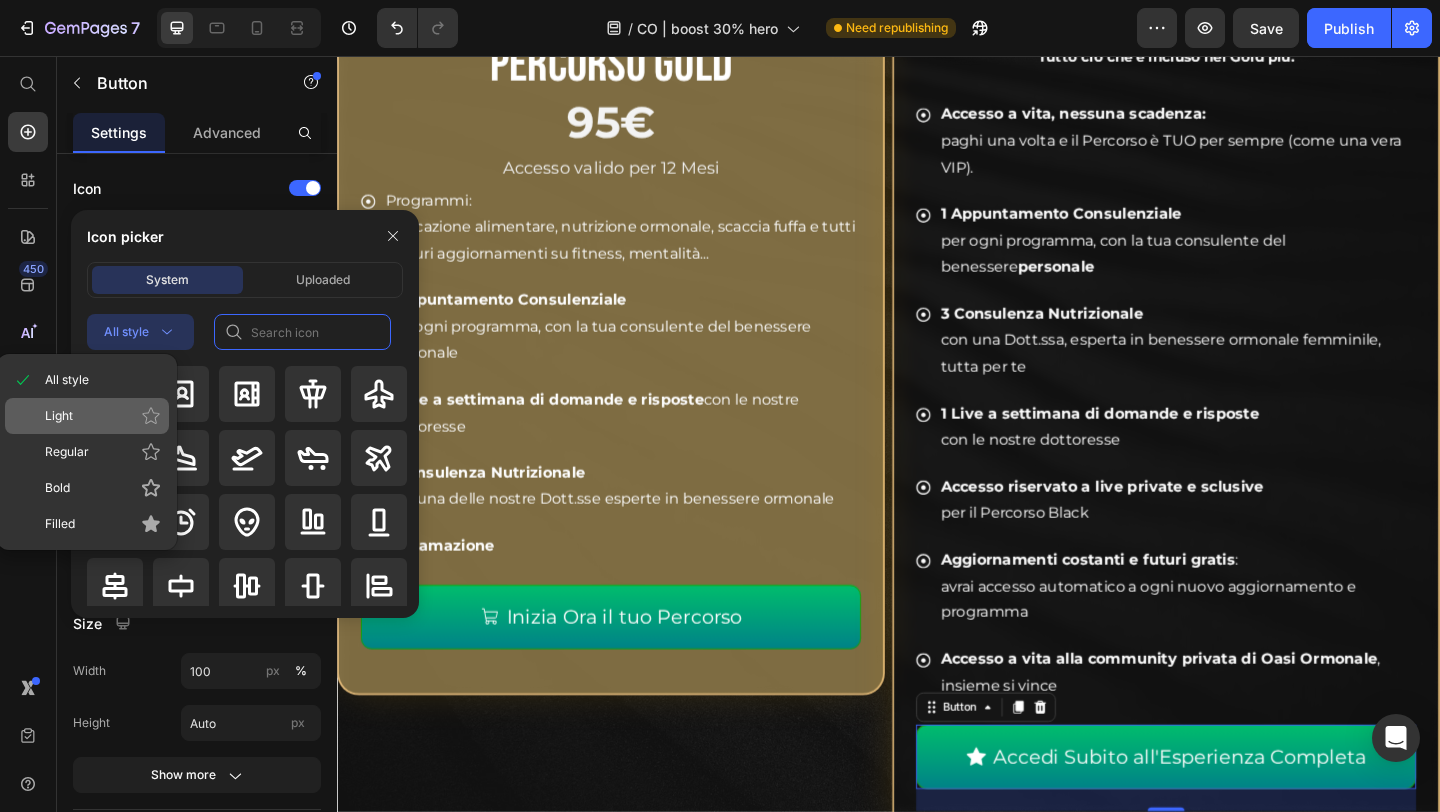 type 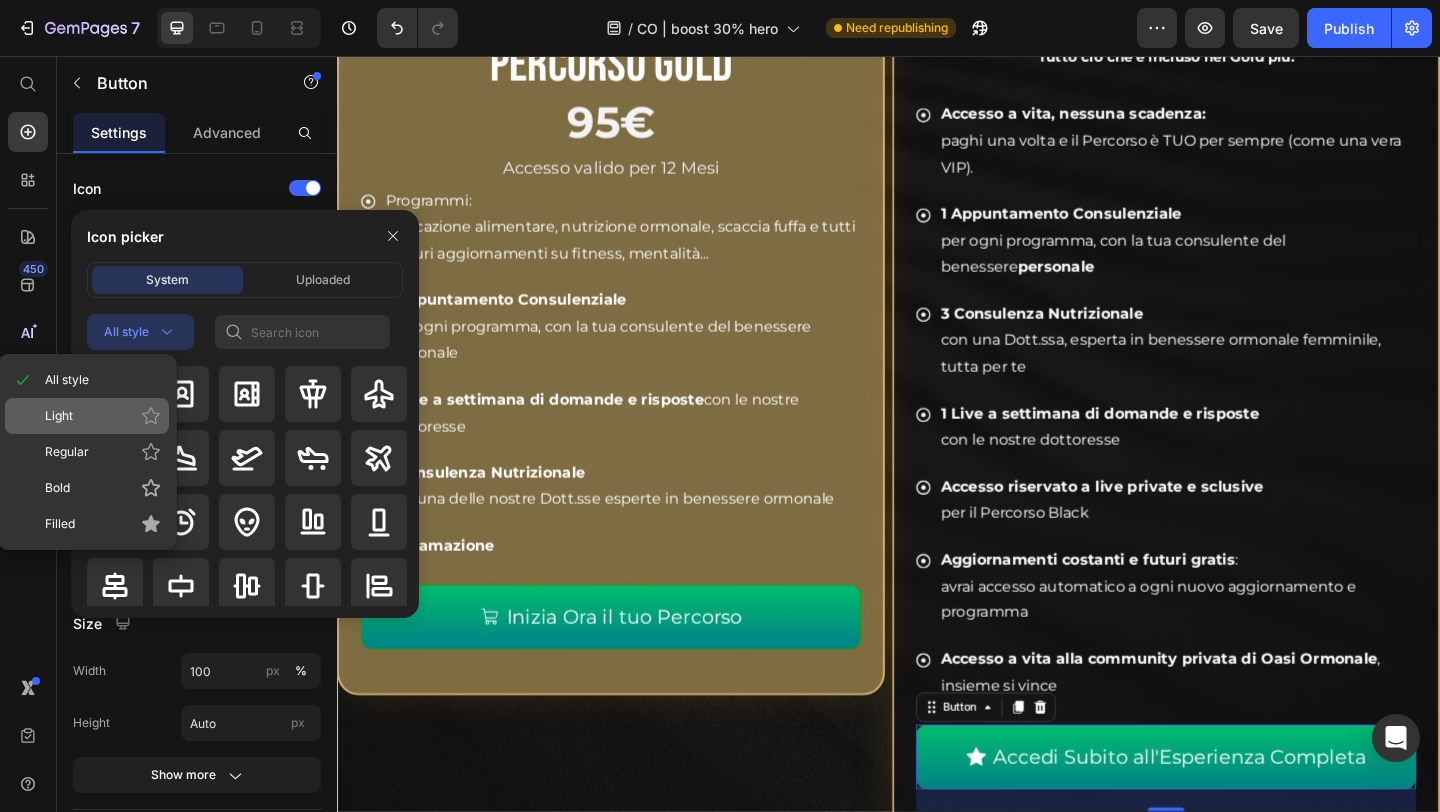 click on "Light" at bounding box center [103, 416] 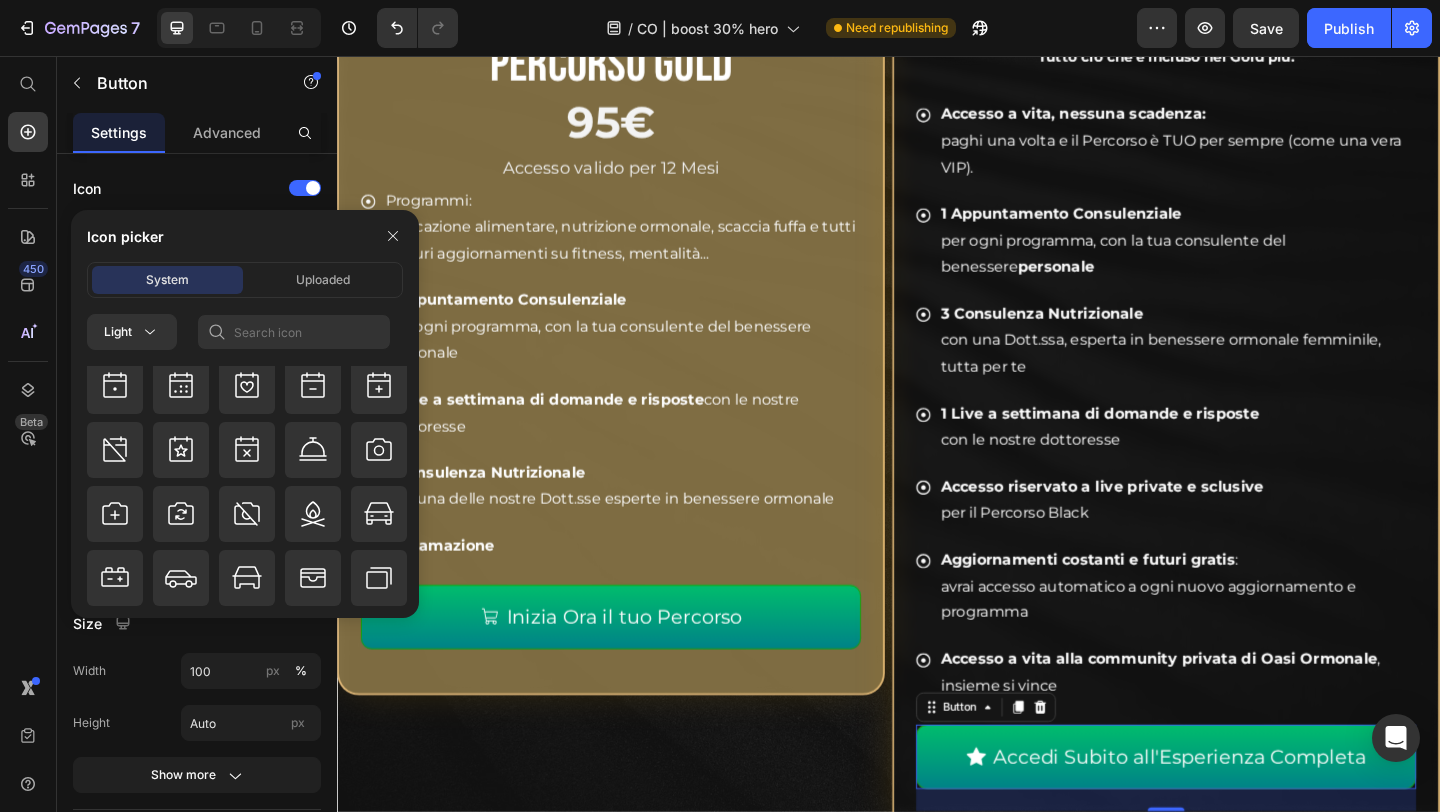 scroll, scrollTop: 2953, scrollLeft: 0, axis: vertical 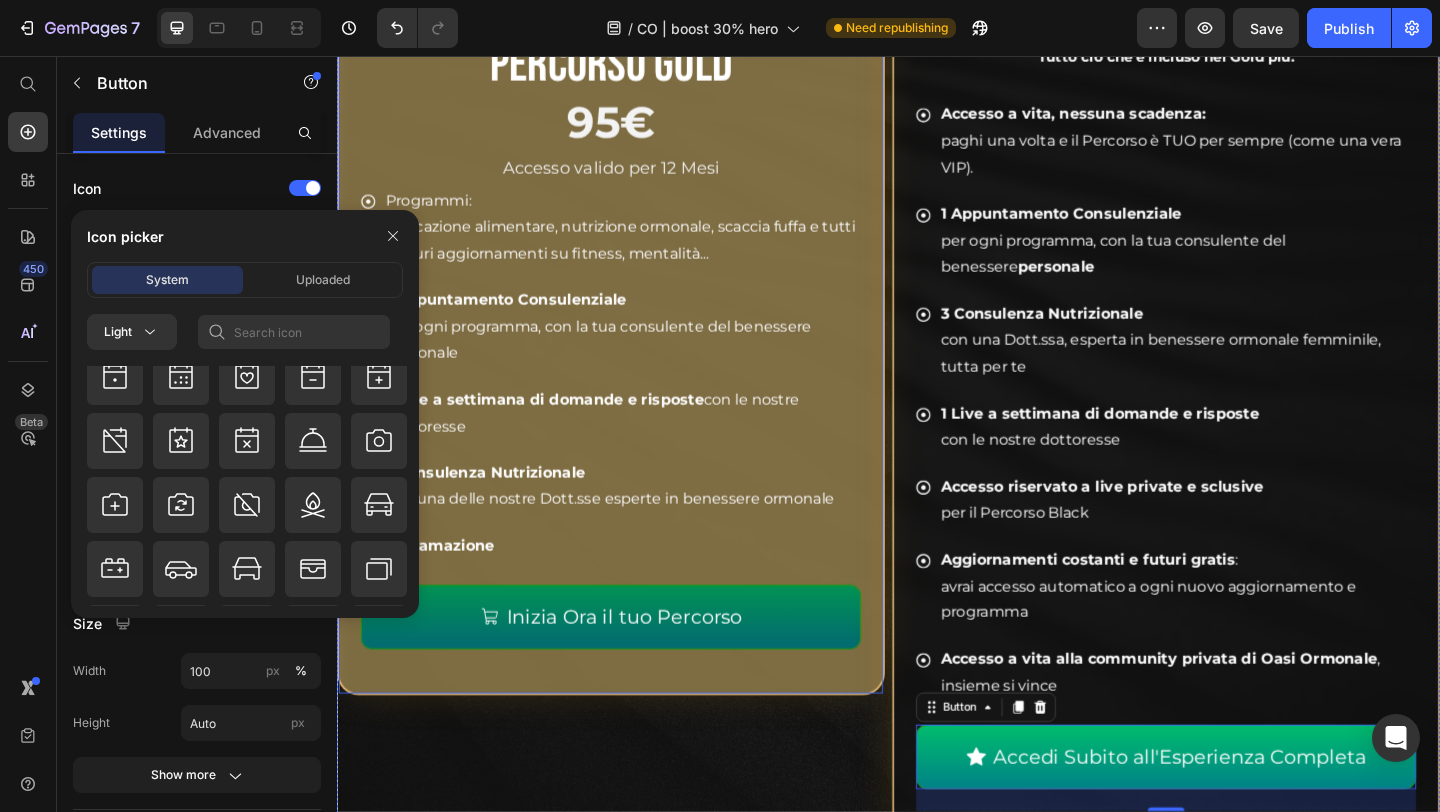click on "Inizia Ora il tuo Percorso" at bounding box center (635, 666) 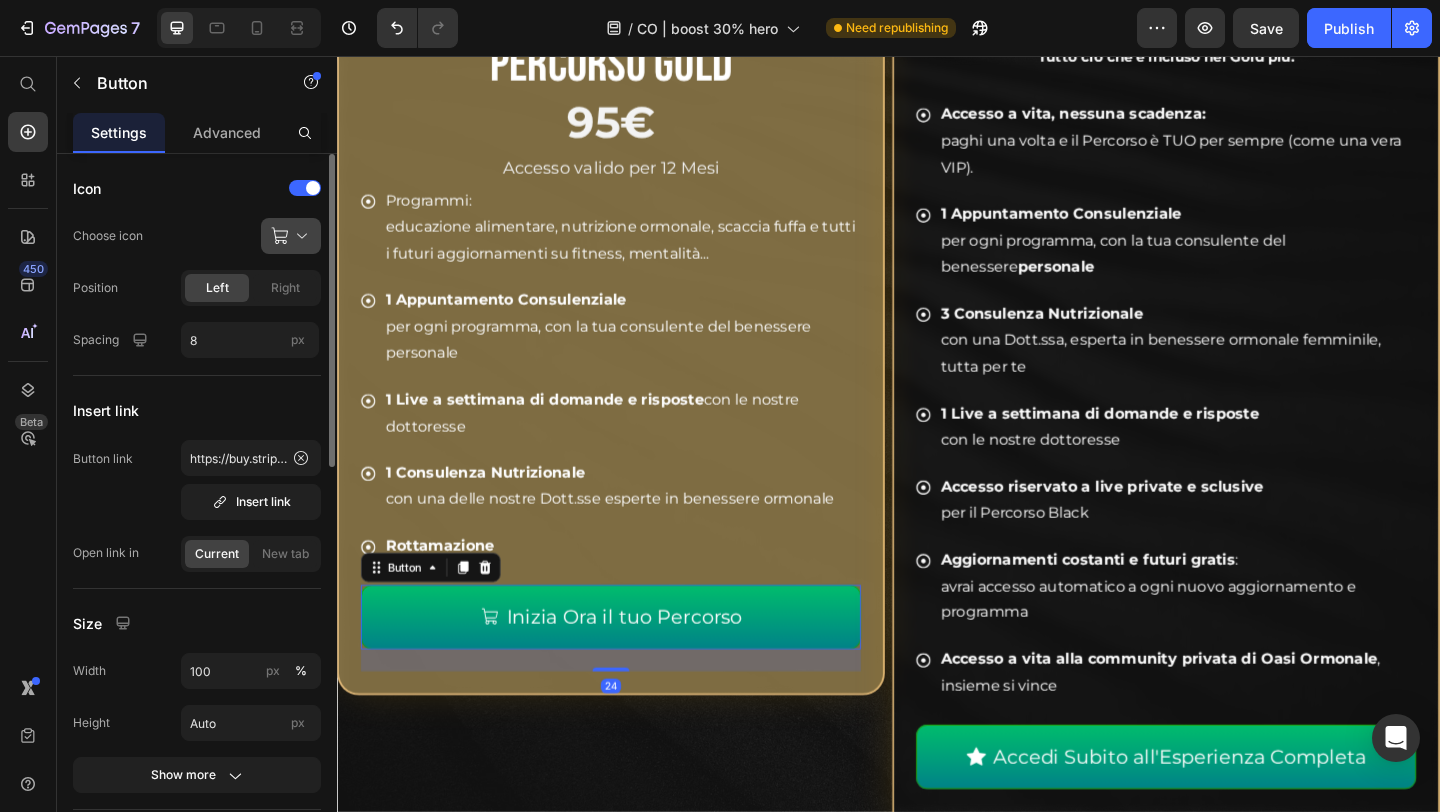 click at bounding box center (299, 236) 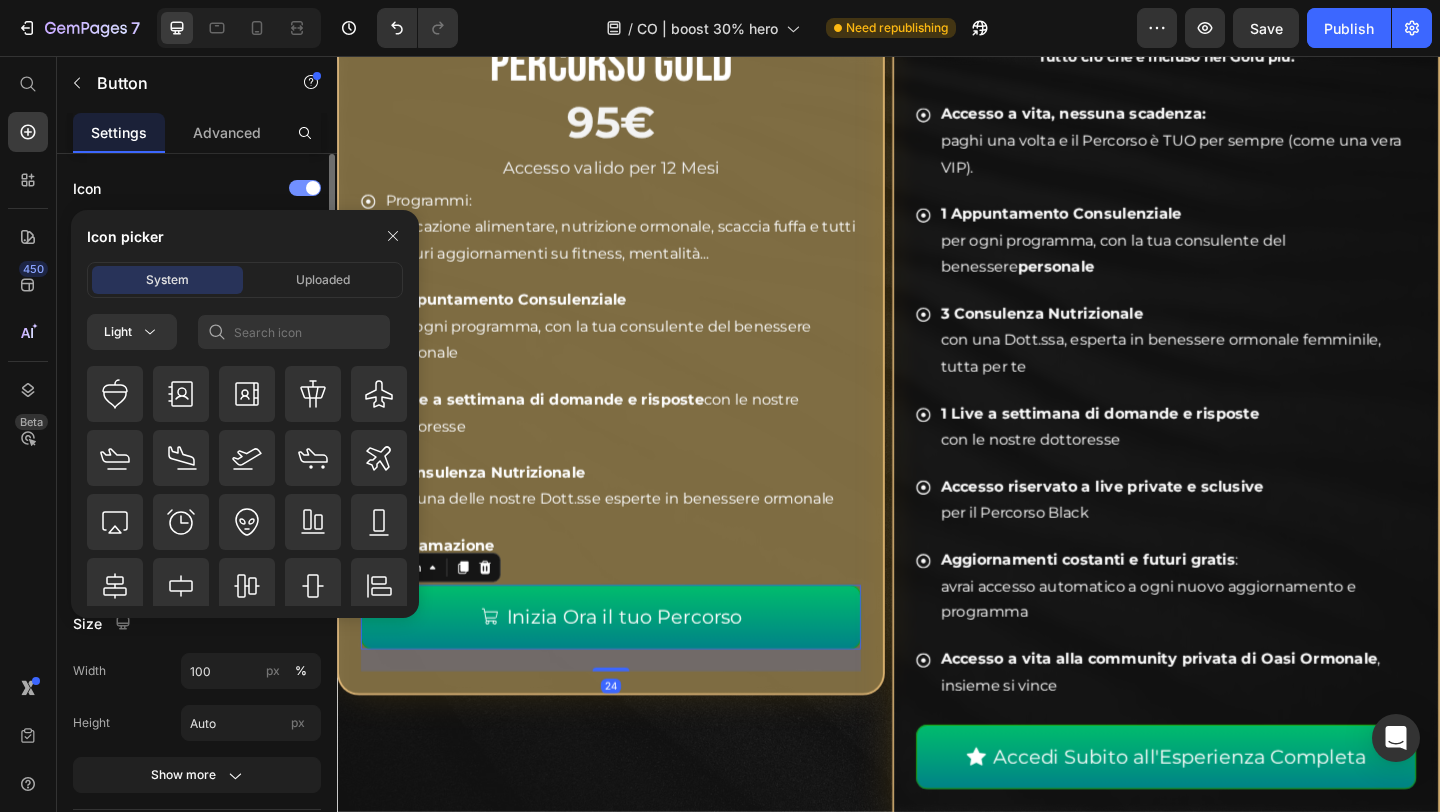 click at bounding box center [305, 188] 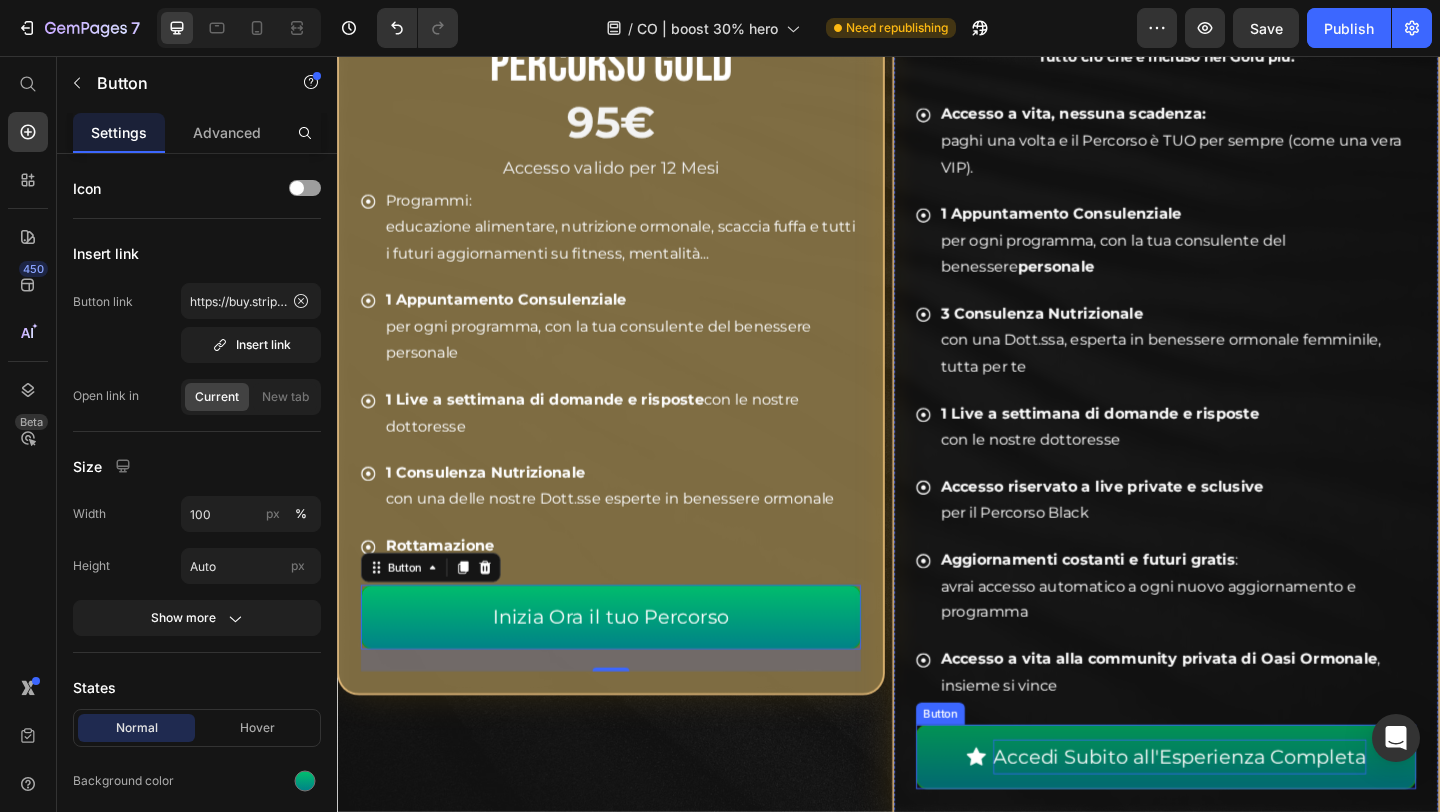 click on "Accedi Subito all'Esperienza Completa" at bounding box center [1254, 818] 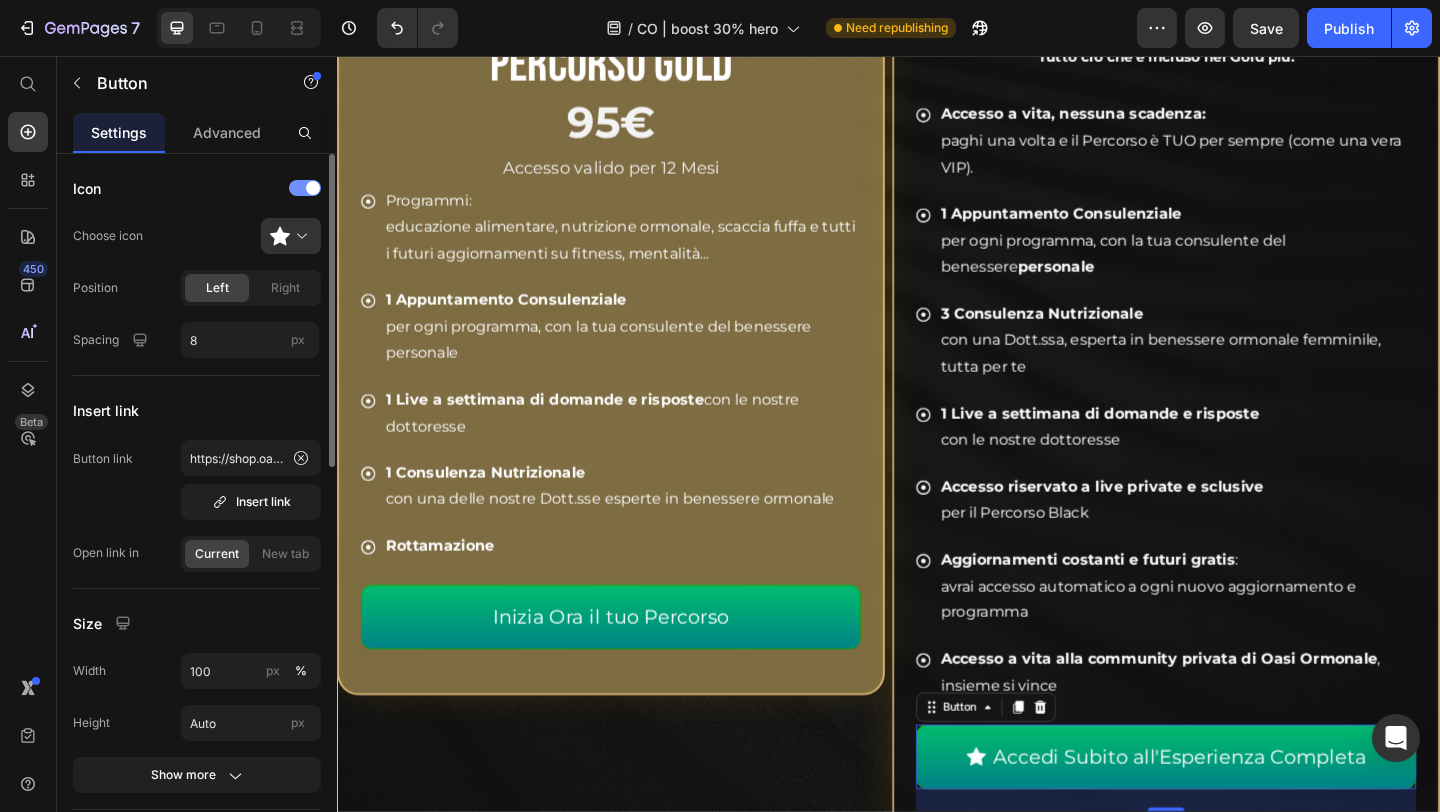 click at bounding box center [305, 188] 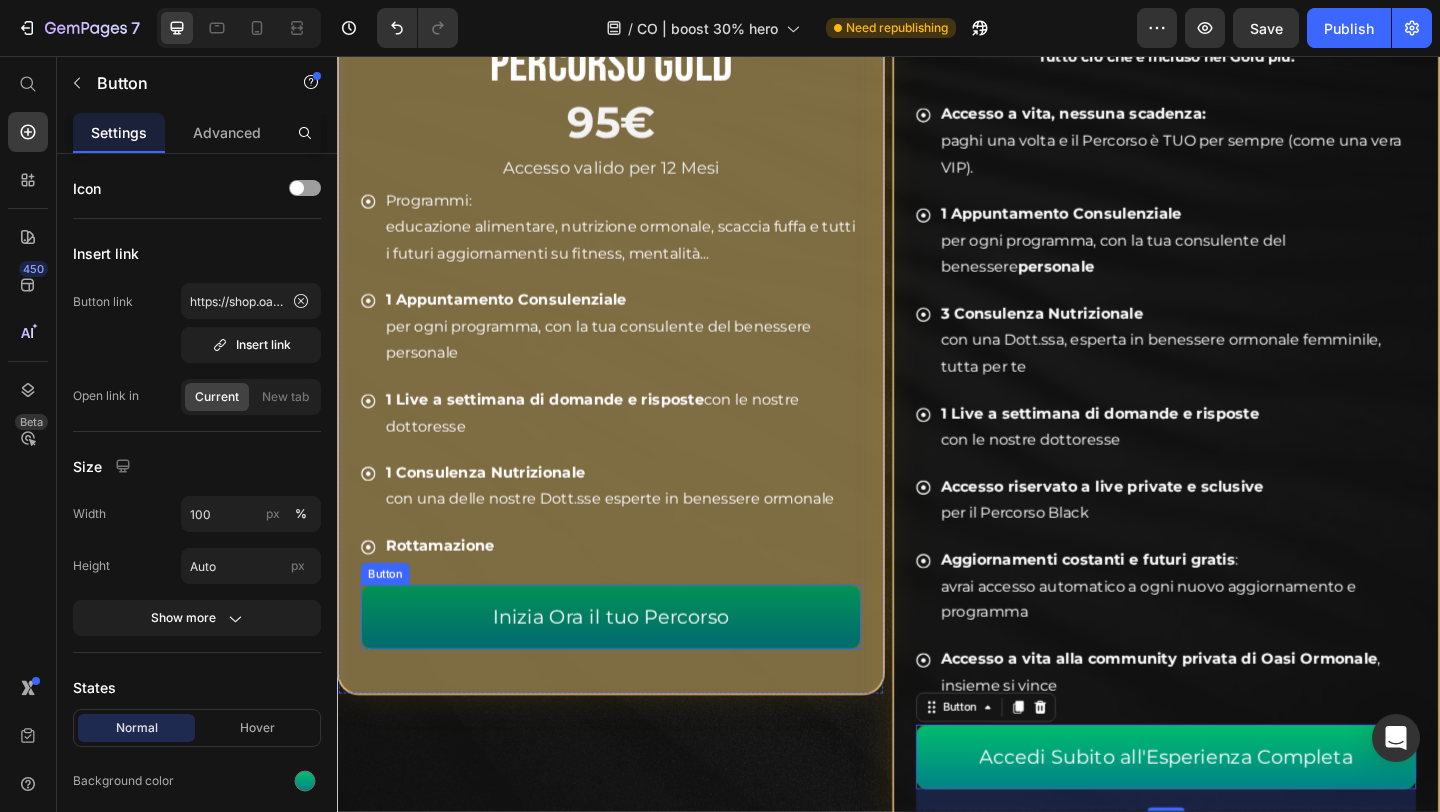 click on "Inizia Ora il tuo Percorso" at bounding box center [635, 666] 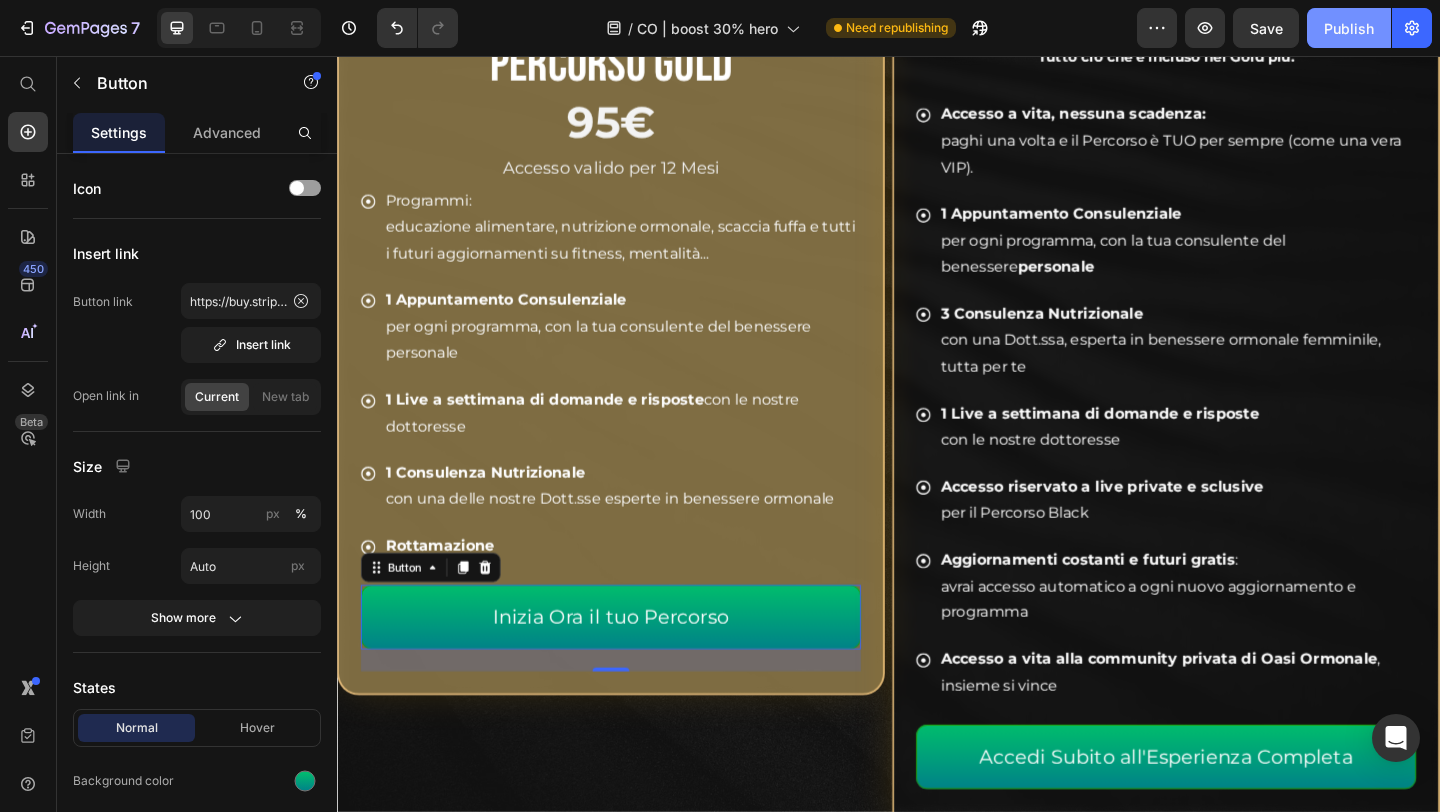click on "Publish" 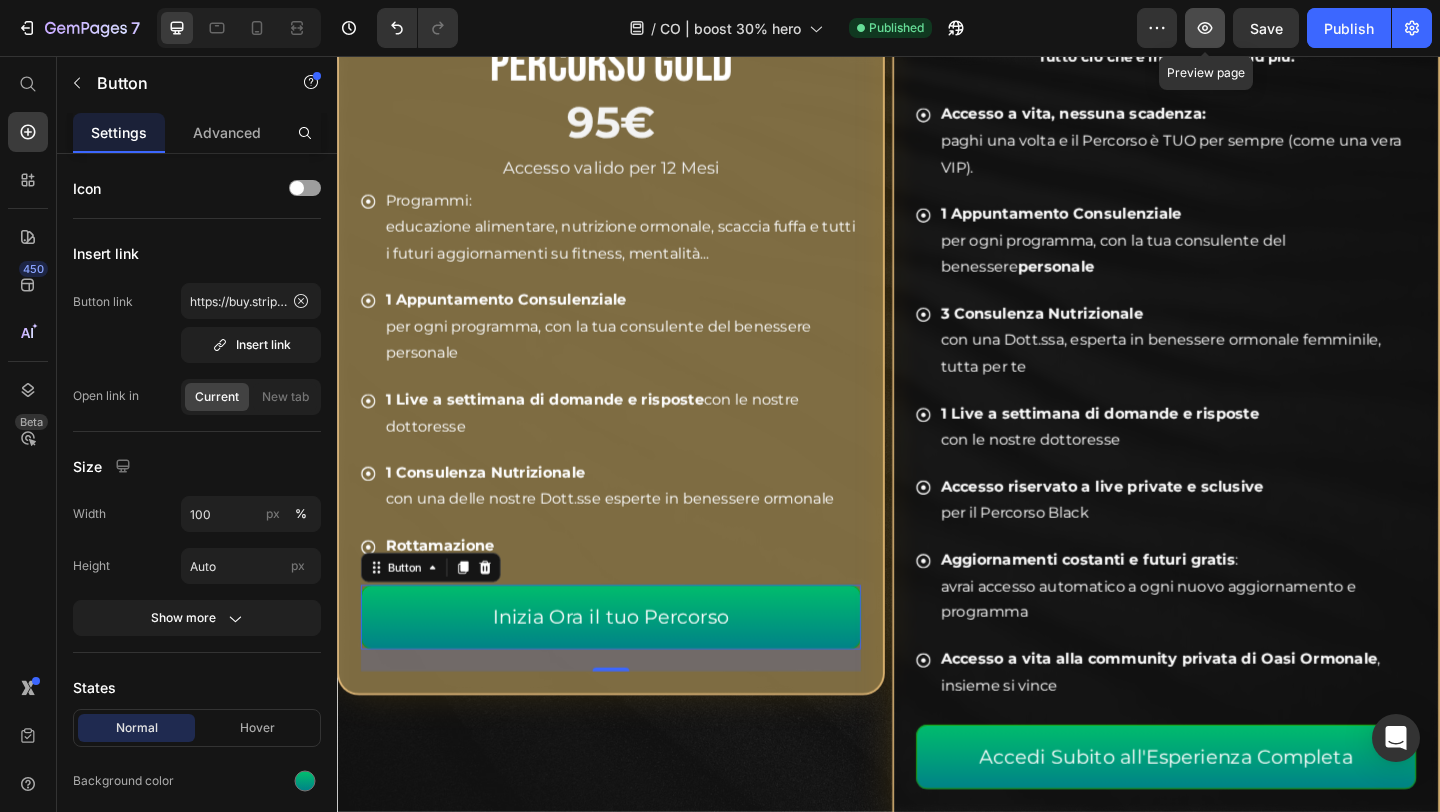 click 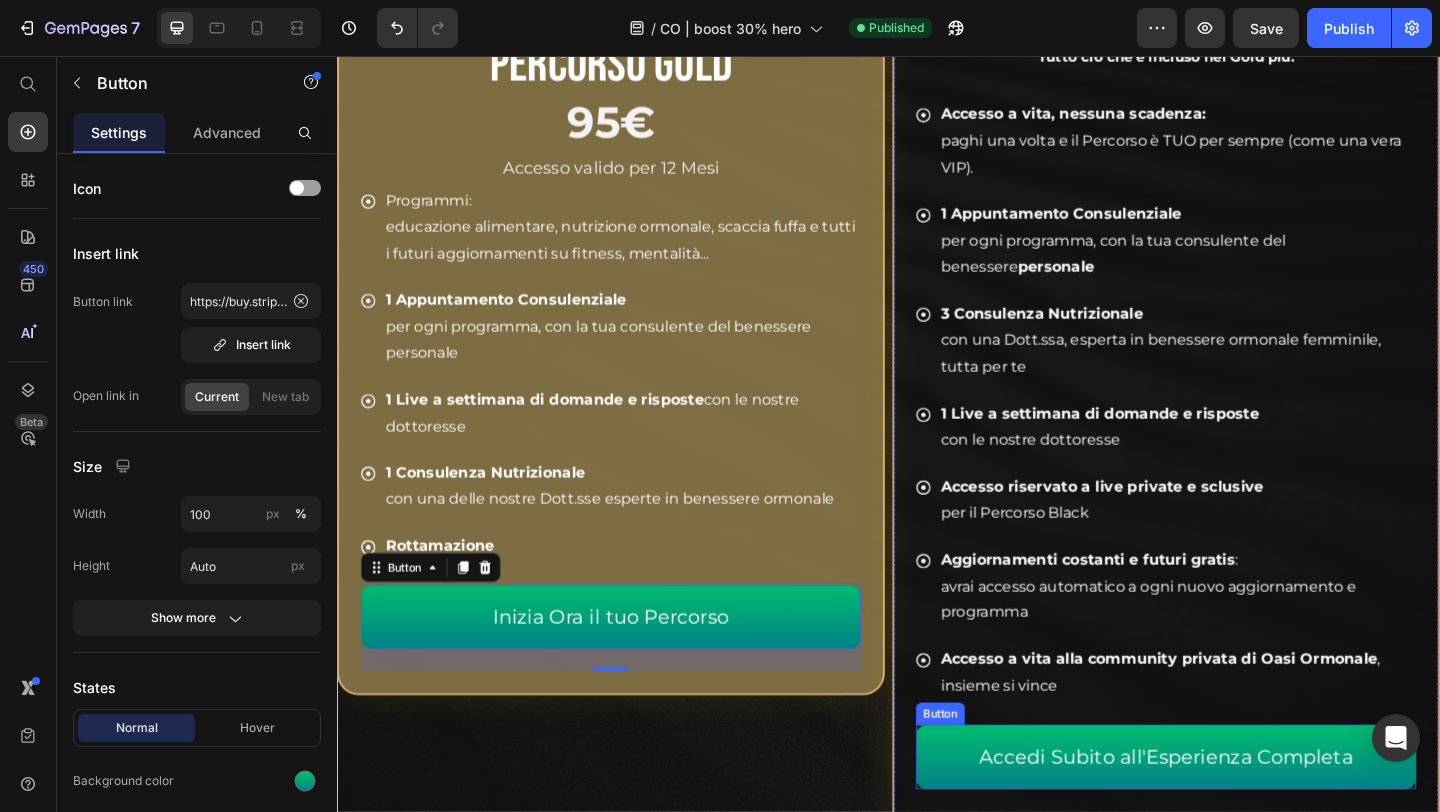 click on "Accedi Subito all'Esperienza Completa" at bounding box center (1239, 818) 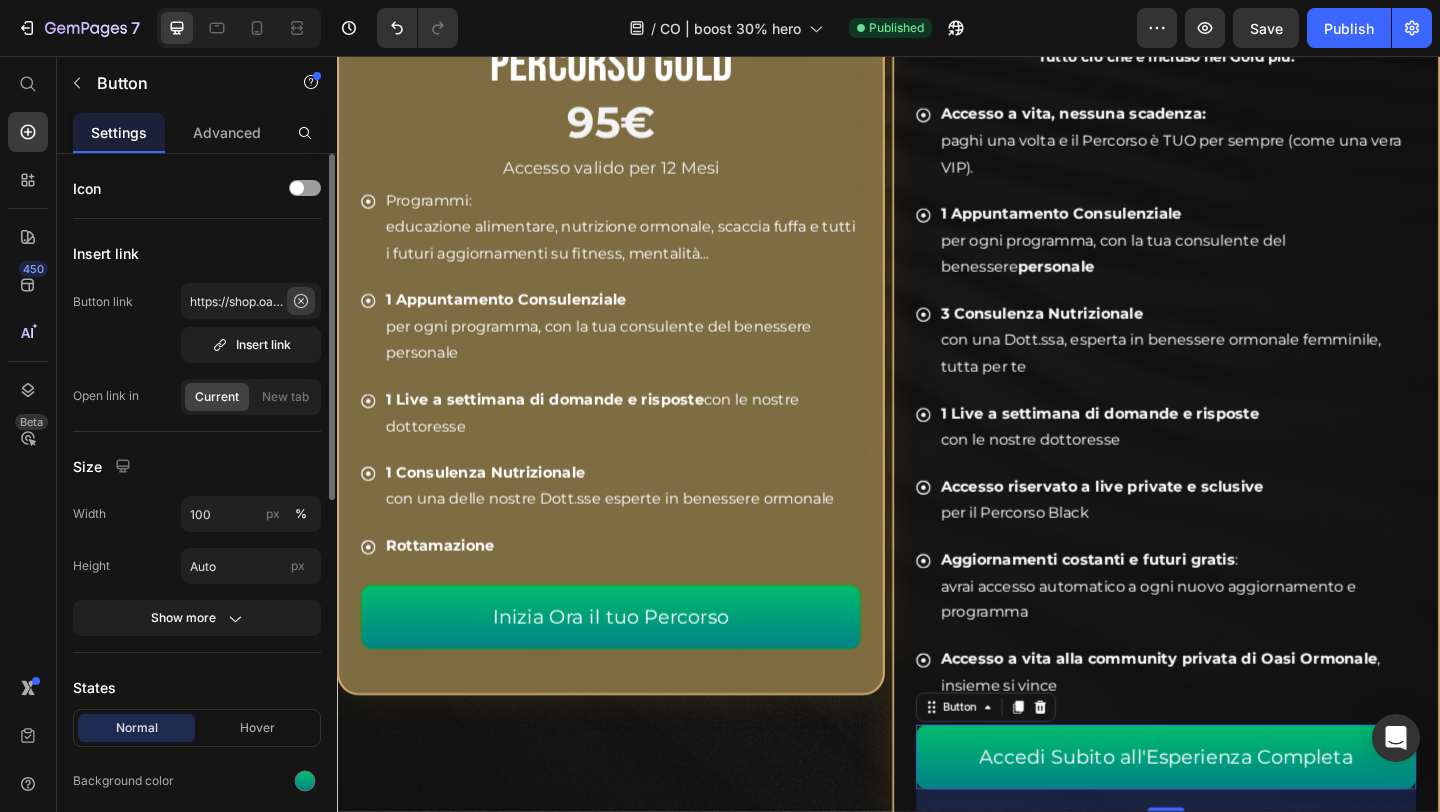click 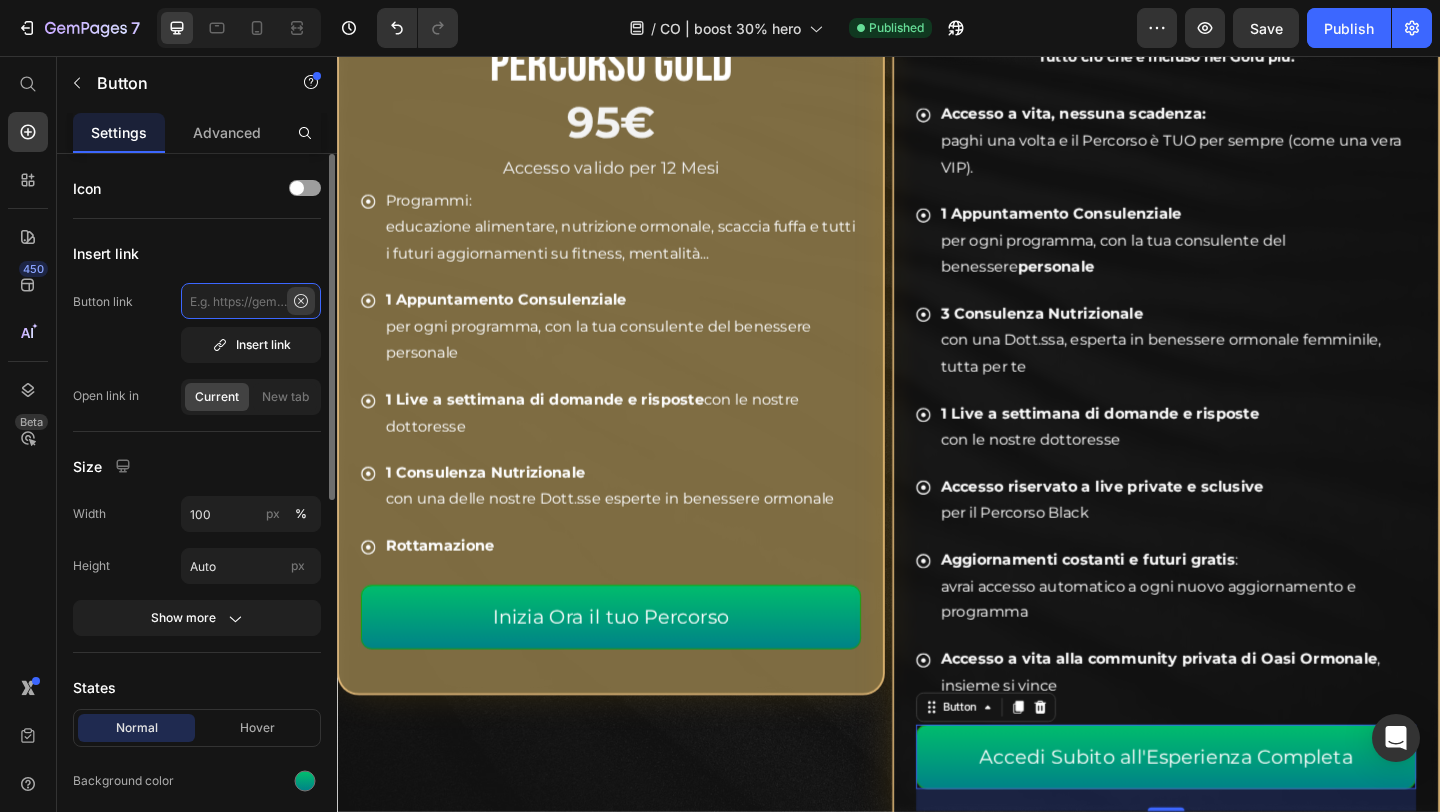 scroll, scrollTop: 0, scrollLeft: 0, axis: both 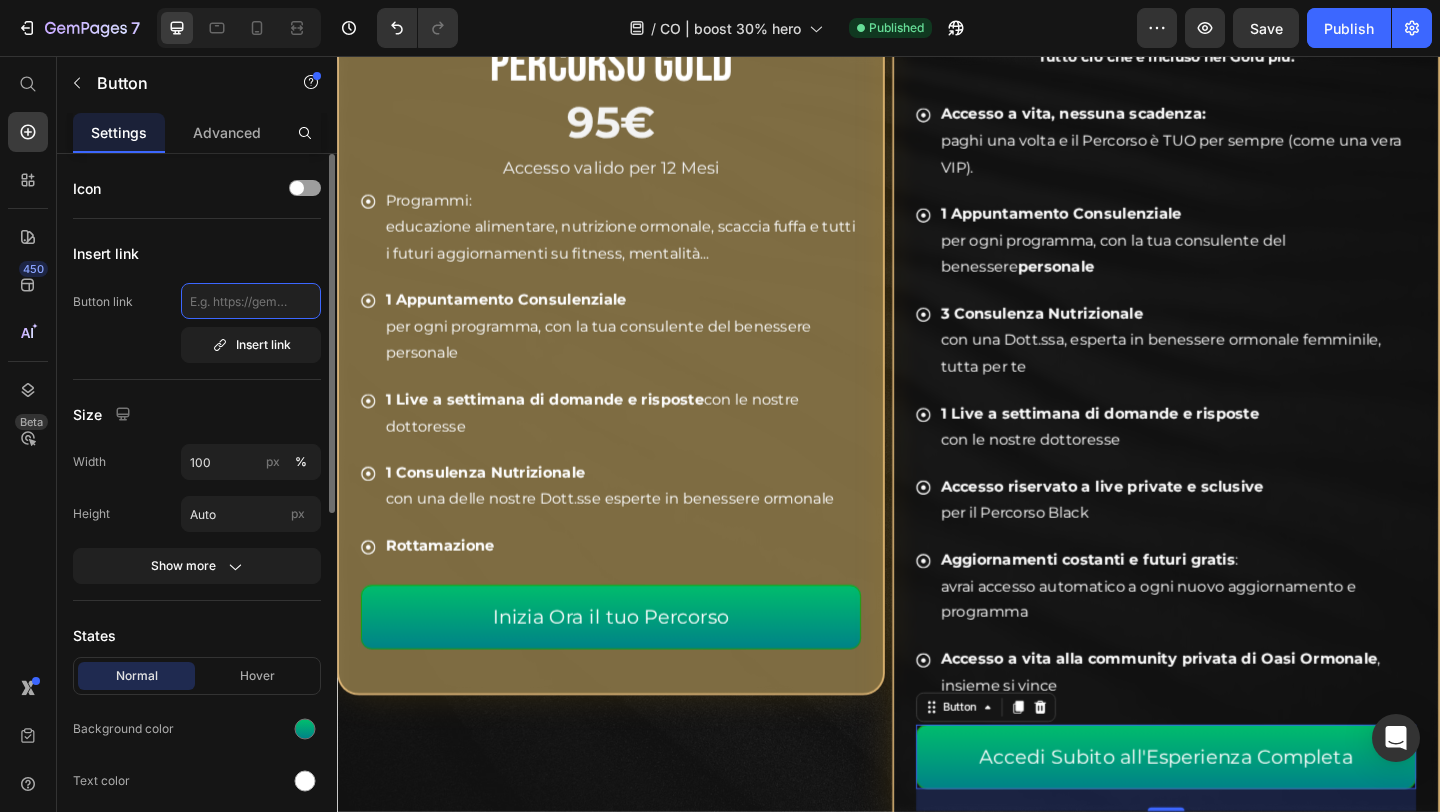 paste on "https://buy.stripe.com/[REDACTED]" 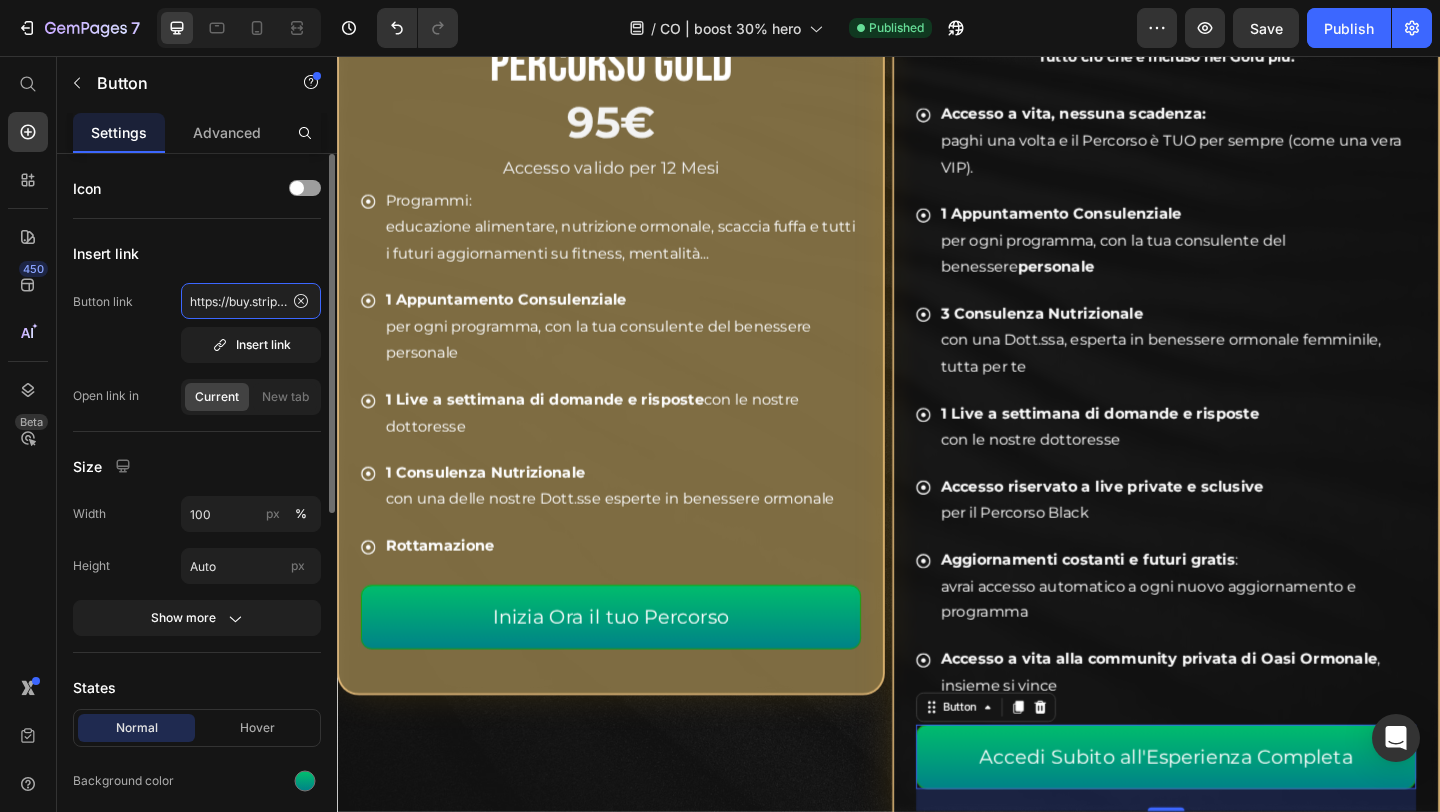 scroll, scrollTop: 0, scrollLeft: 201, axis: horizontal 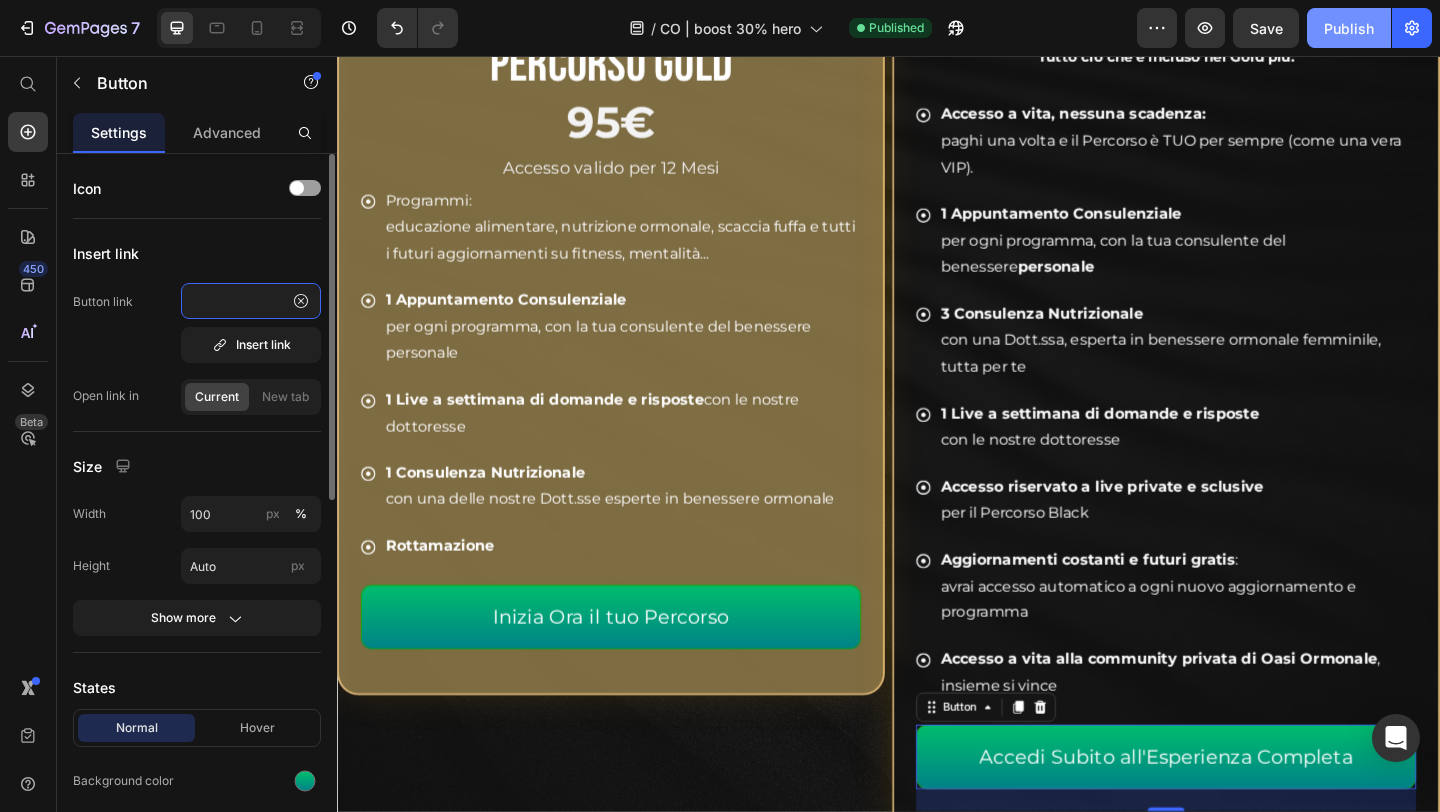 type on "https://buy.stripe.com/[REDACTED]" 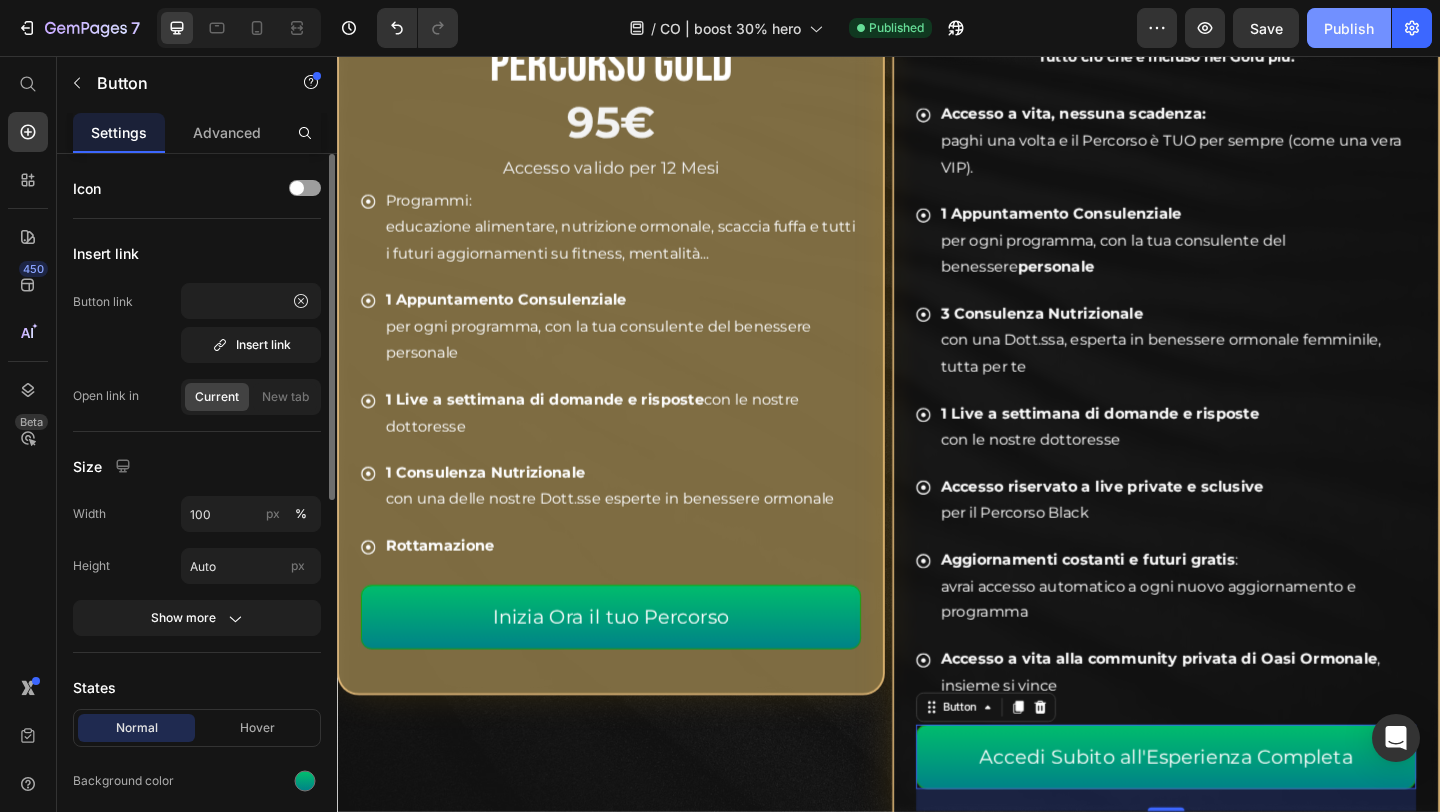 click on "Publish" 